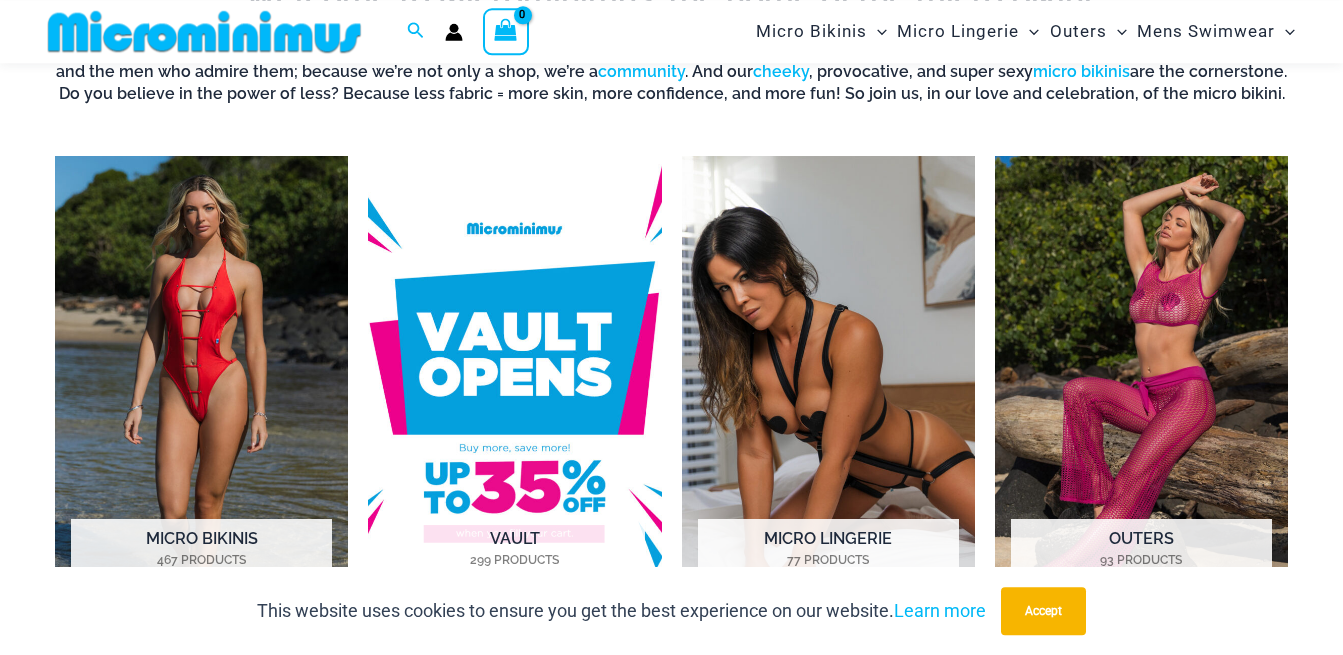 scroll, scrollTop: 1424, scrollLeft: 0, axis: vertical 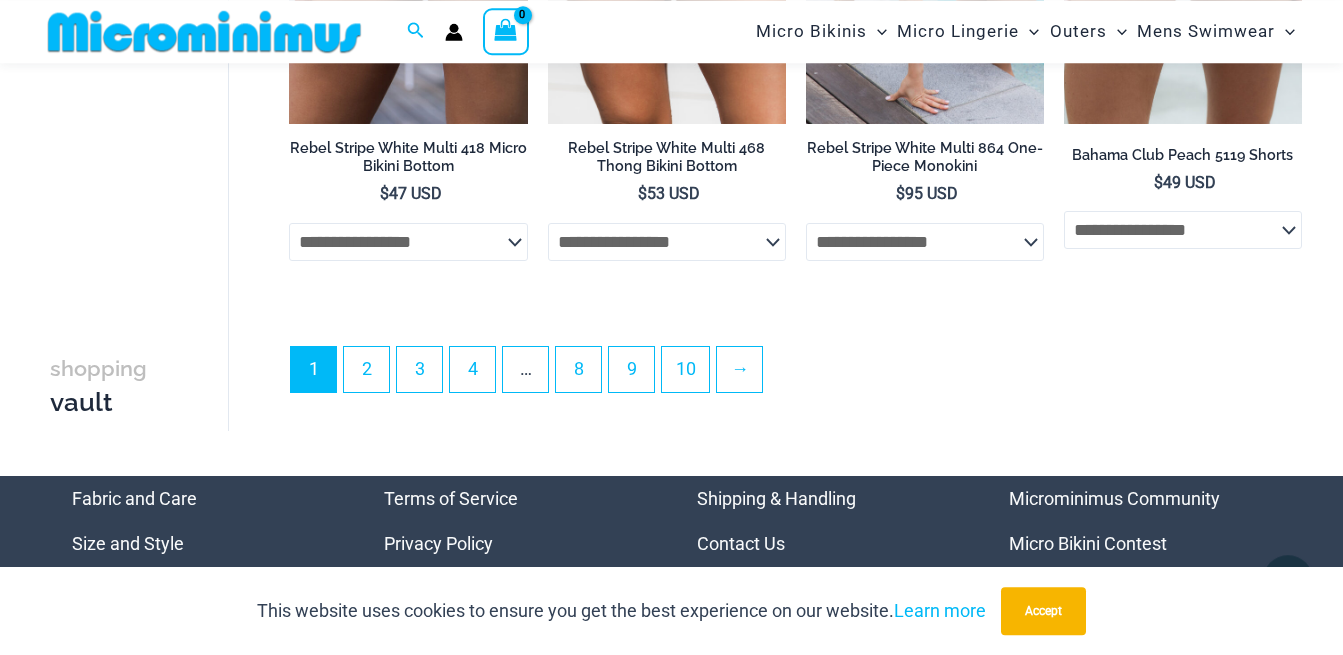 click on "1
2
3
4
…
8
9
10
→" at bounding box center (795, 375) 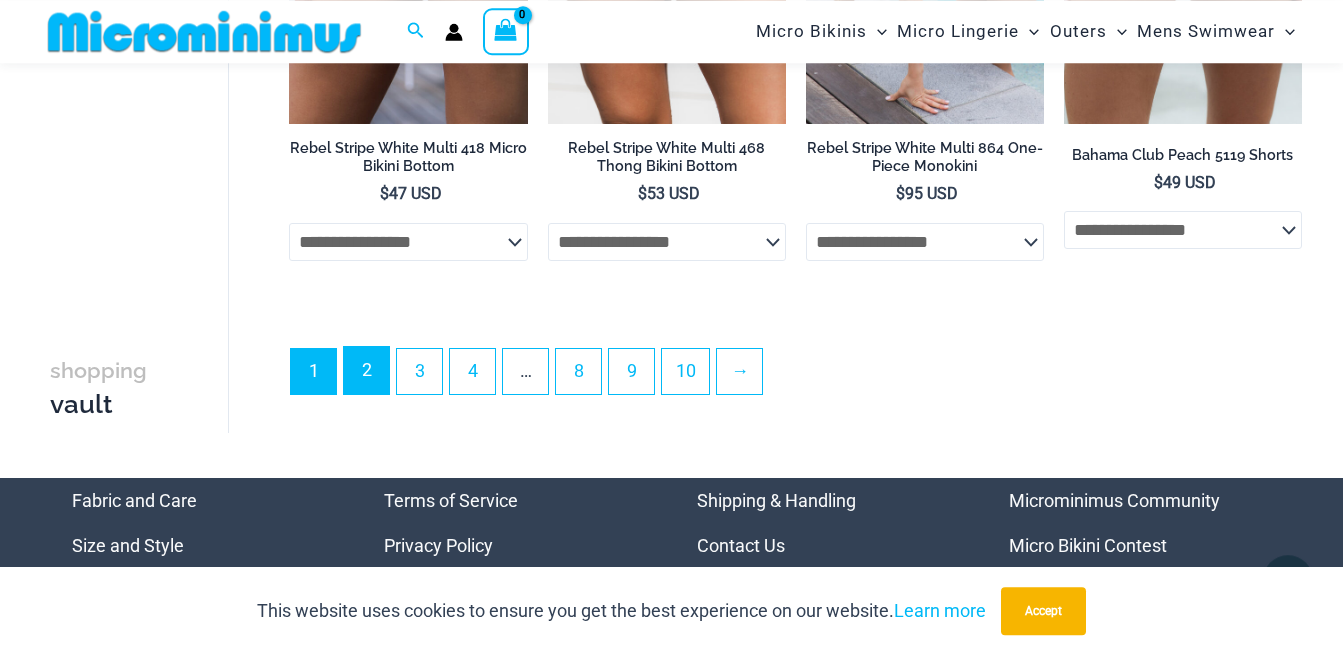 click on "2" at bounding box center (366, 370) 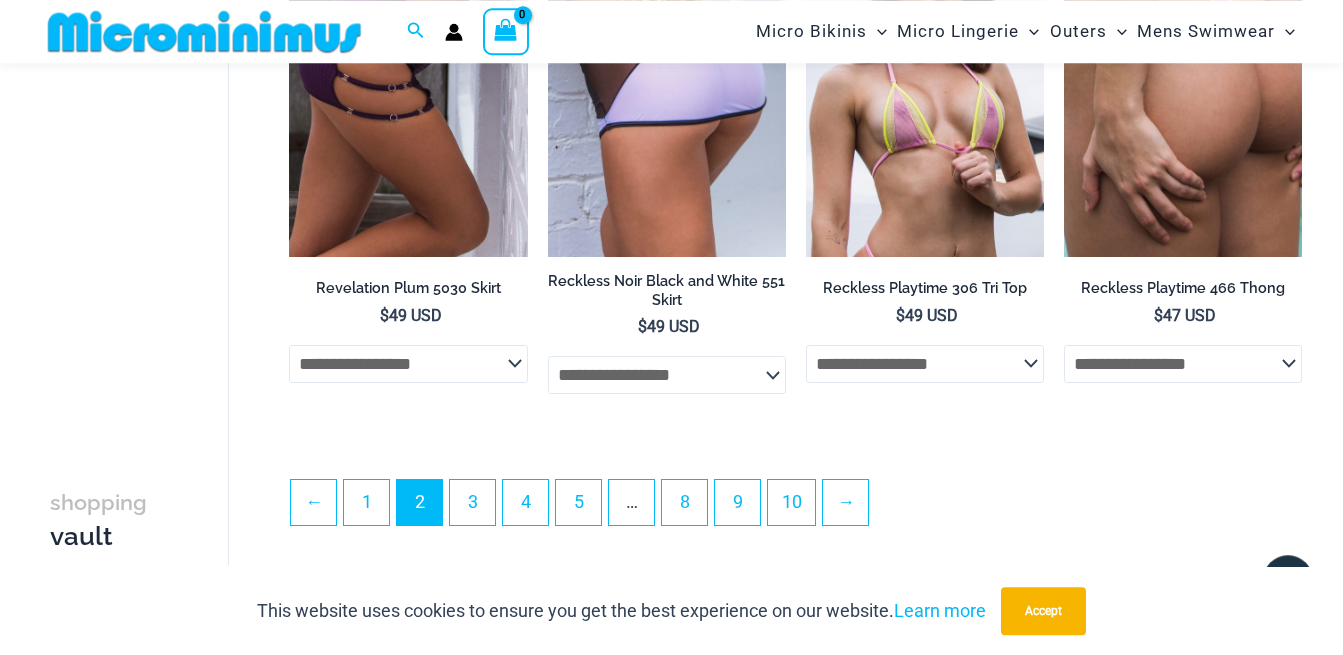 scroll, scrollTop: 4261, scrollLeft: 0, axis: vertical 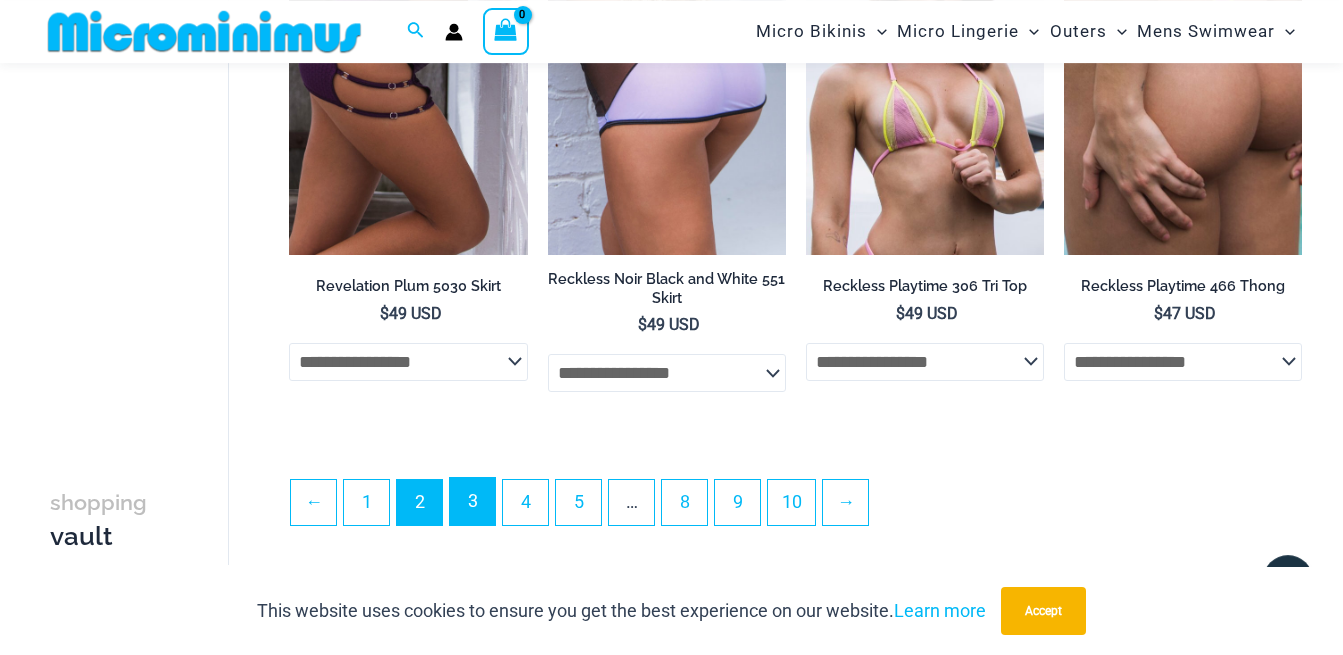 click on "3" at bounding box center (472, 501) 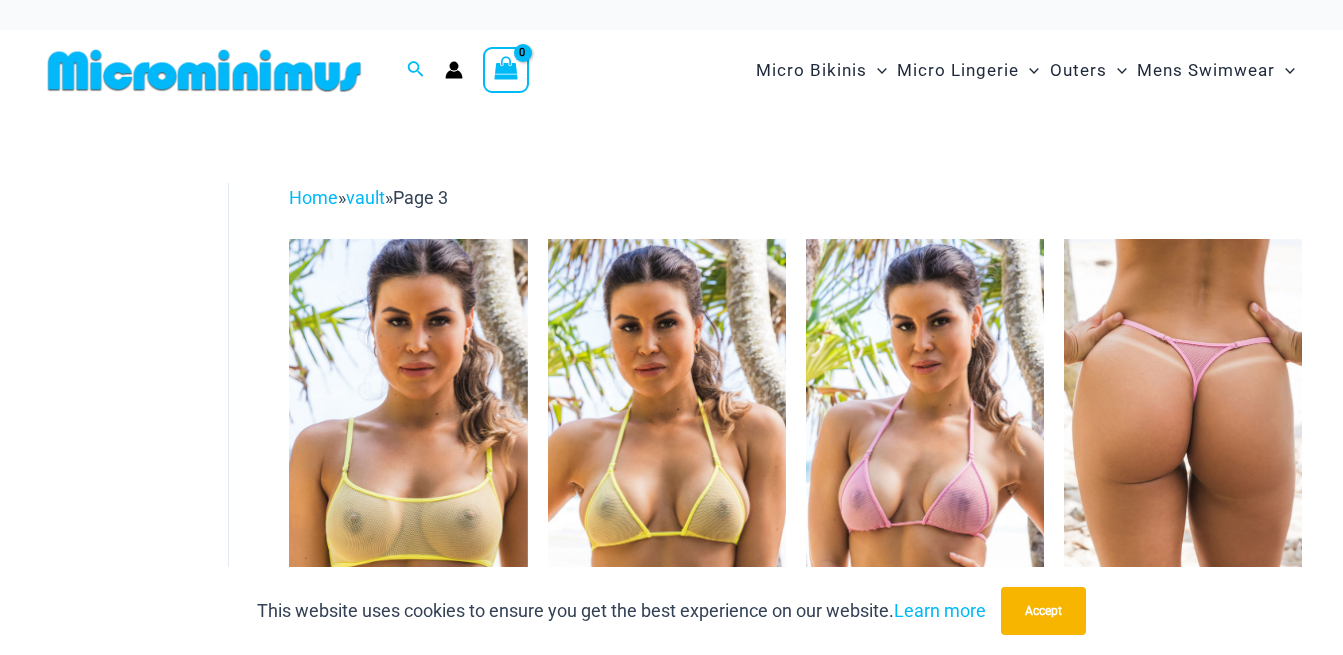 scroll, scrollTop: 0, scrollLeft: 0, axis: both 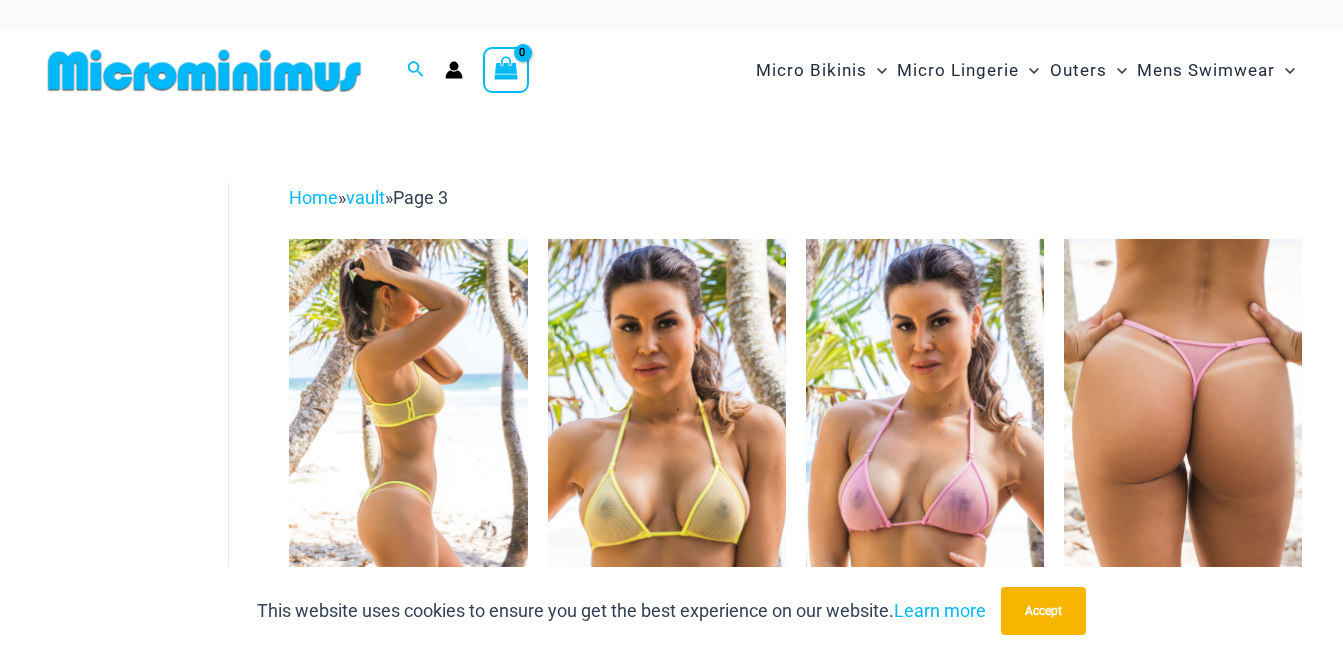 click at bounding box center (408, 417) 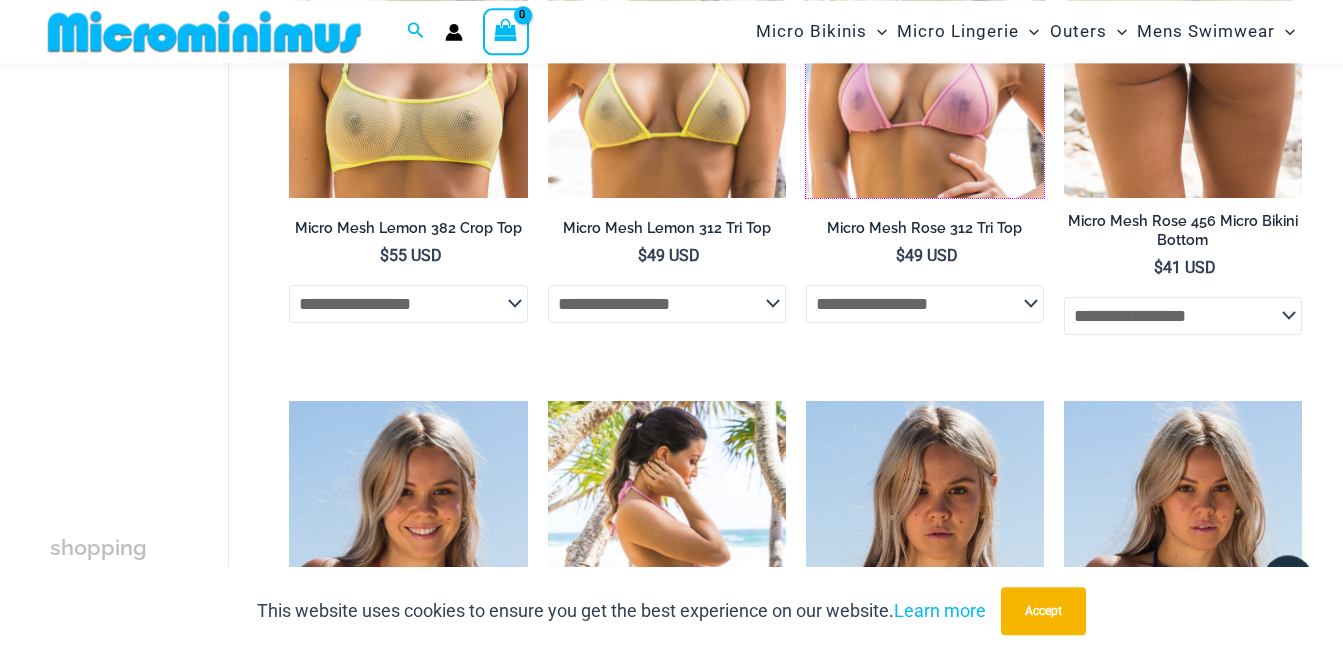 scroll, scrollTop: 646, scrollLeft: 0, axis: vertical 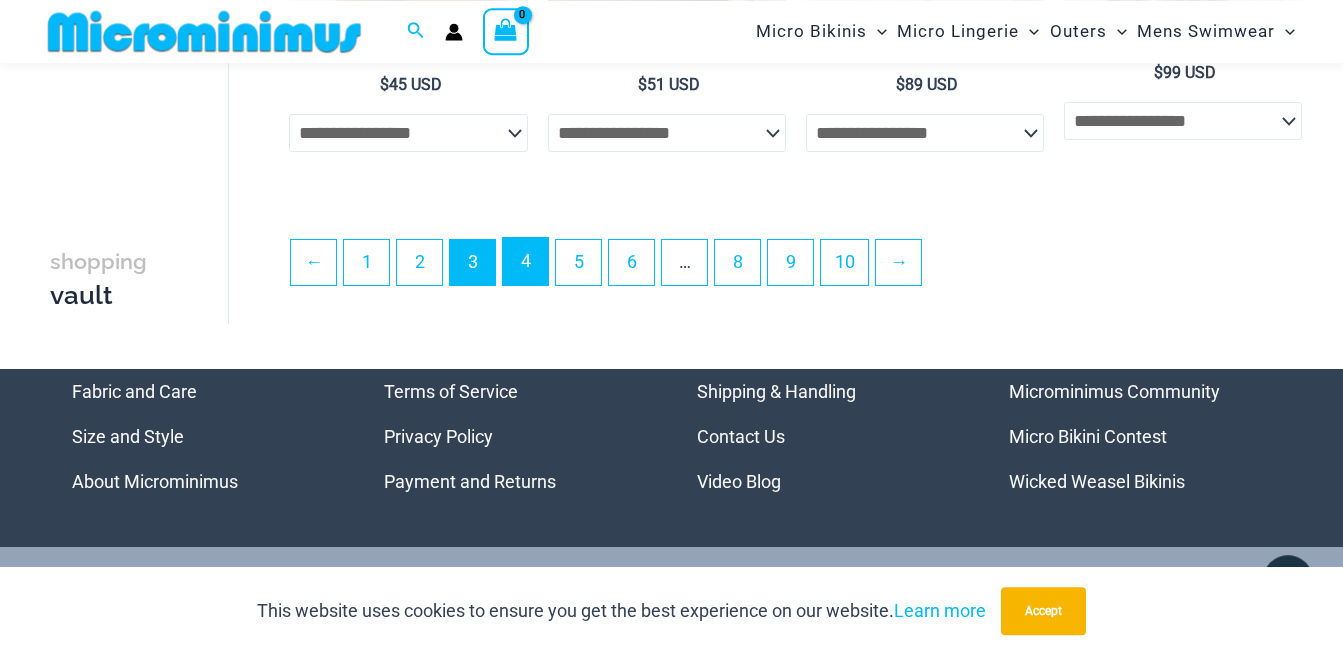 click on "4" at bounding box center (525, 261) 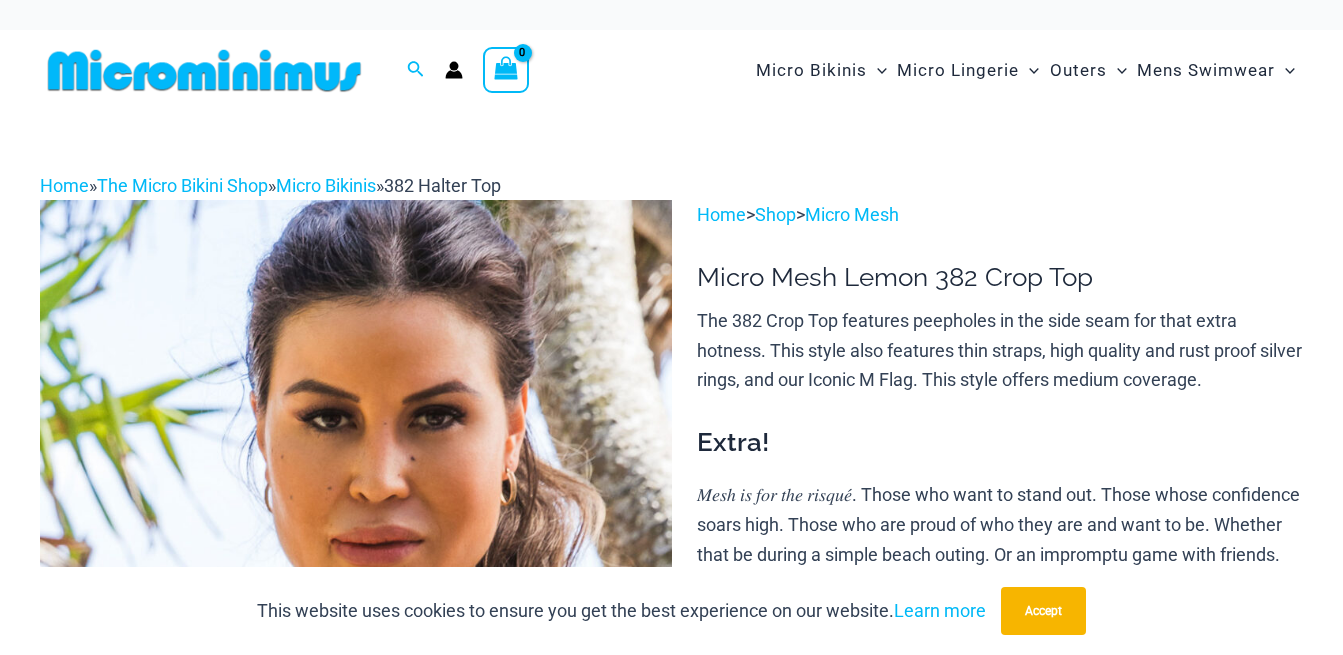 scroll, scrollTop: 0, scrollLeft: 0, axis: both 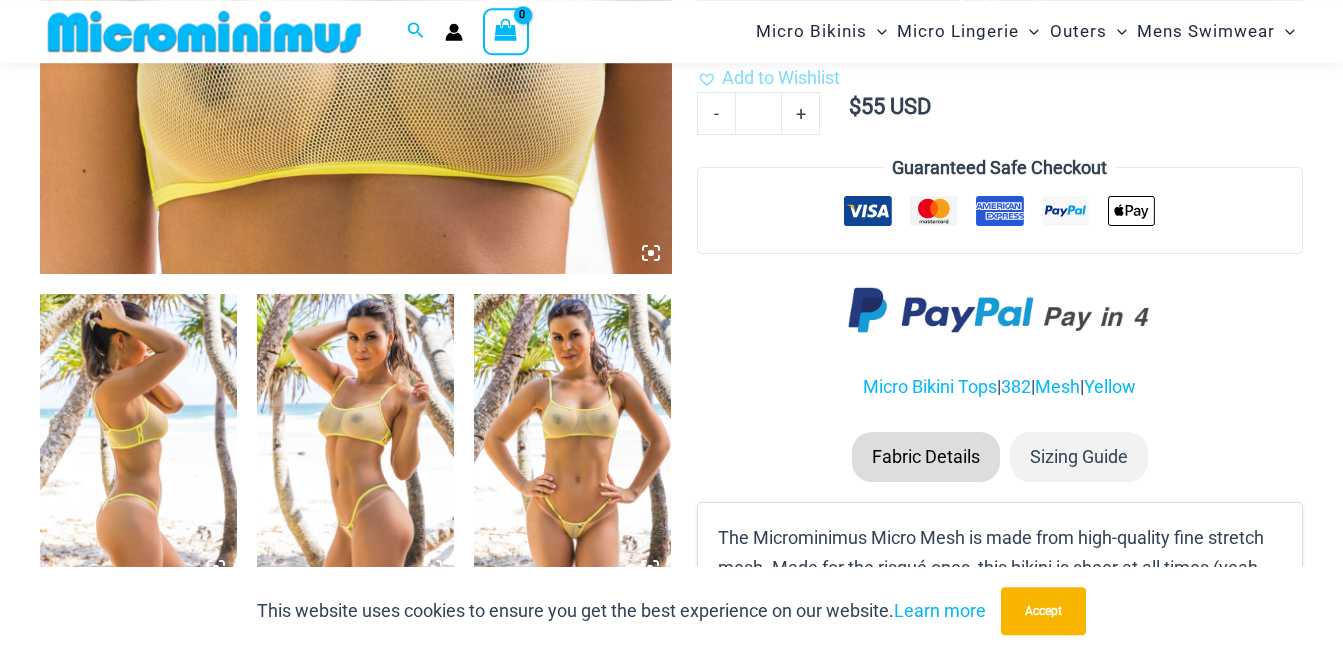 click at bounding box center [572, 442] 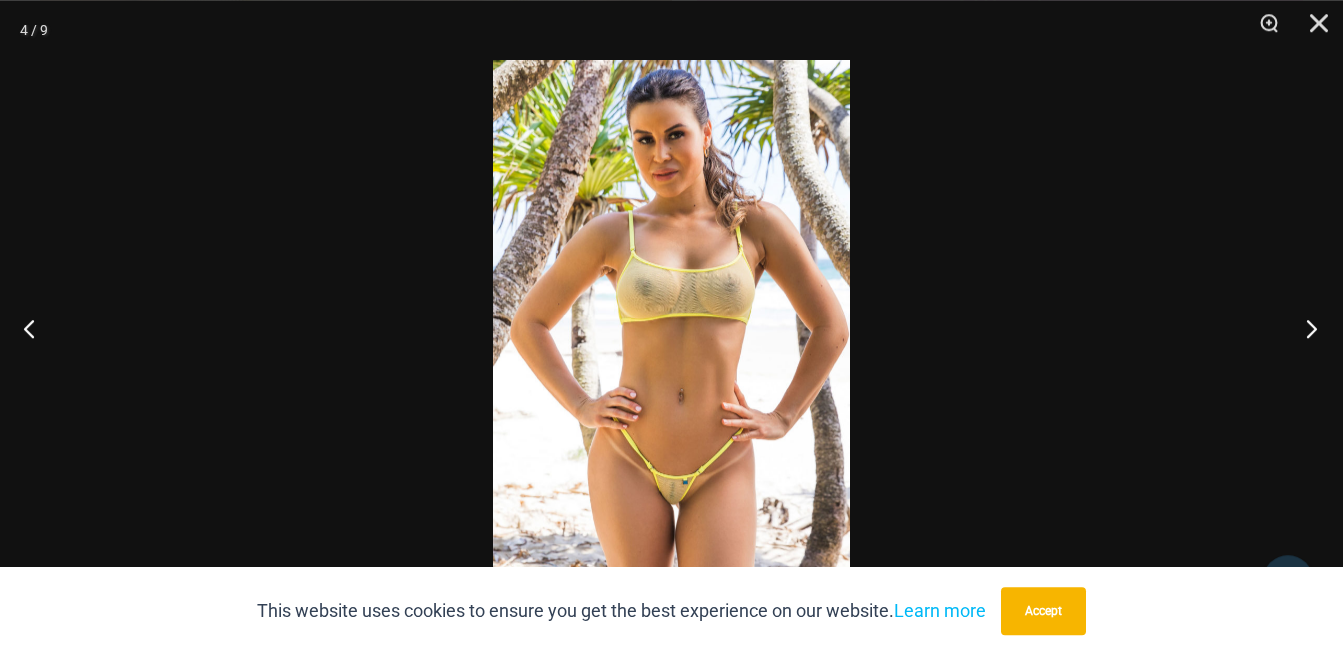 click at bounding box center (1305, 328) 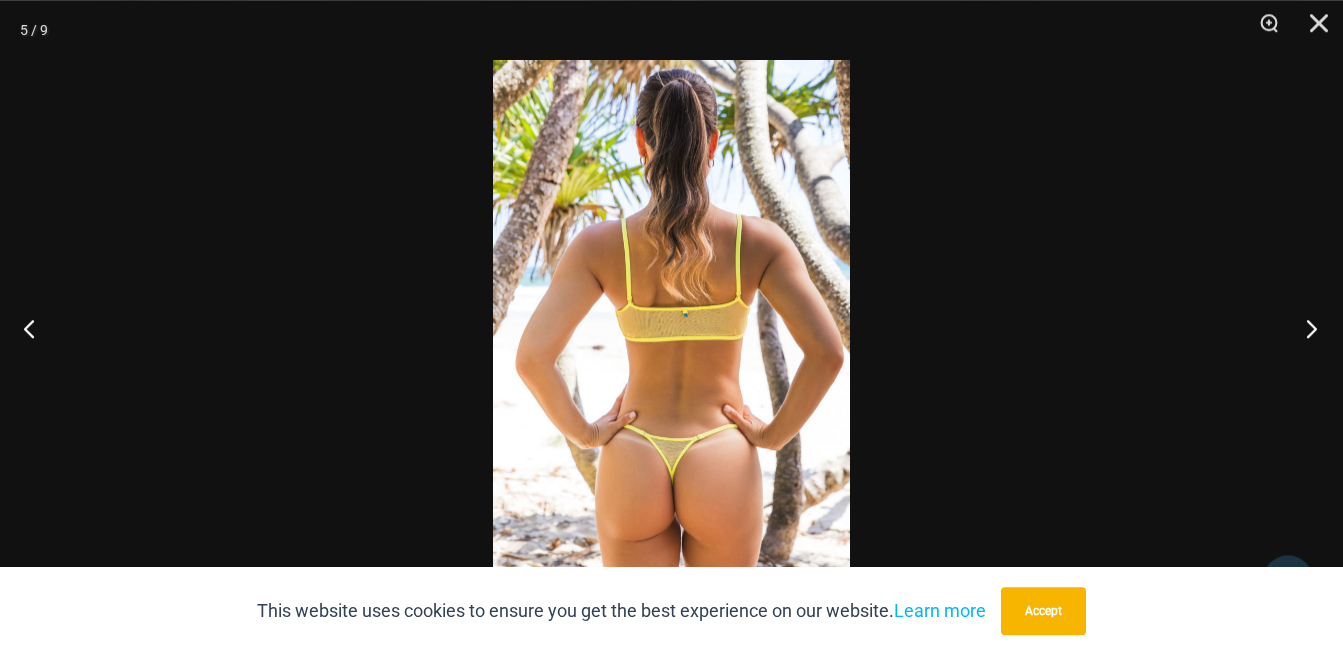 click at bounding box center (1305, 328) 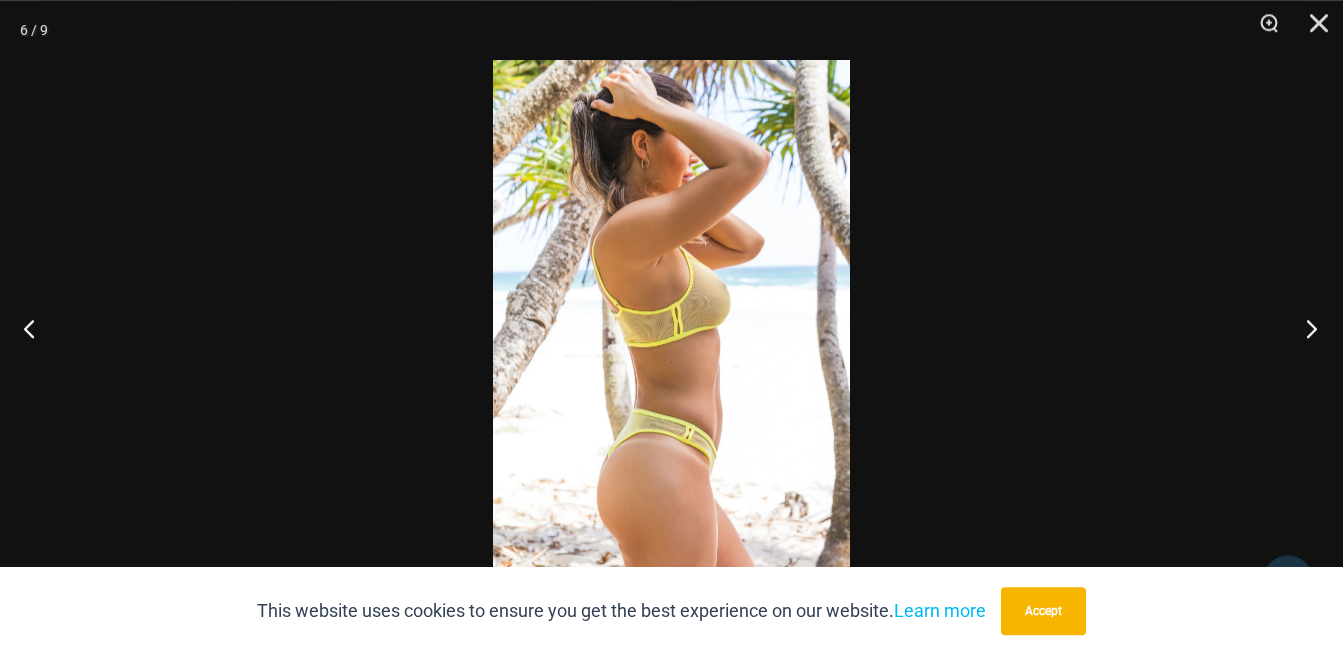 click at bounding box center (1305, 328) 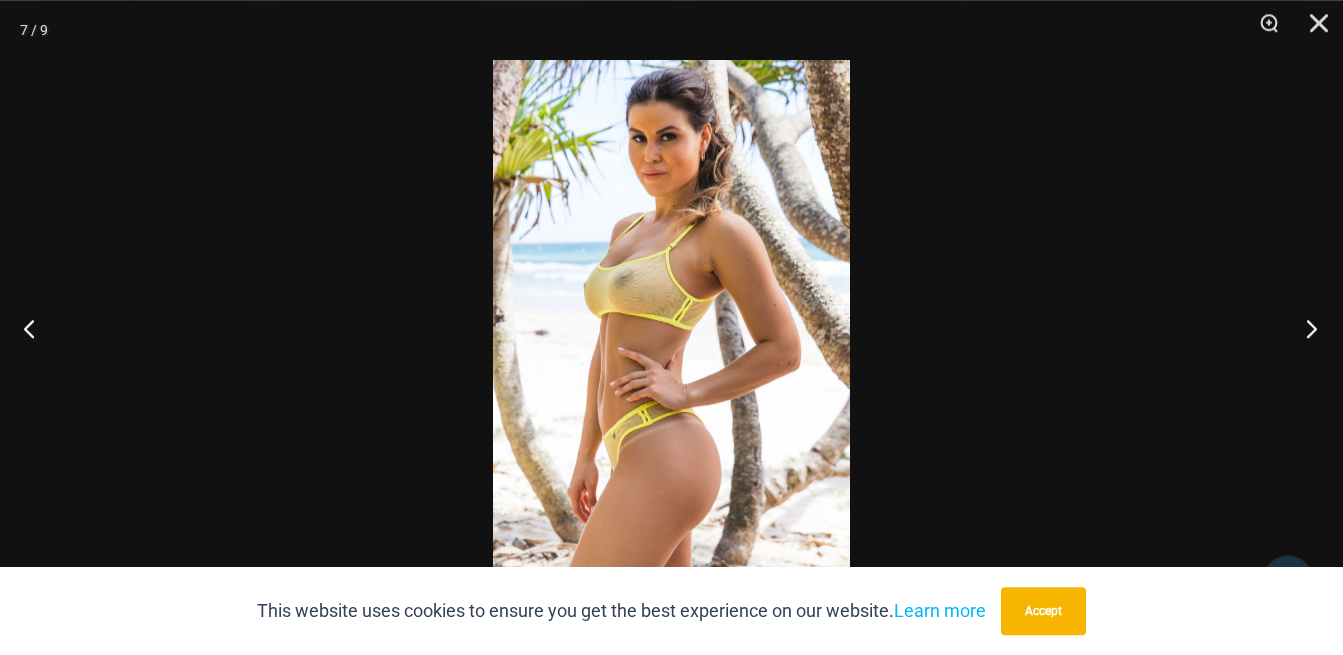 click at bounding box center [1305, 328] 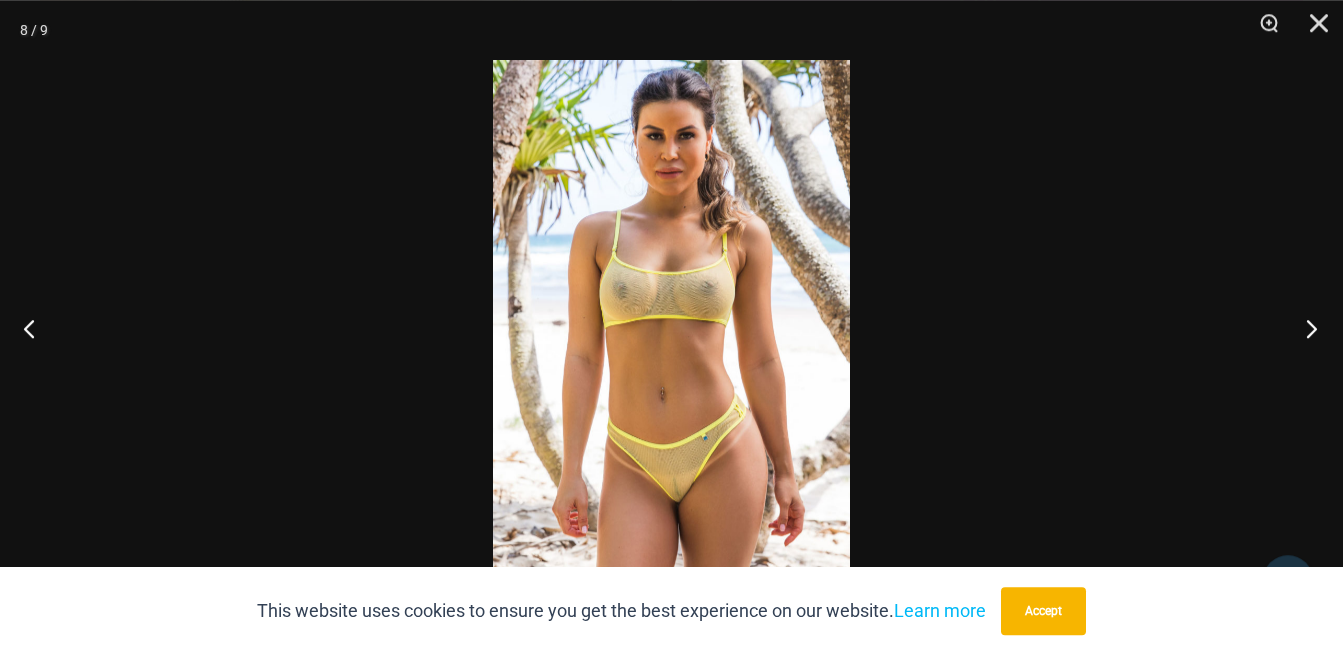 click at bounding box center (1305, 328) 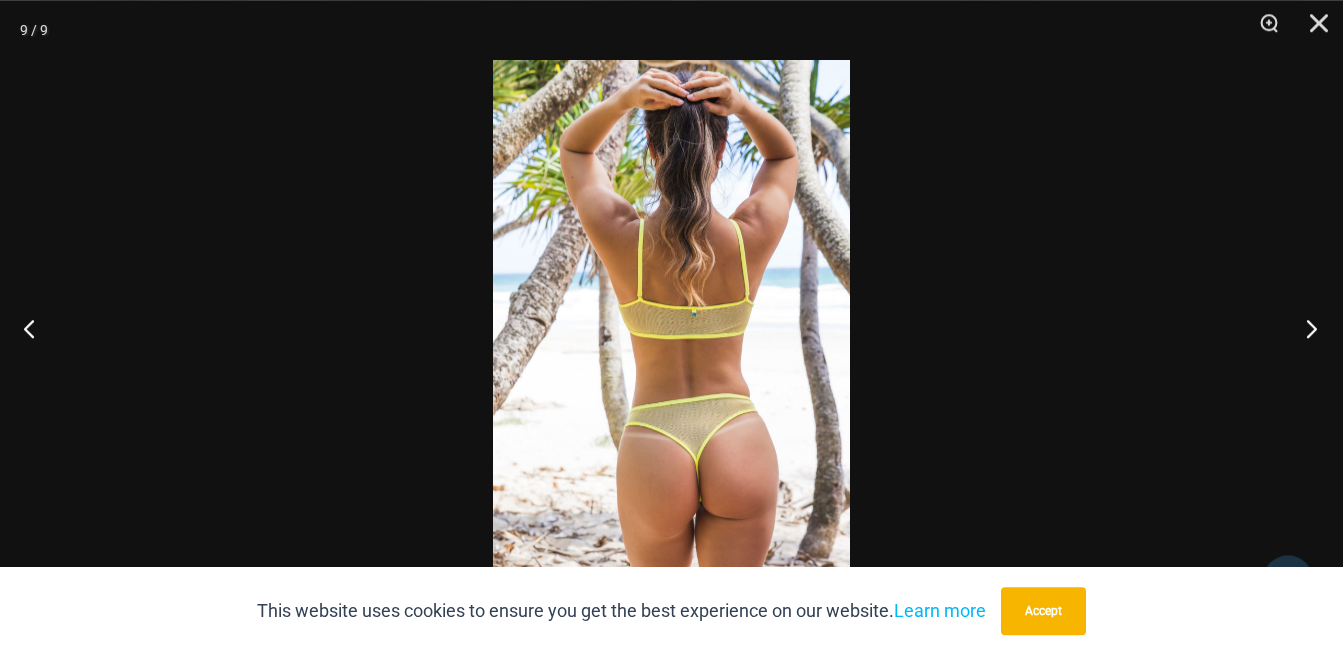 click at bounding box center (1305, 328) 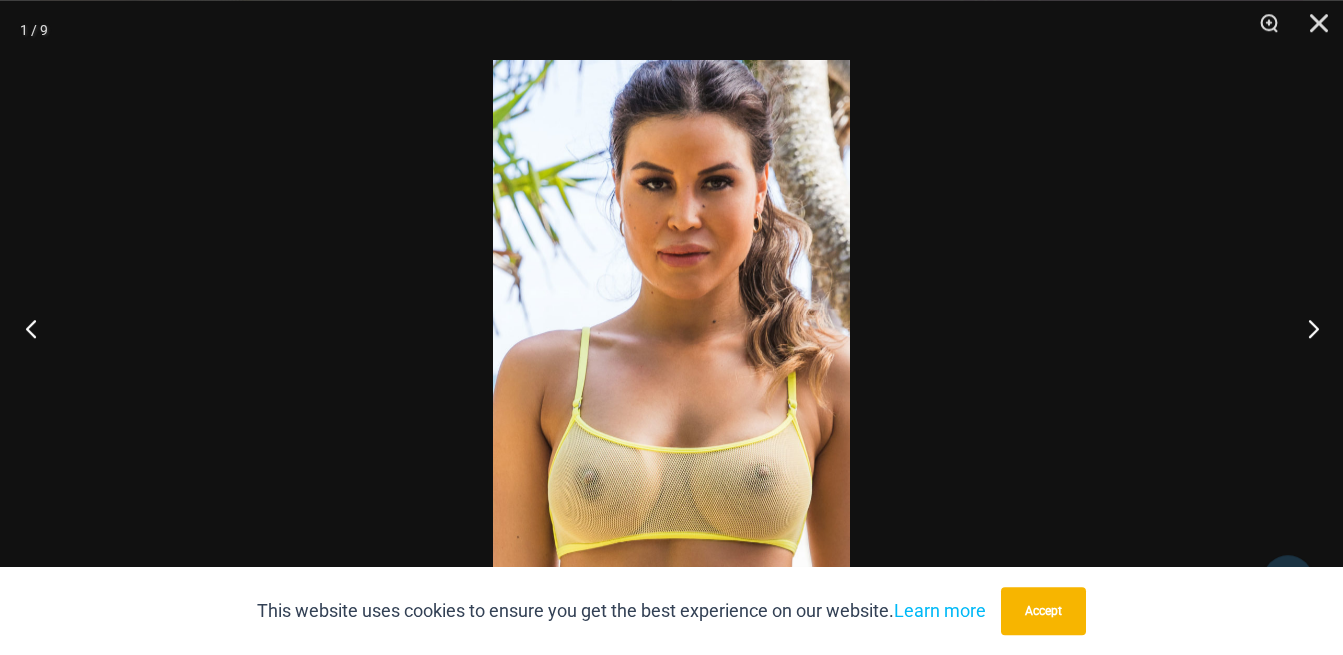 click at bounding box center [37, 328] 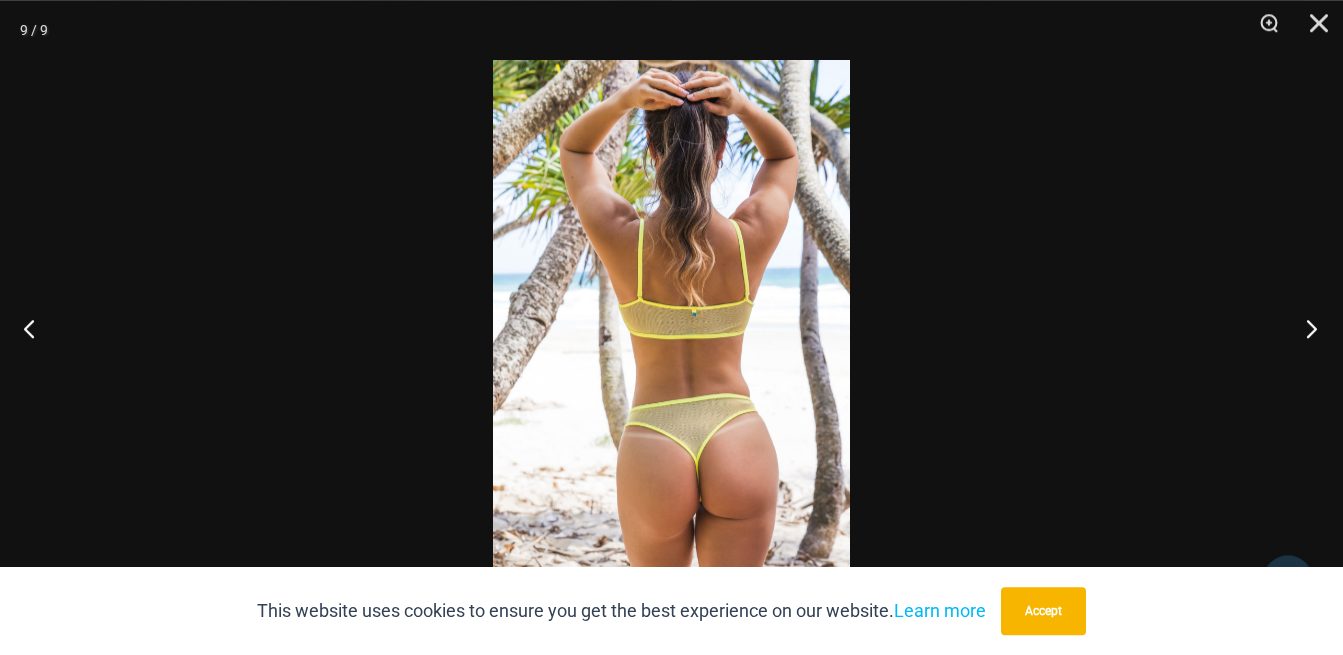 click at bounding box center [1305, 328] 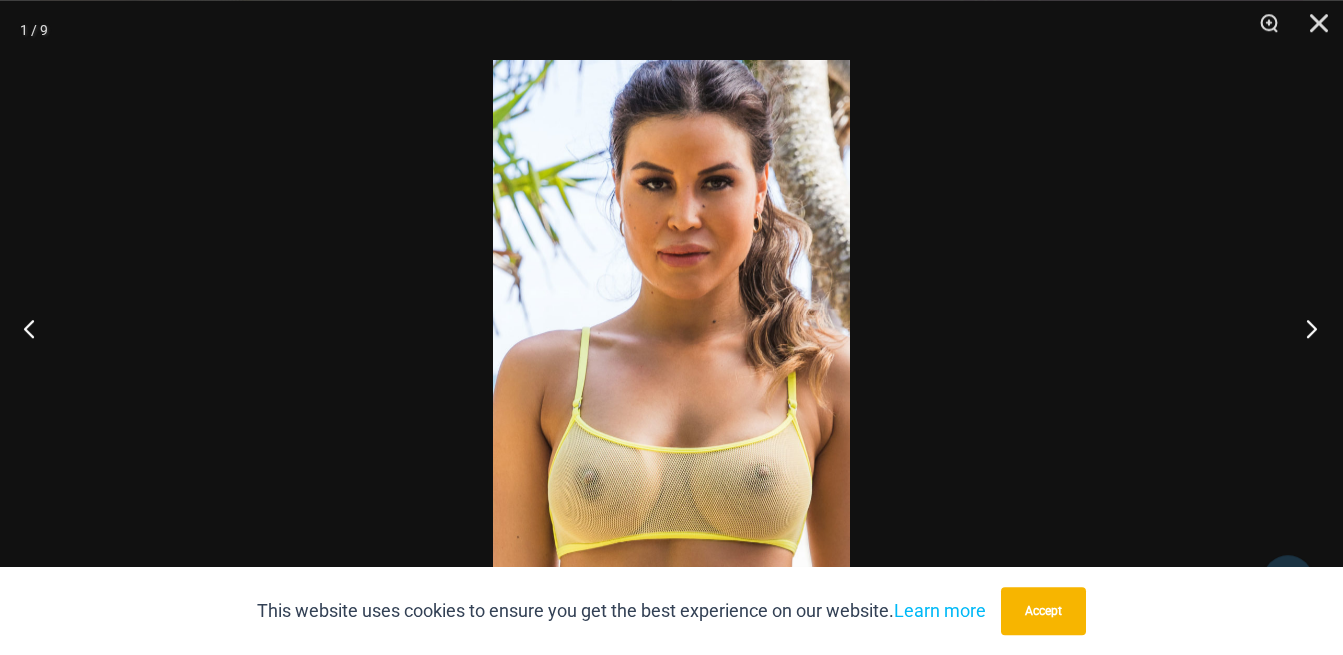 click at bounding box center [1305, 328] 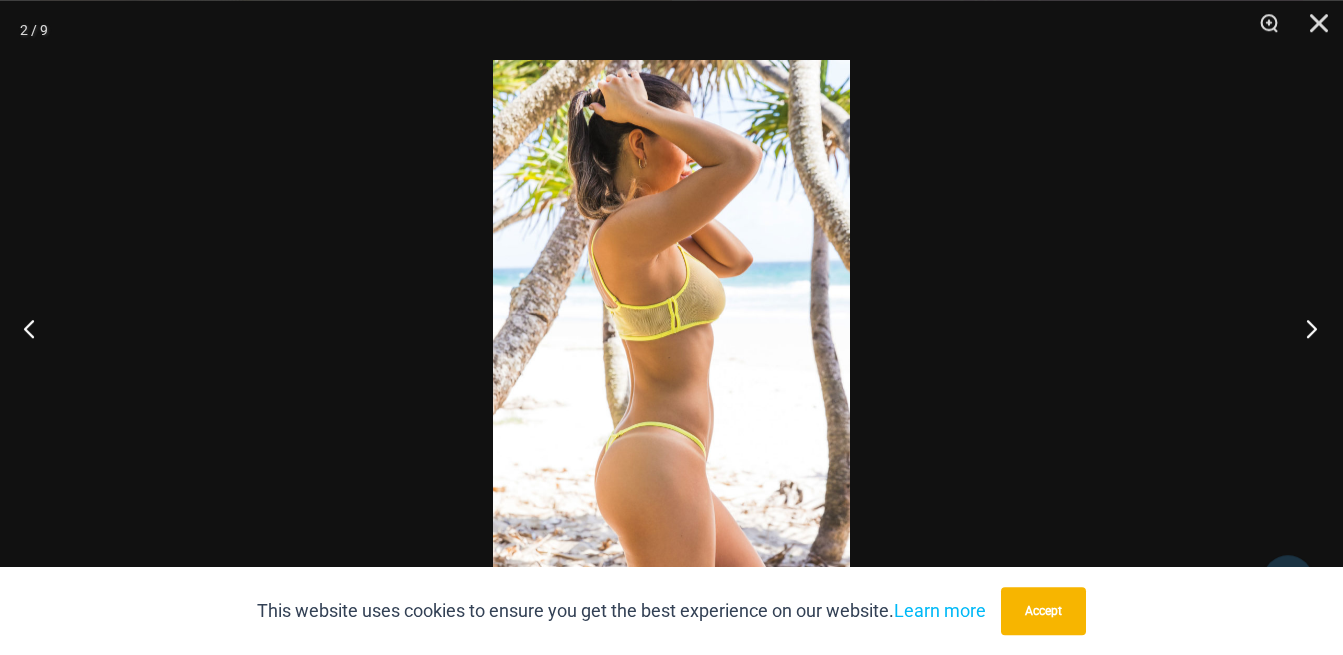 click at bounding box center [1305, 328] 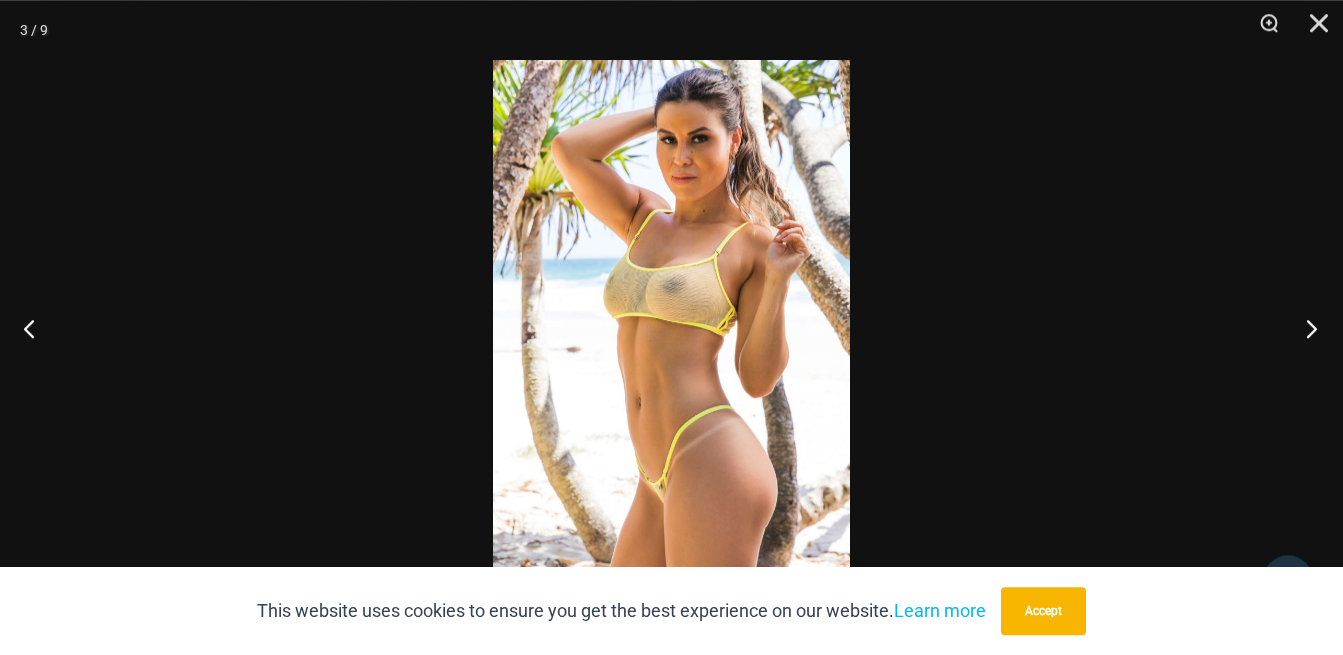 click at bounding box center (1305, 328) 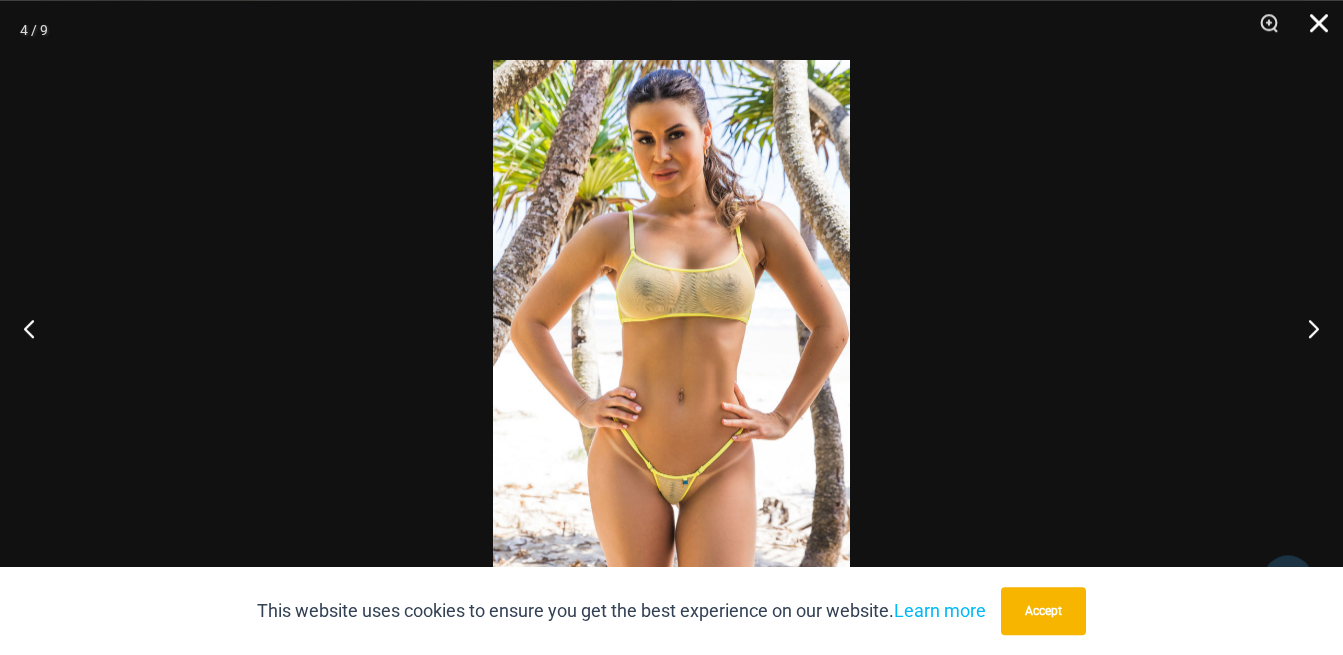 click at bounding box center (1312, 30) 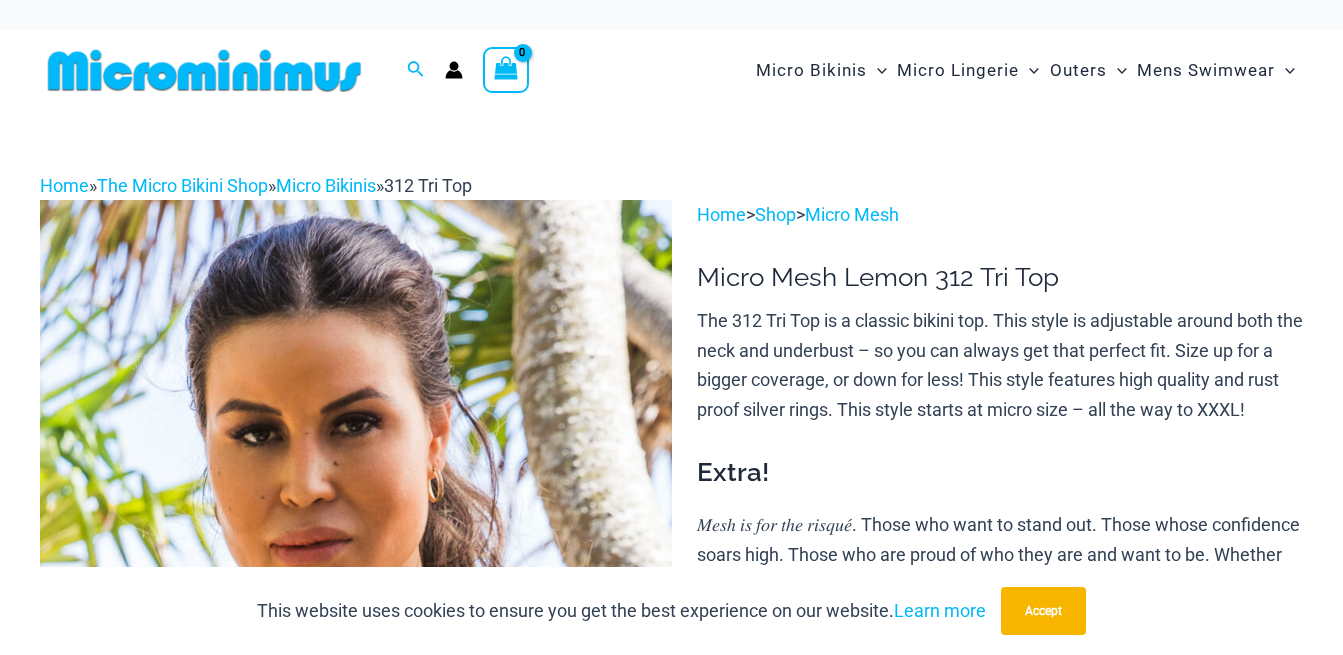 scroll, scrollTop: 0, scrollLeft: 0, axis: both 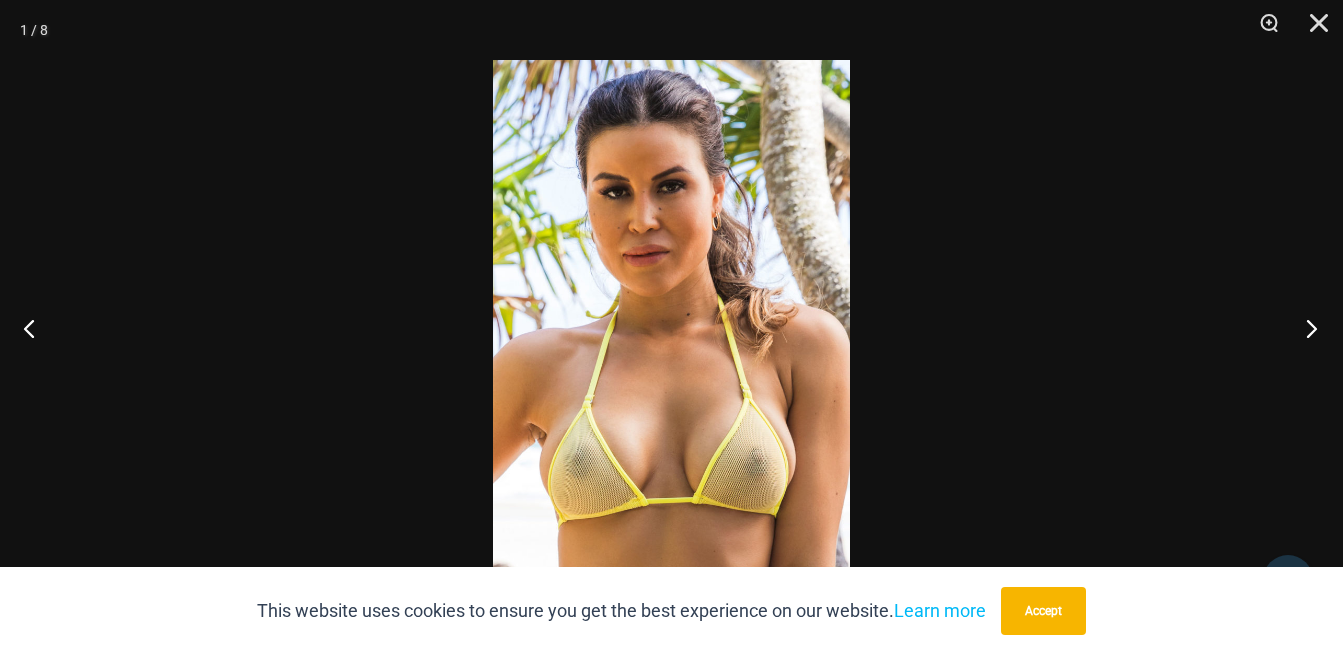 click at bounding box center (1305, 328) 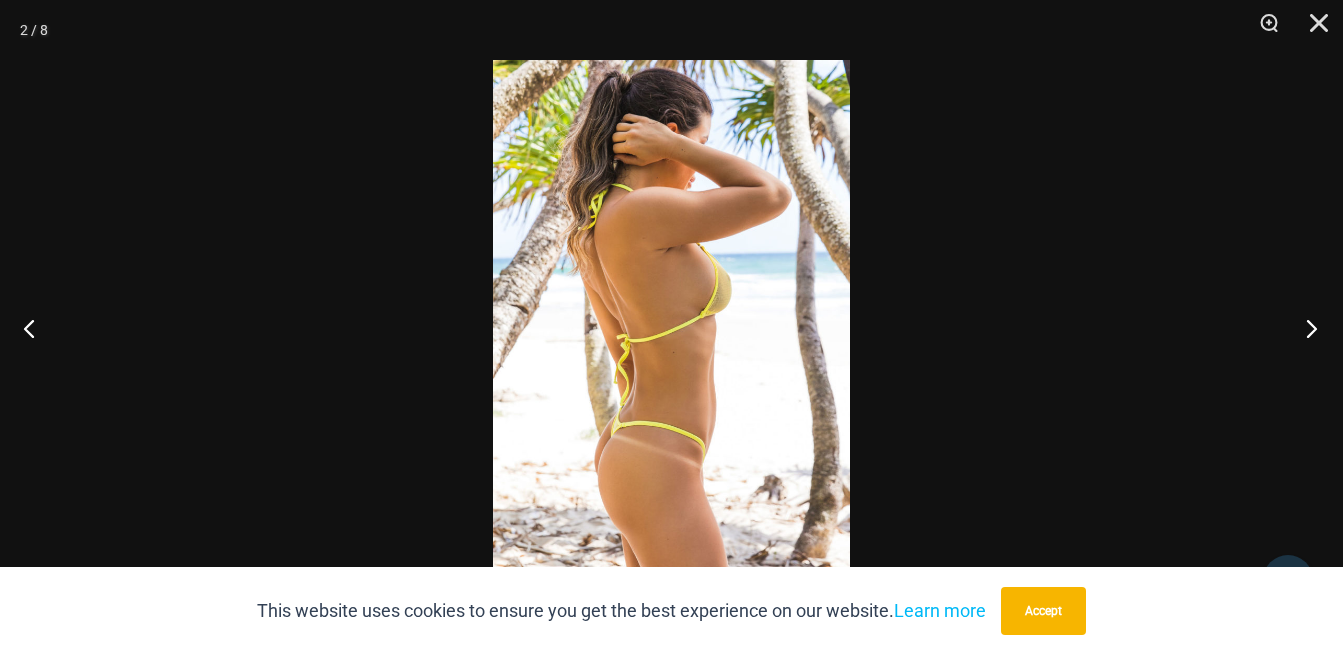 click at bounding box center [1305, 328] 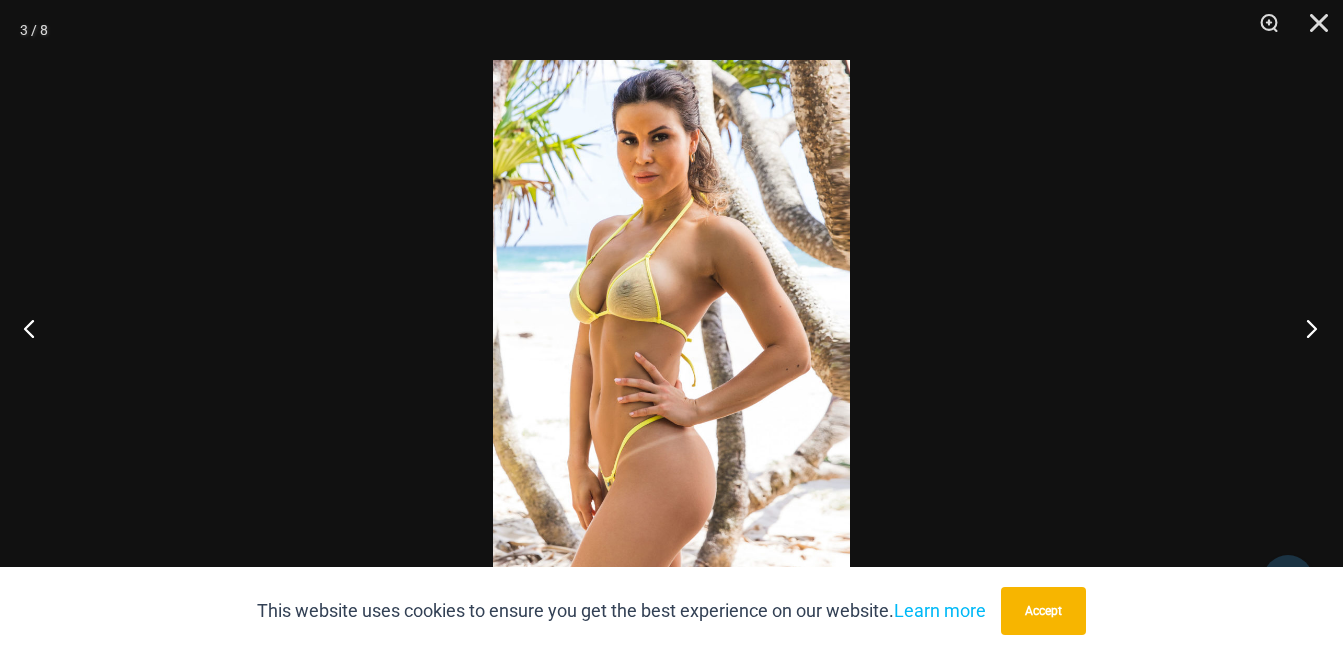 click at bounding box center (1305, 328) 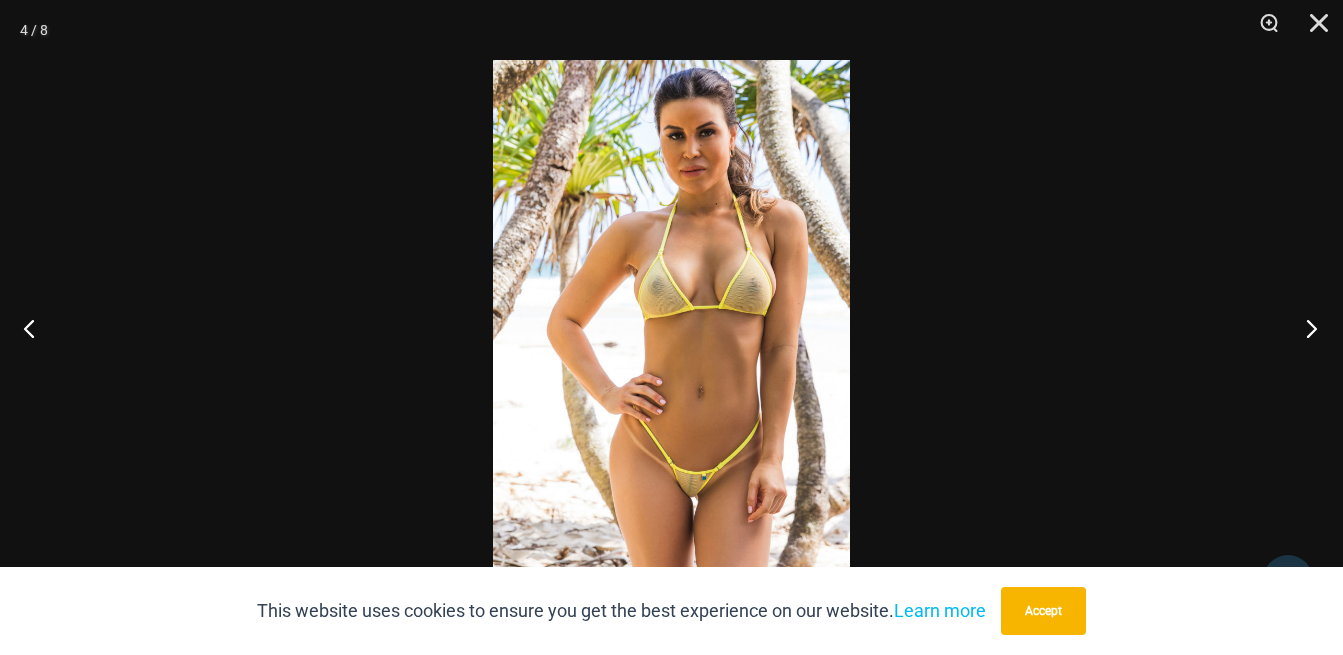 click at bounding box center (1305, 328) 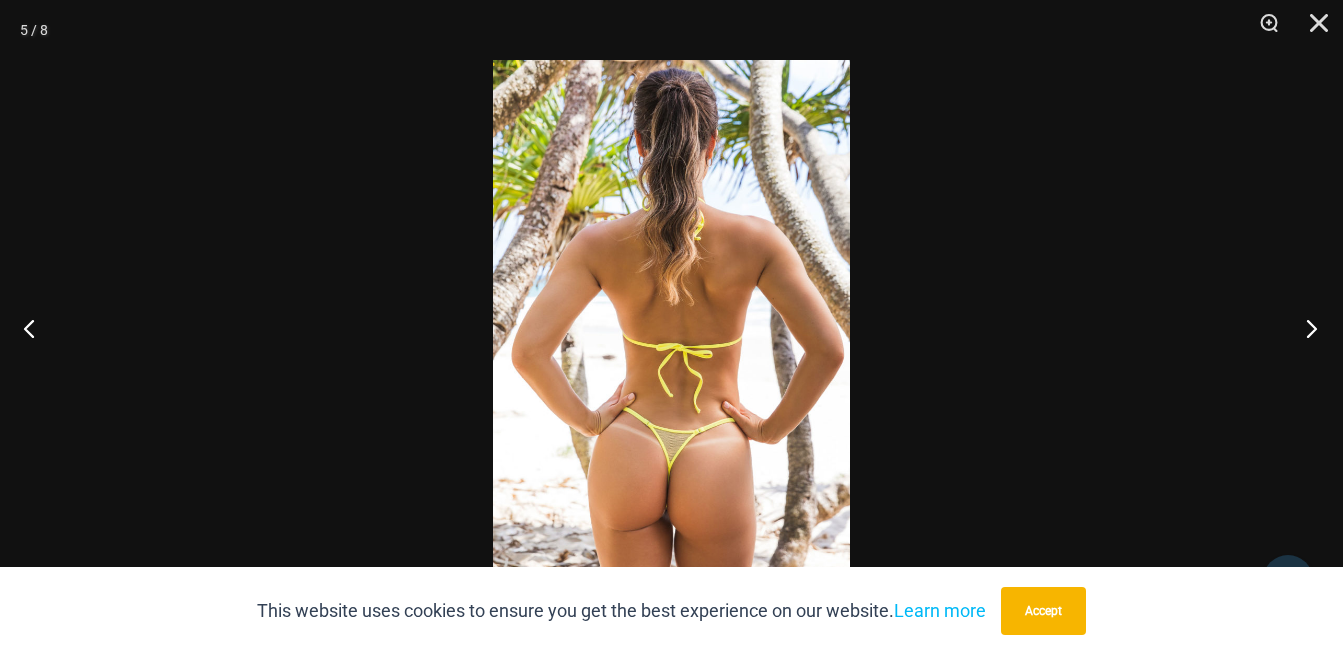 click at bounding box center (1305, 328) 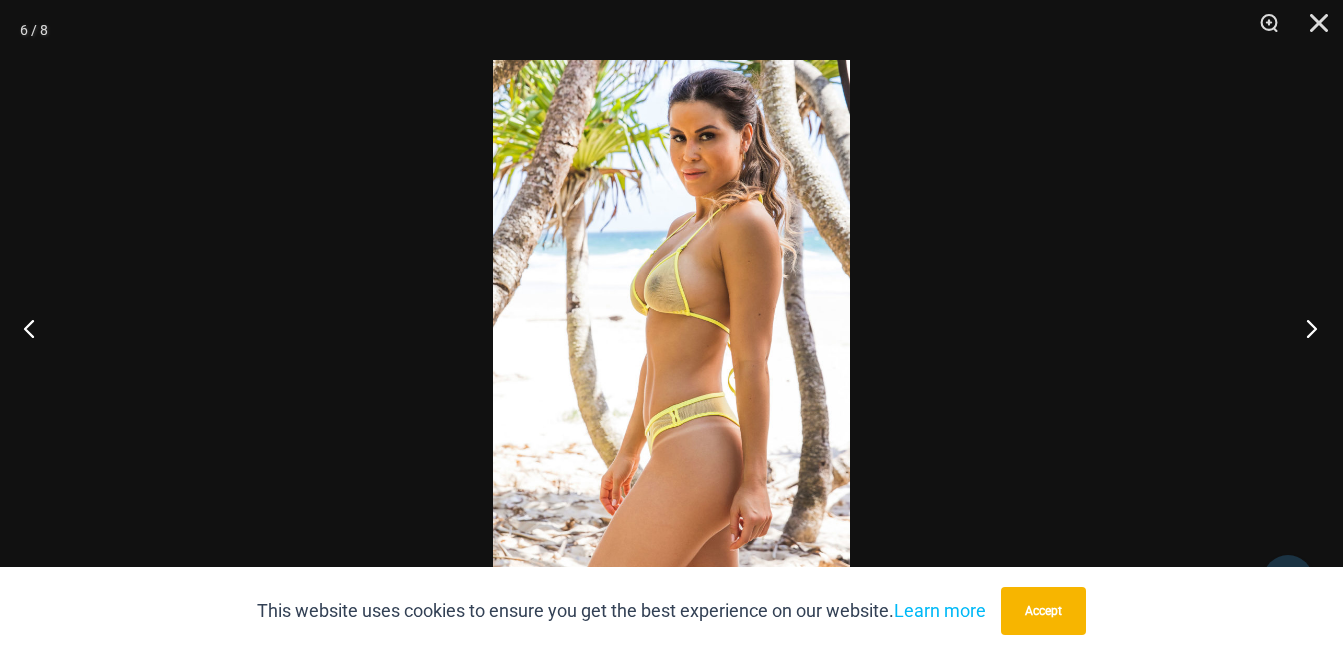 click at bounding box center (1305, 328) 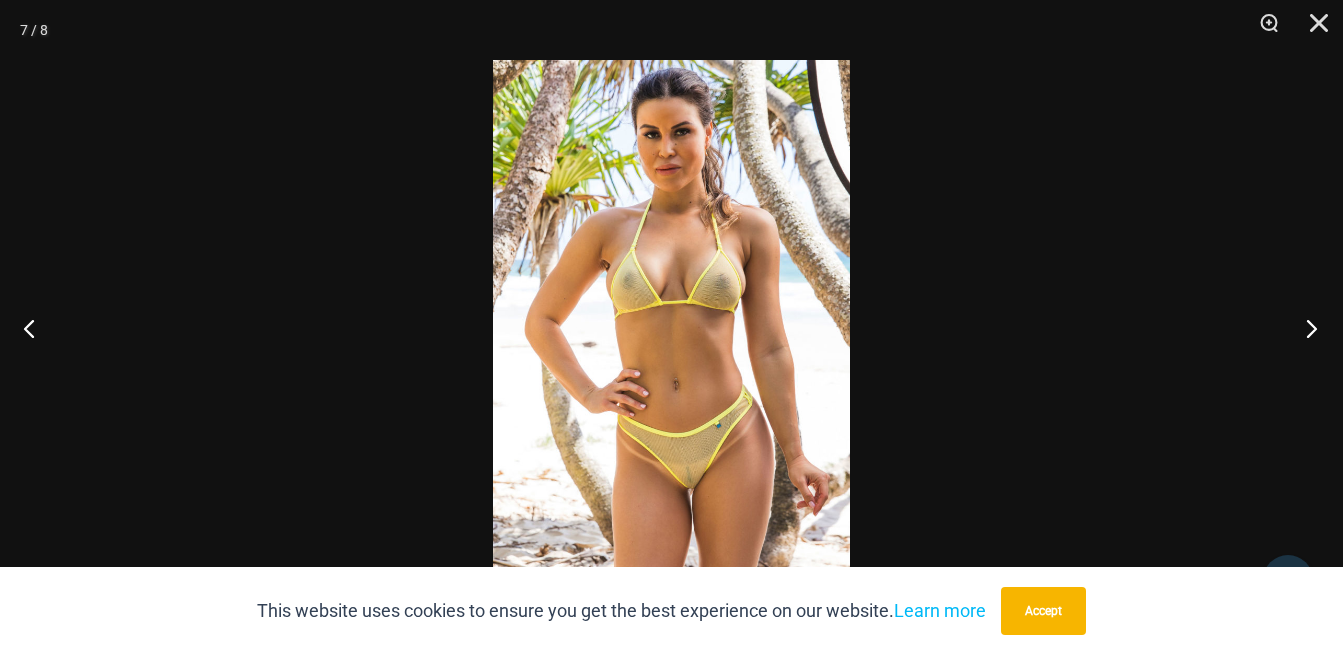 click at bounding box center (1305, 328) 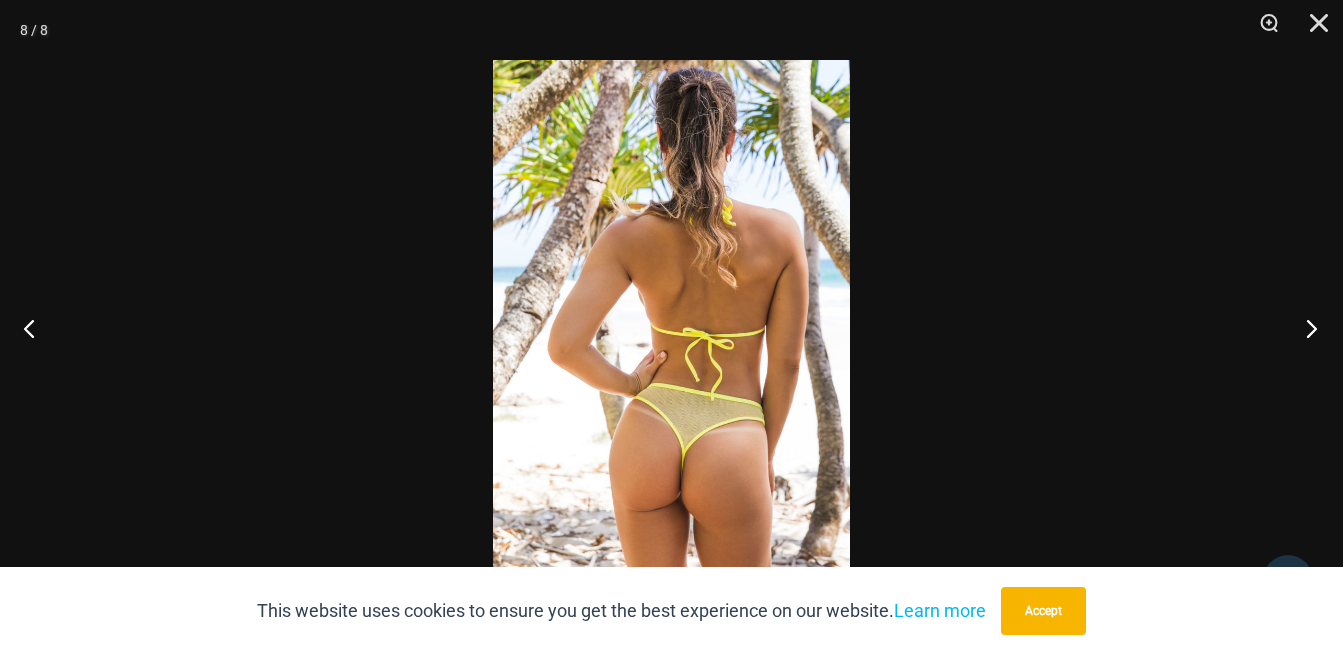 click at bounding box center (1305, 328) 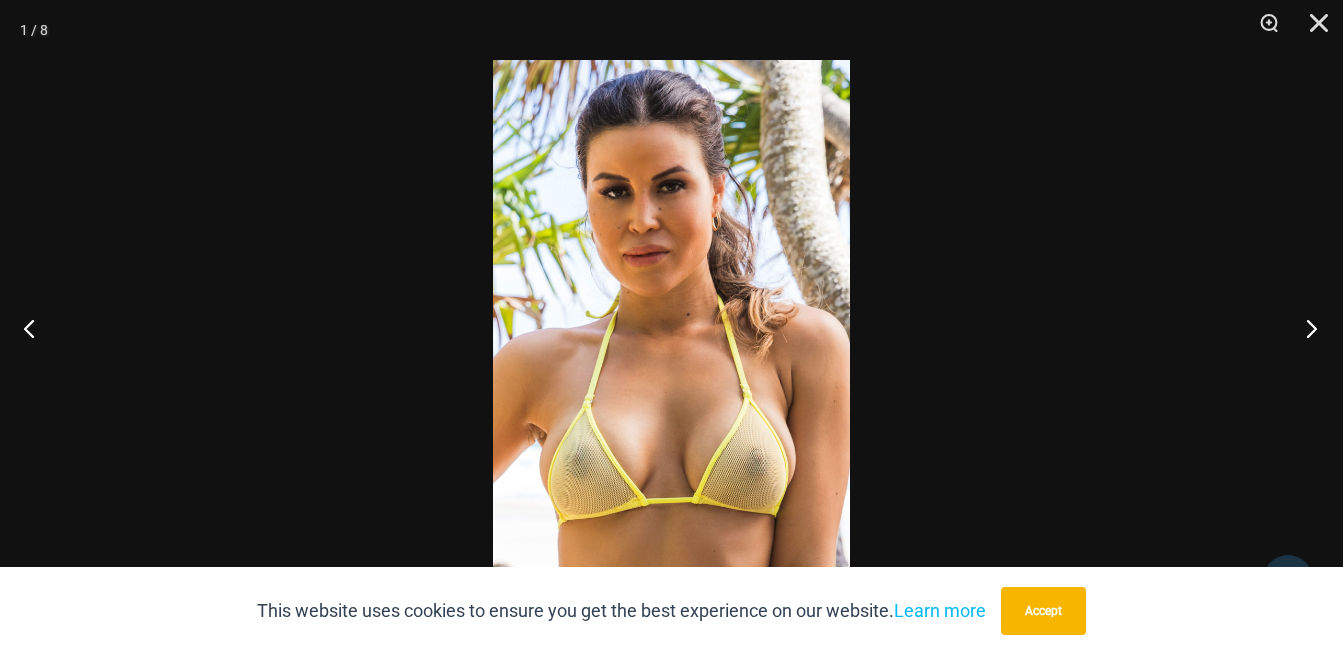 click at bounding box center [1305, 328] 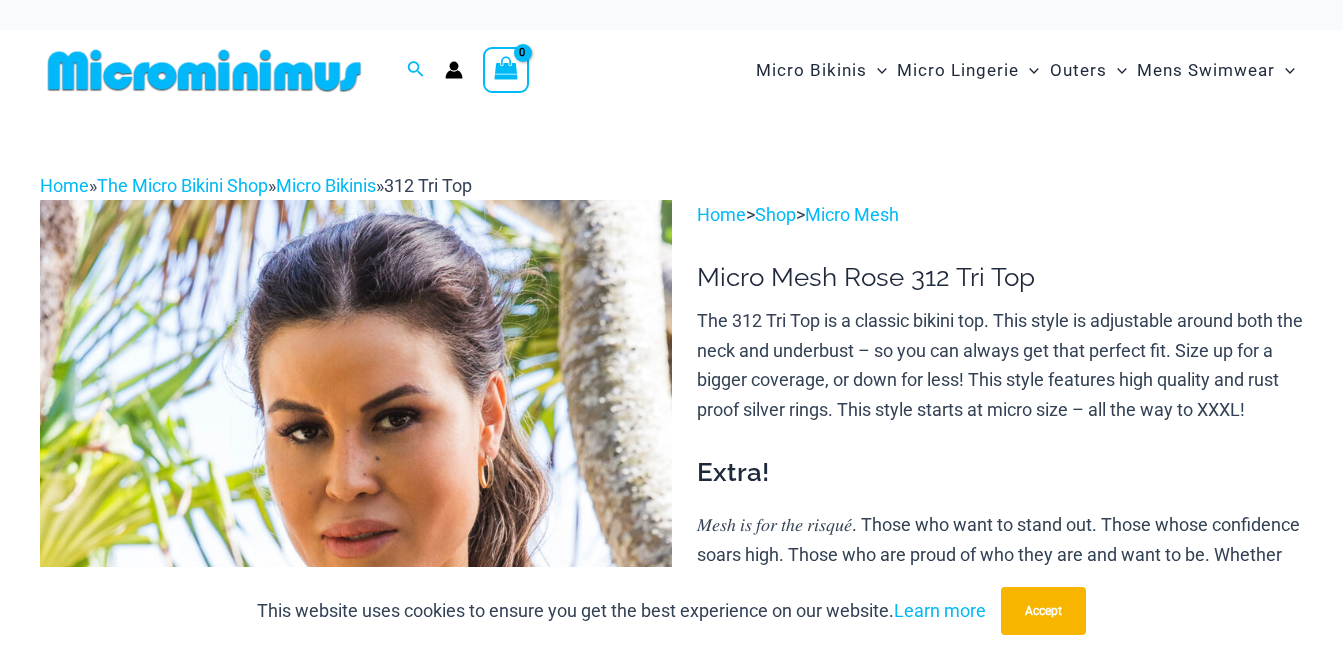 scroll, scrollTop: 0, scrollLeft: 0, axis: both 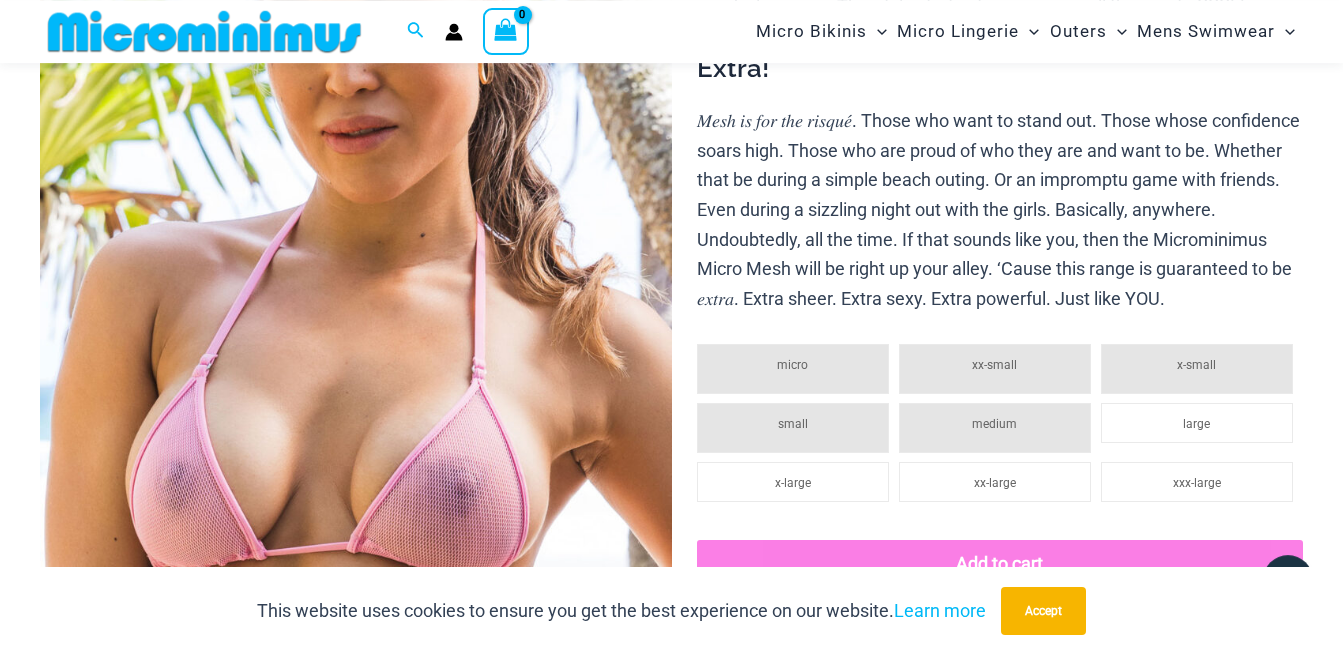 click at bounding box center (356, 269) 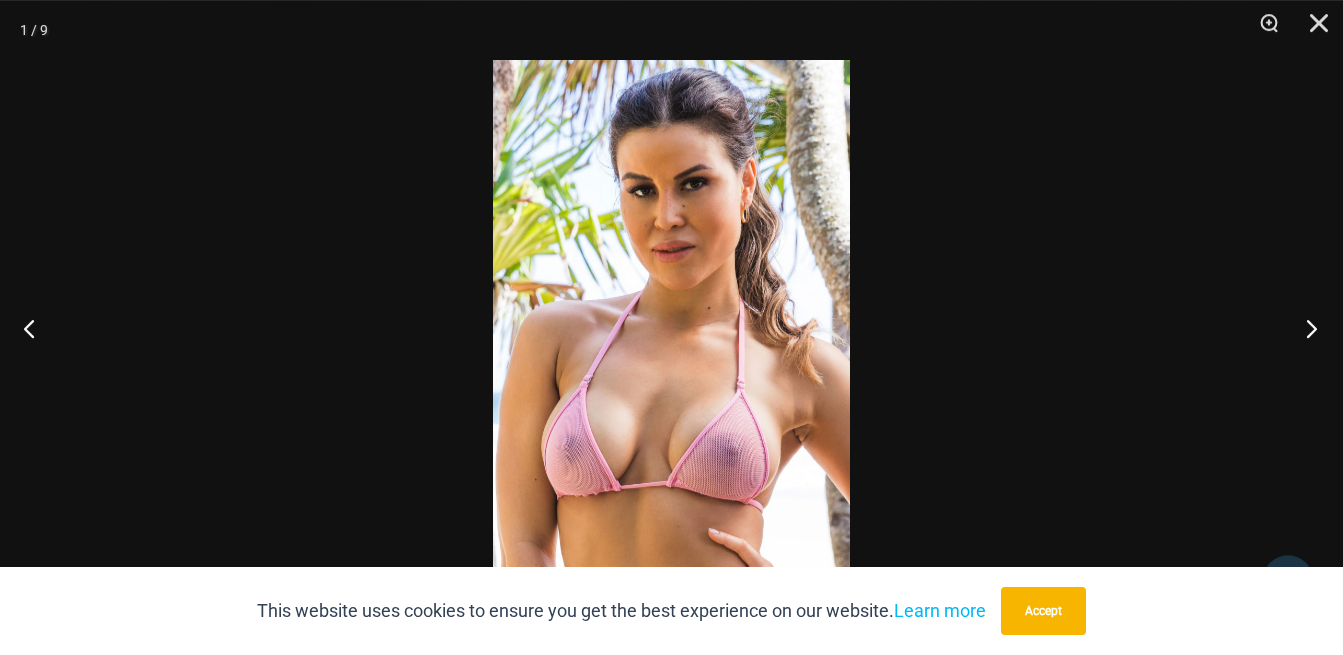 click at bounding box center (1305, 328) 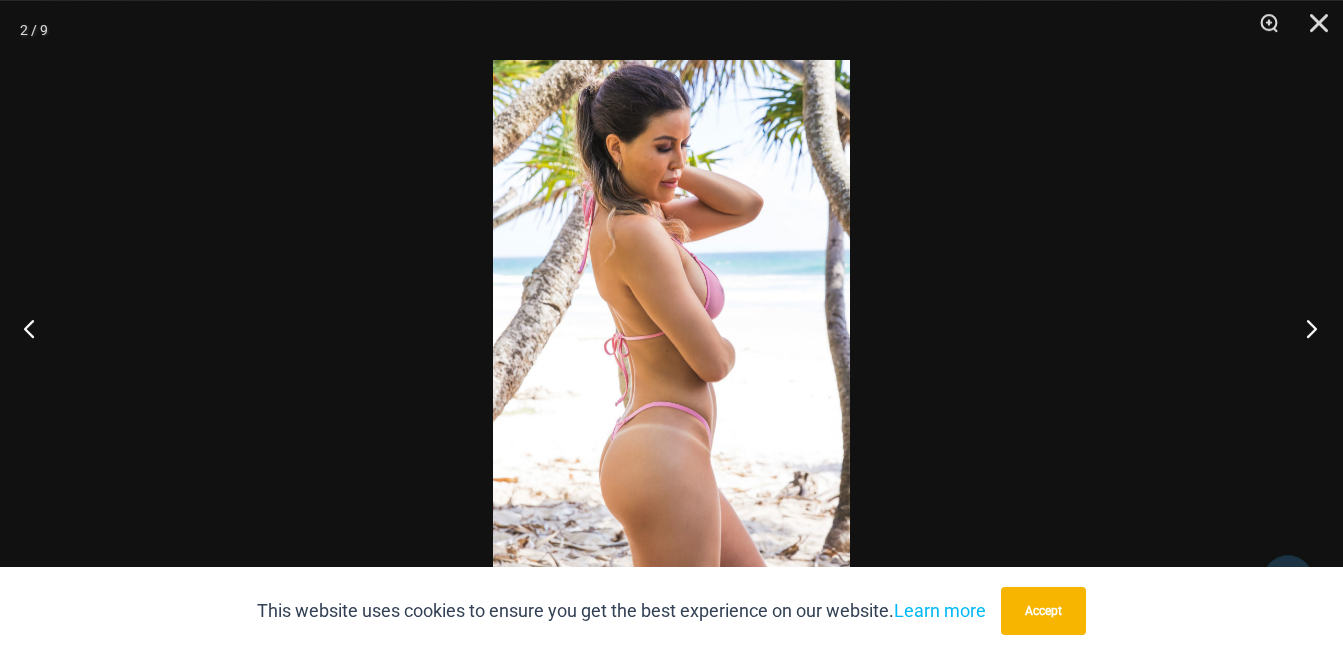click at bounding box center (1305, 328) 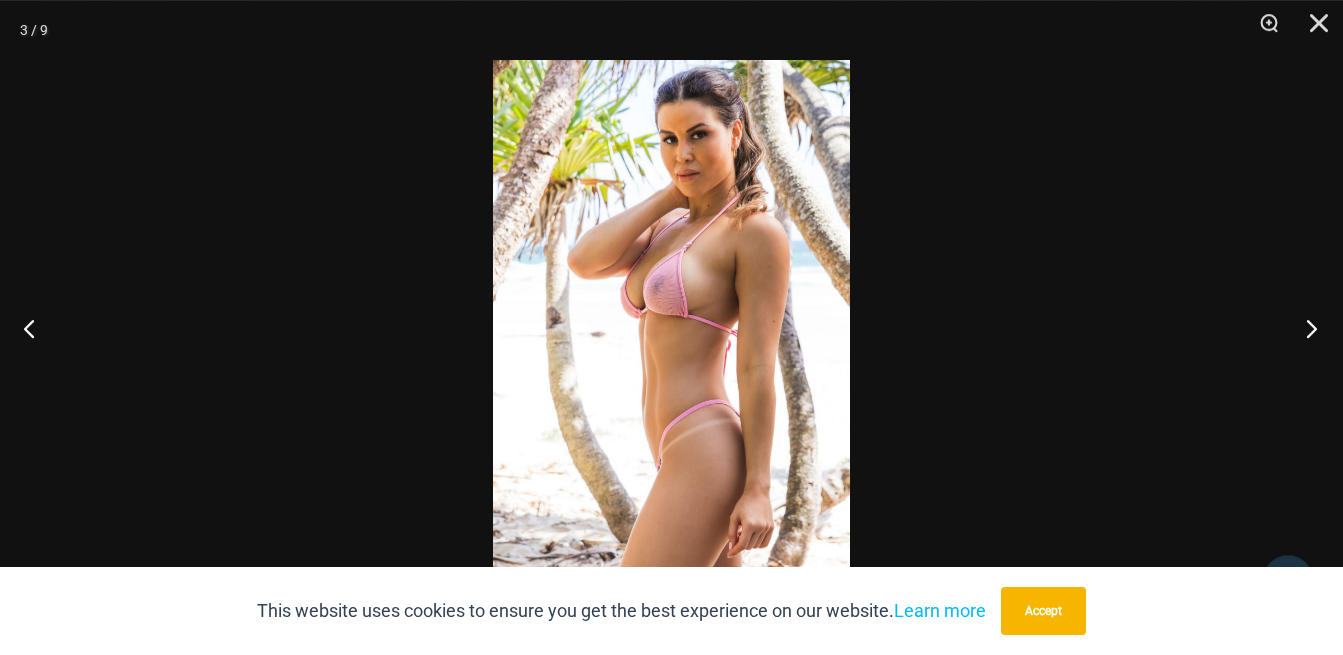 click at bounding box center [1305, 328] 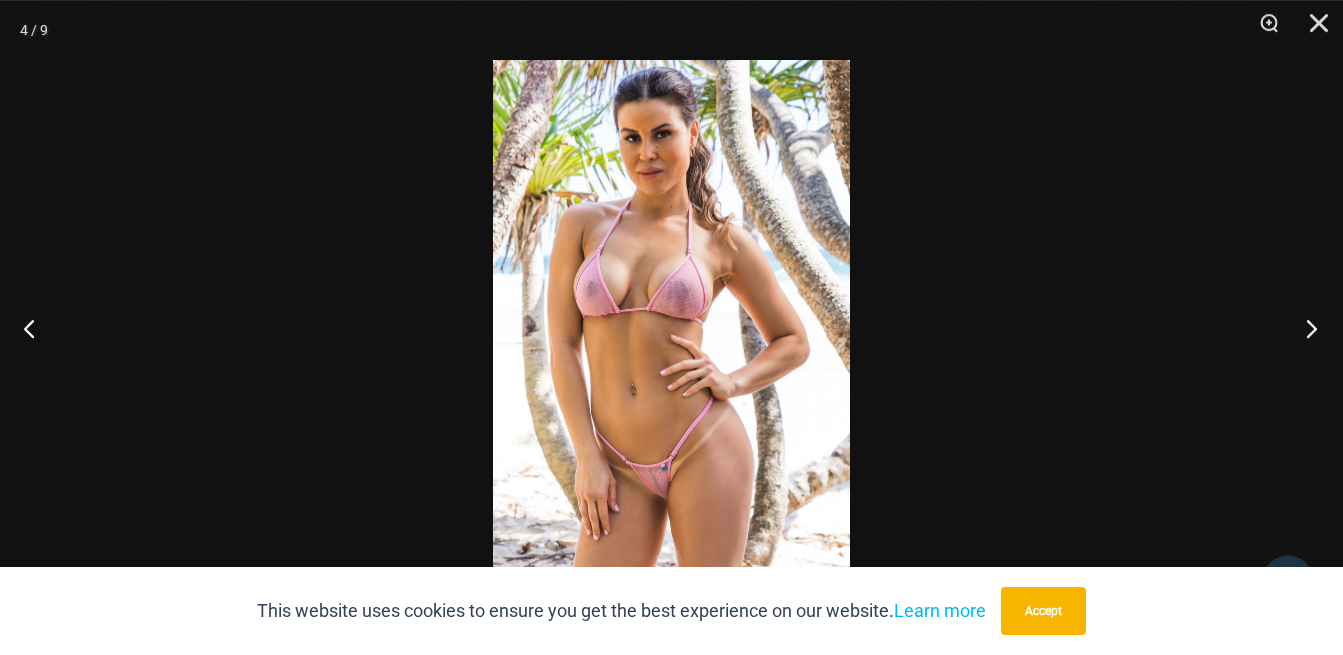 click at bounding box center (1305, 328) 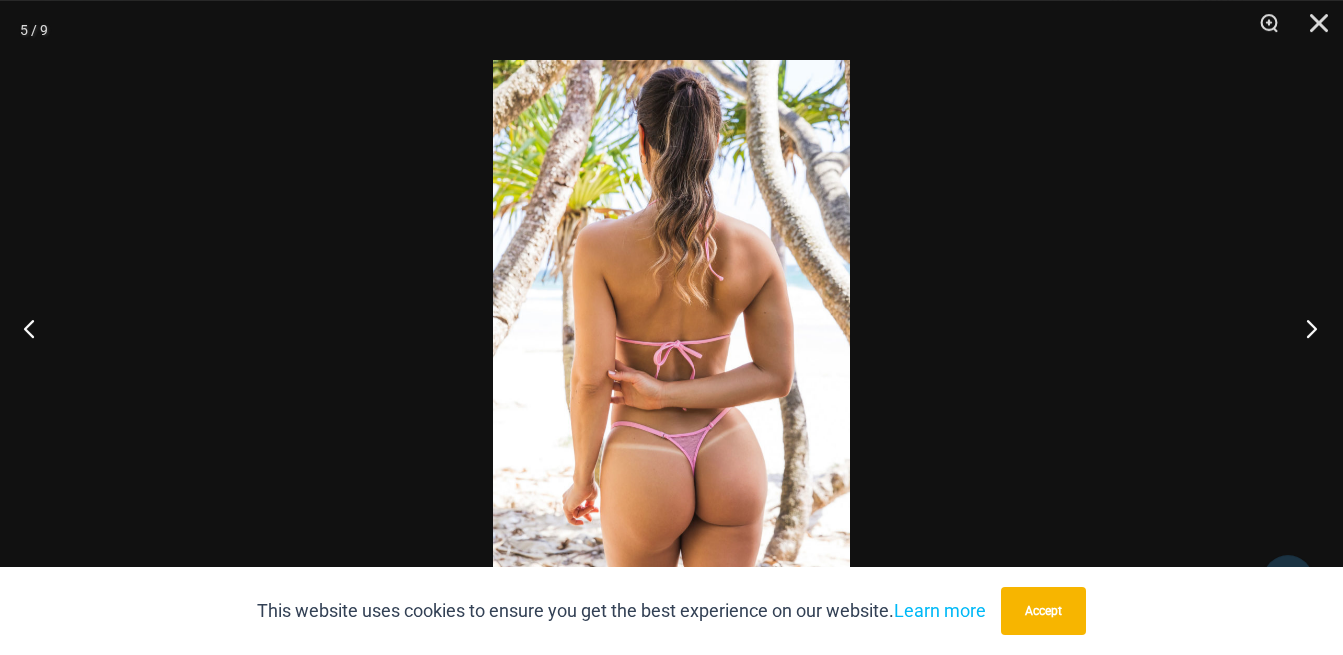 click at bounding box center [1305, 328] 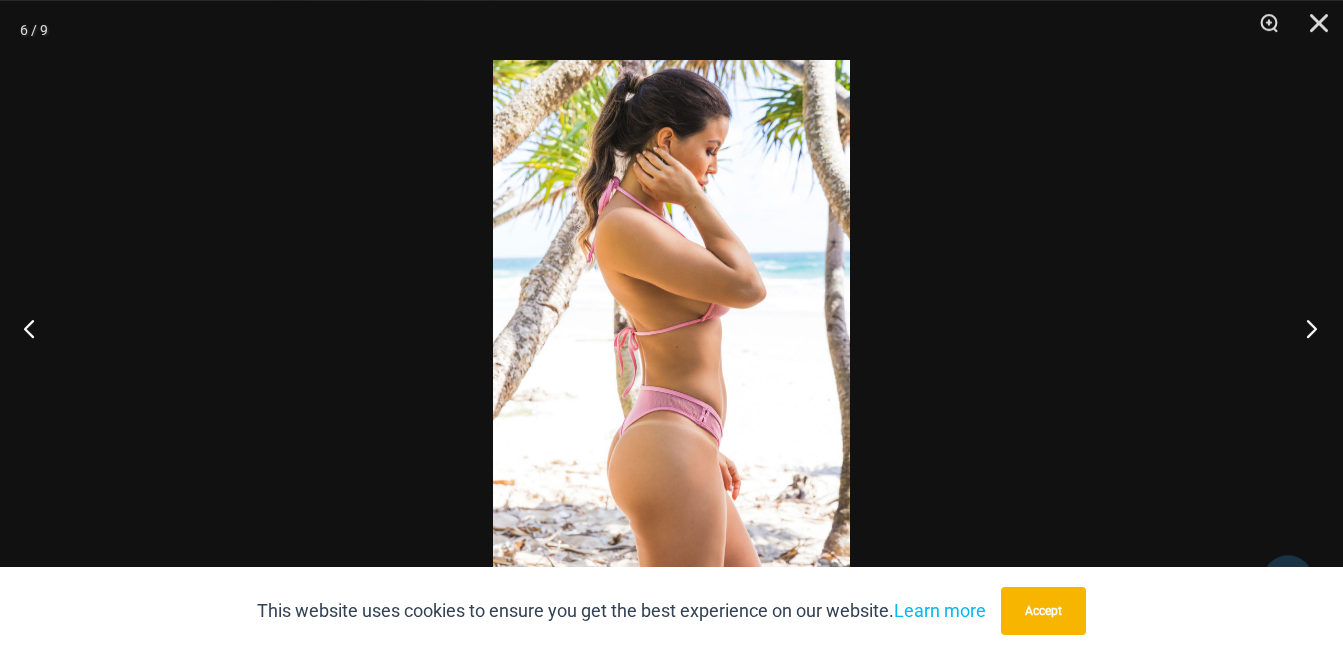 click at bounding box center (1305, 328) 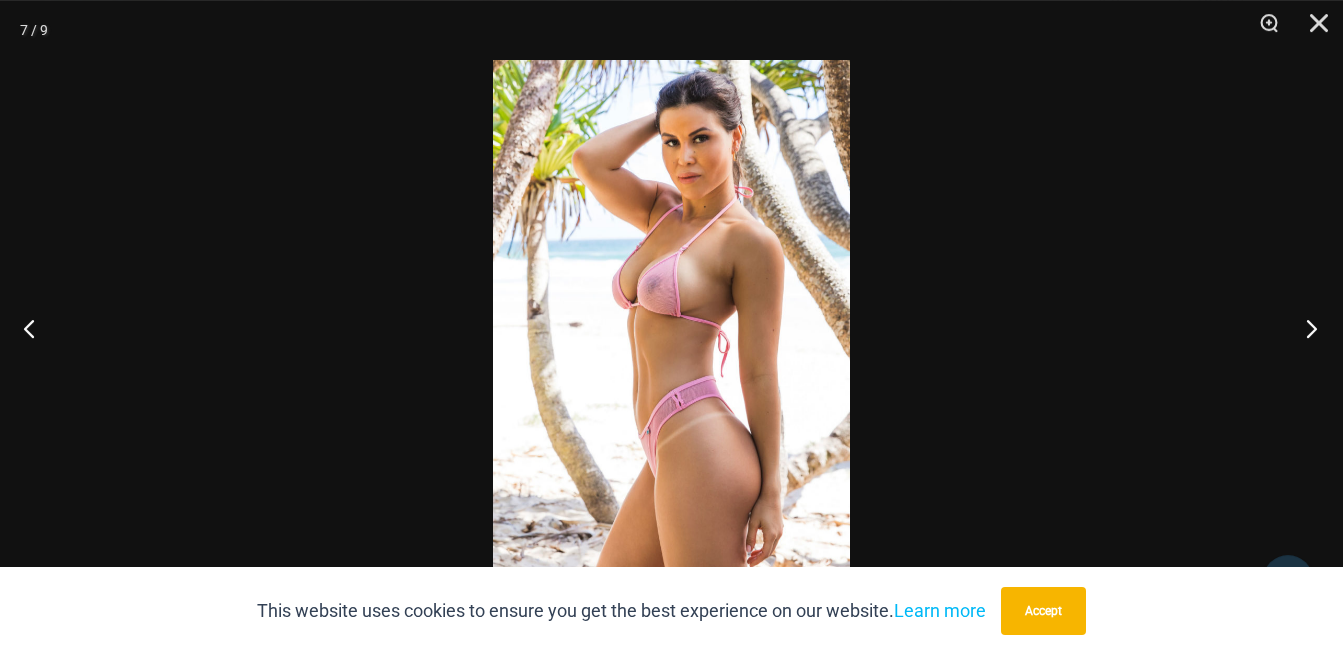 click at bounding box center [1305, 328] 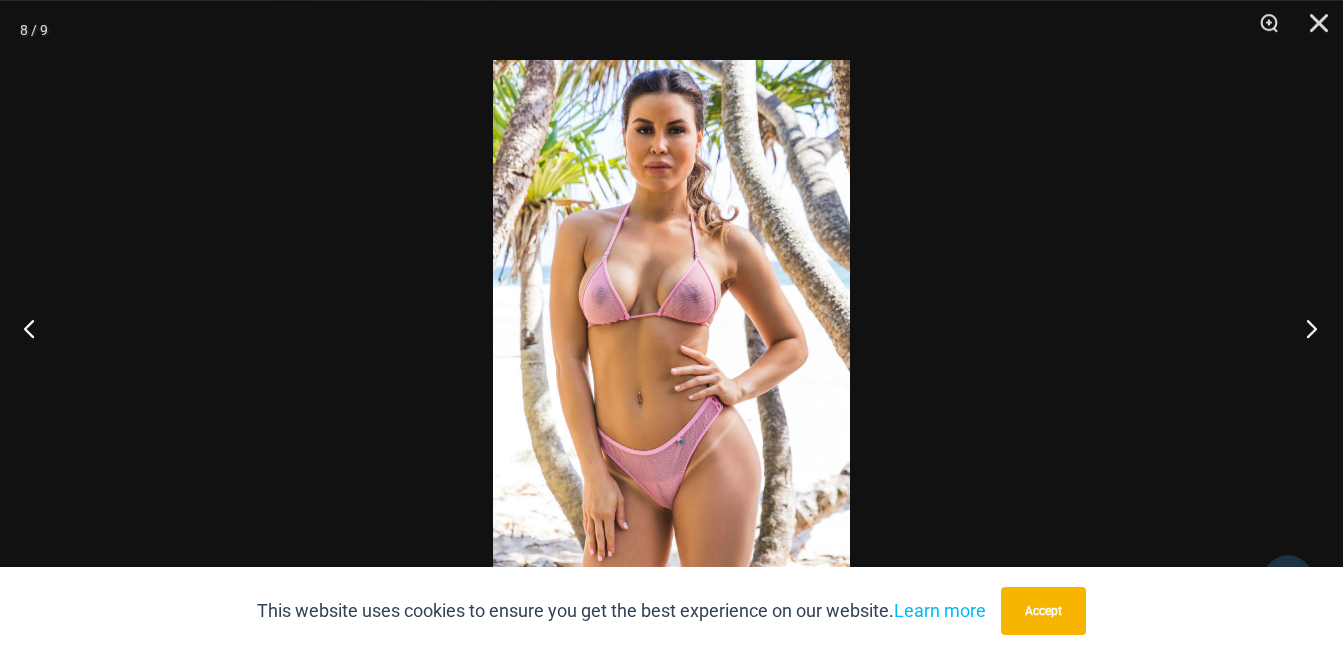 click at bounding box center (1305, 328) 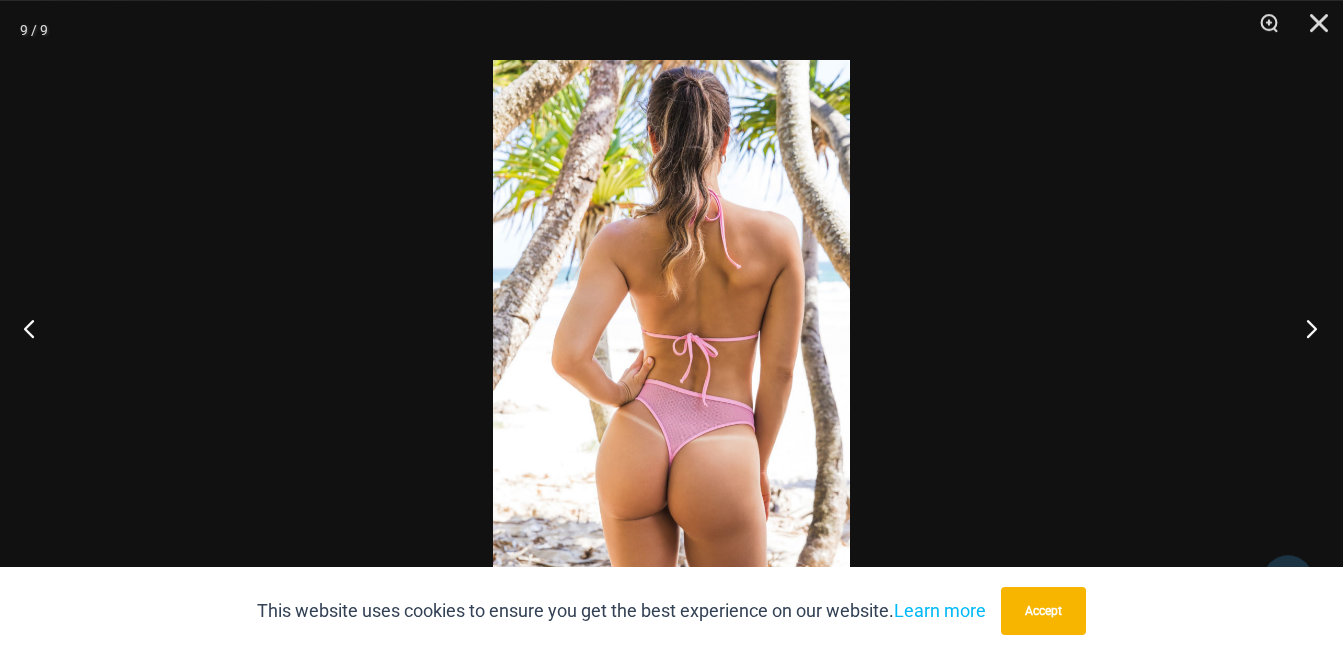 click at bounding box center (1305, 328) 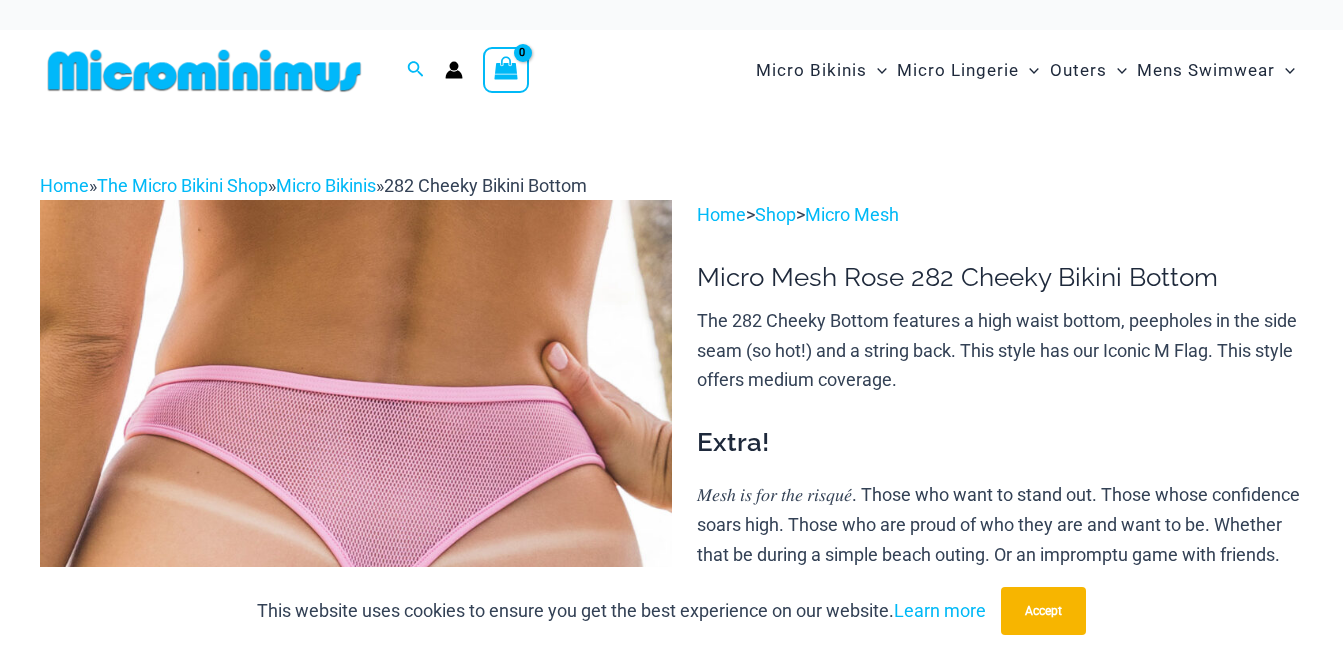 scroll, scrollTop: 0, scrollLeft: 0, axis: both 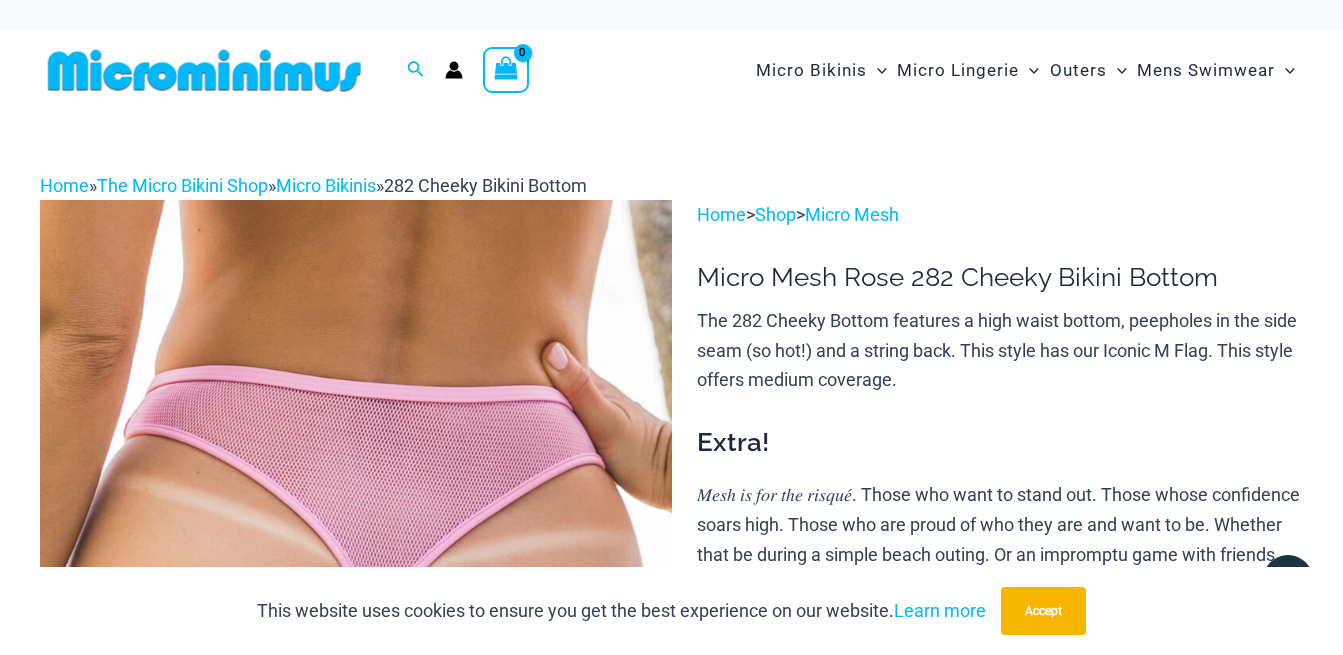 click 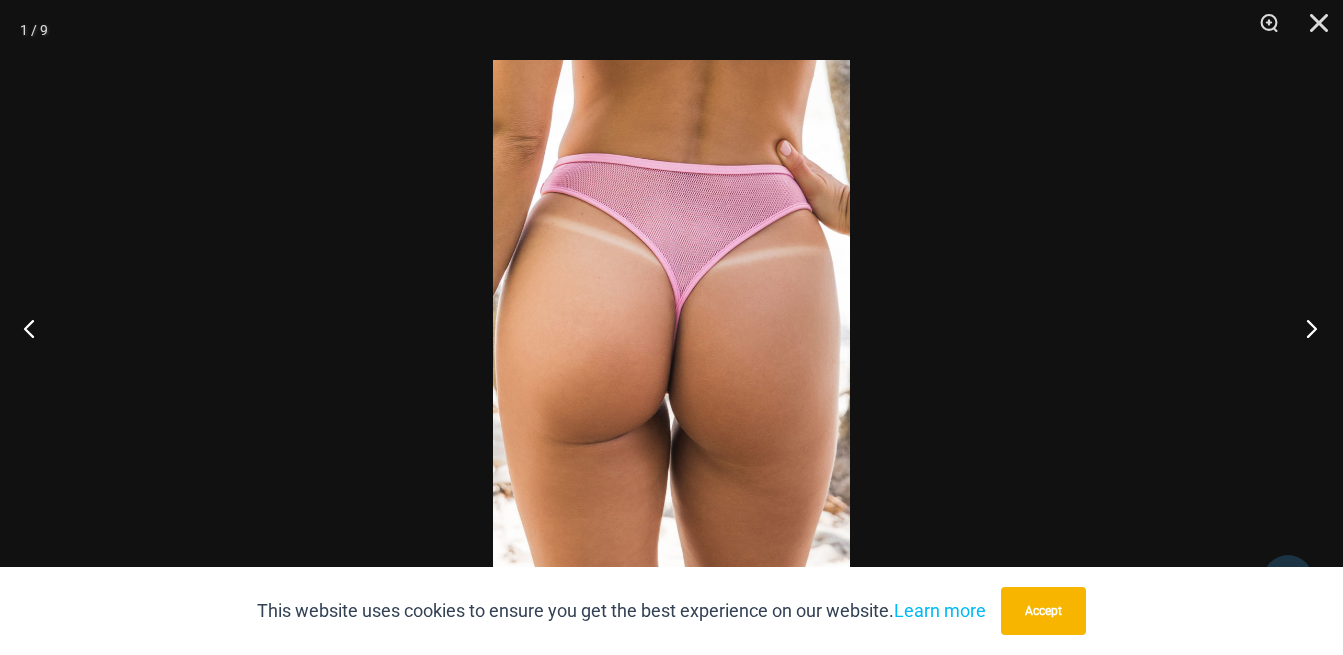 click at bounding box center [1305, 328] 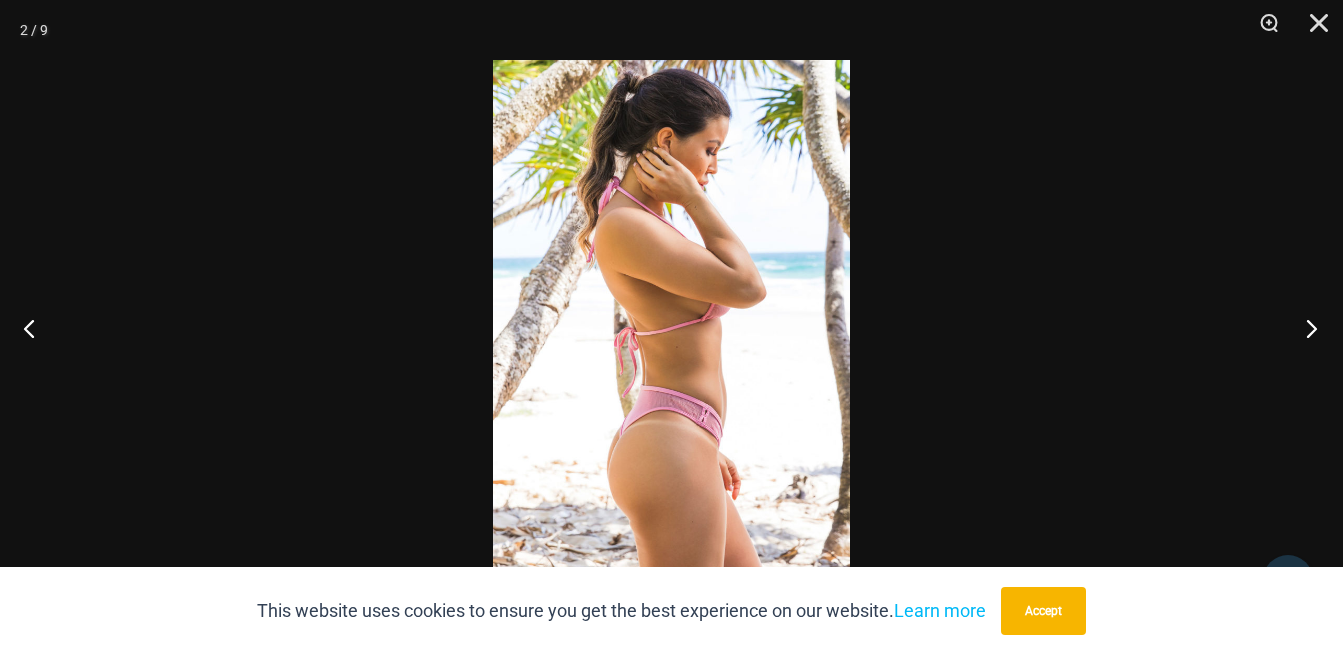 click at bounding box center (1305, 328) 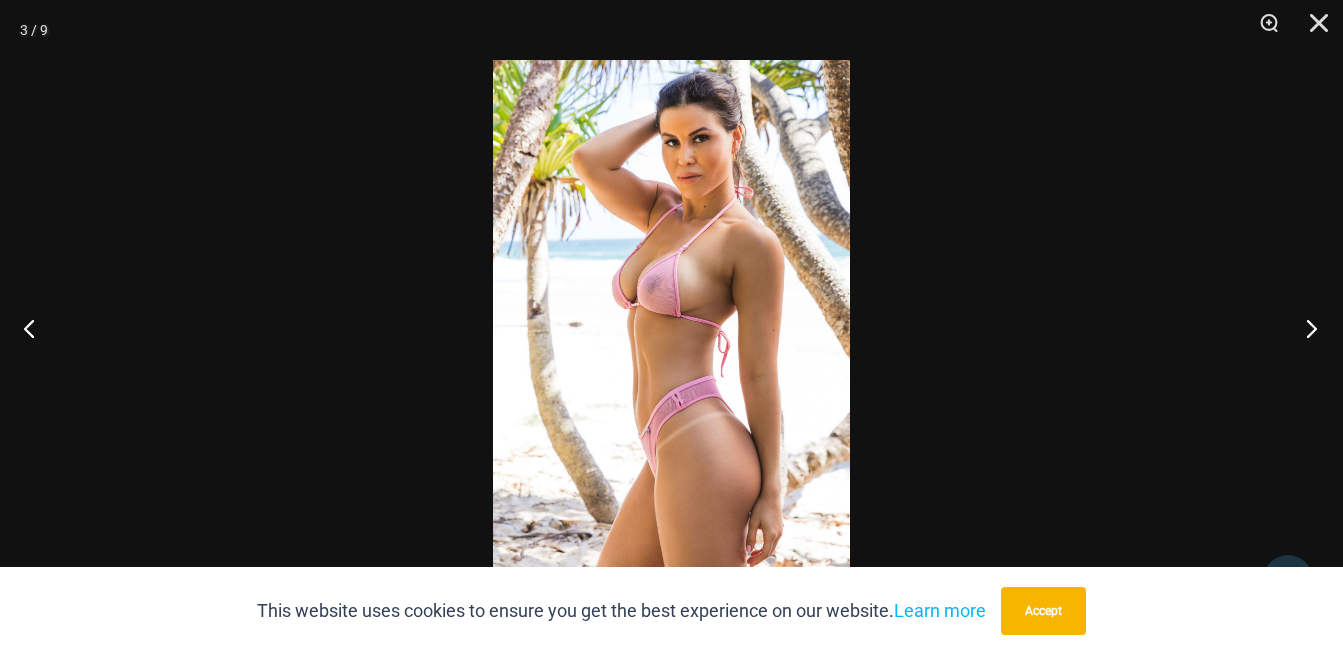 click at bounding box center [1305, 328] 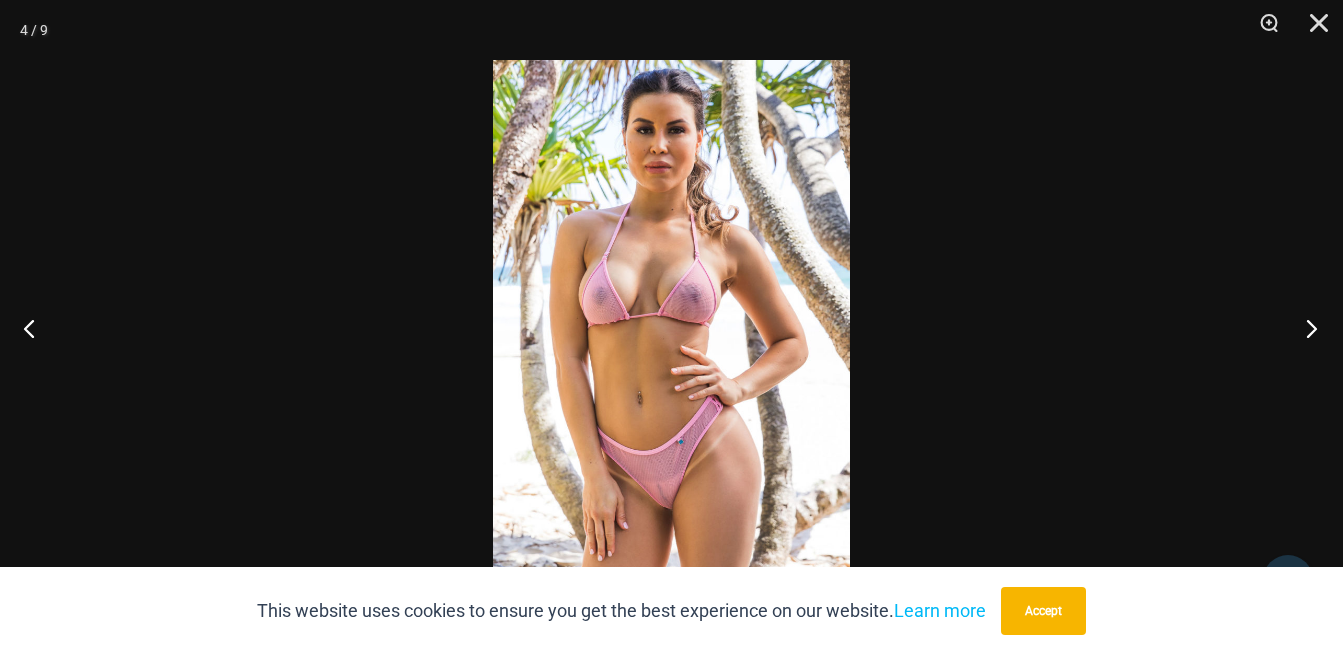 click at bounding box center [1305, 328] 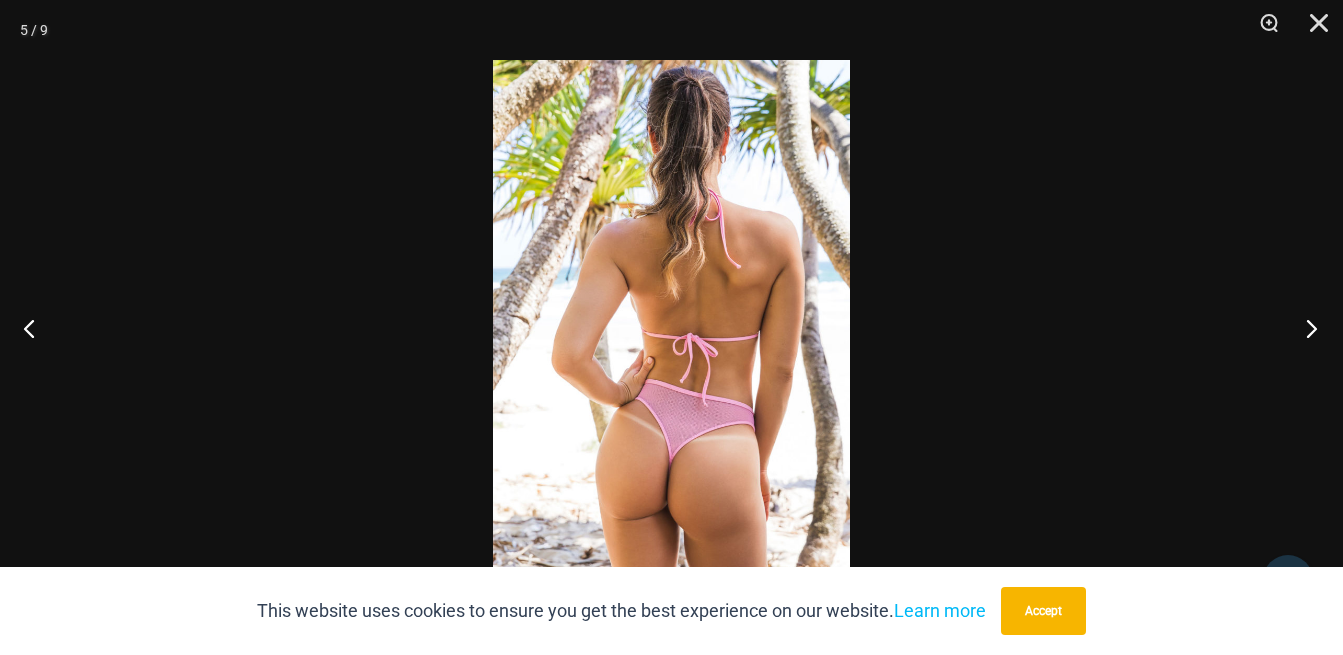 click at bounding box center [1305, 328] 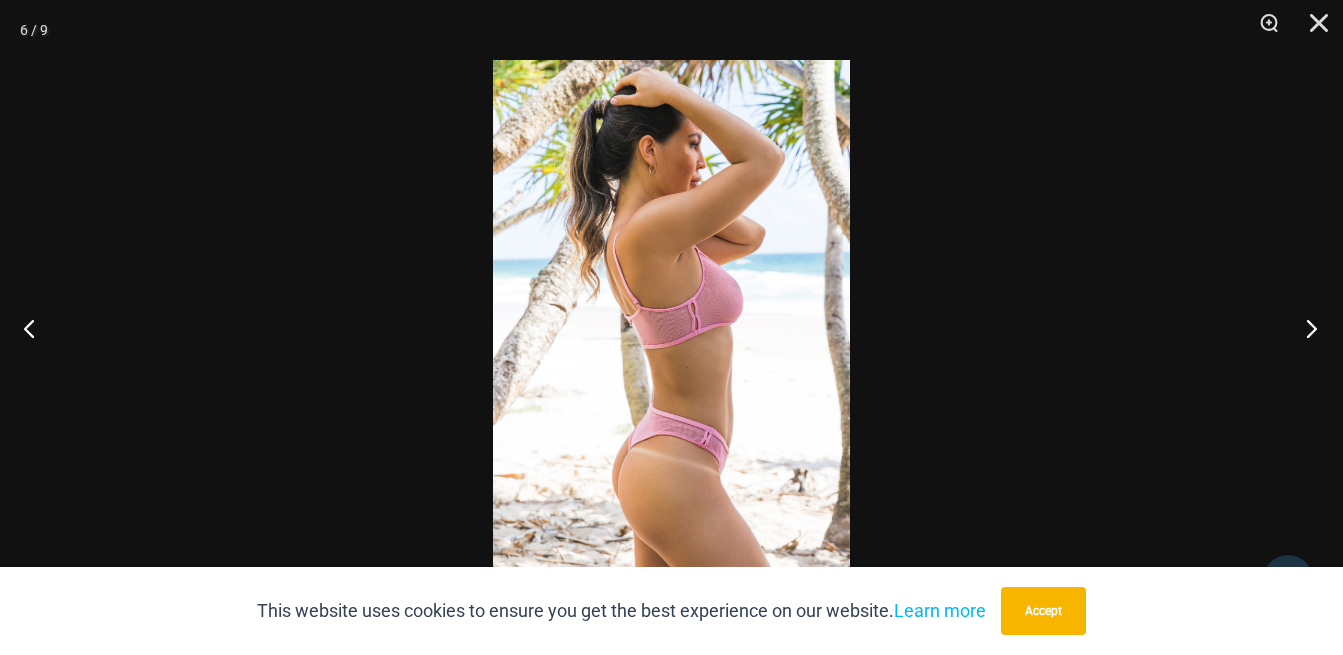 click at bounding box center (1305, 328) 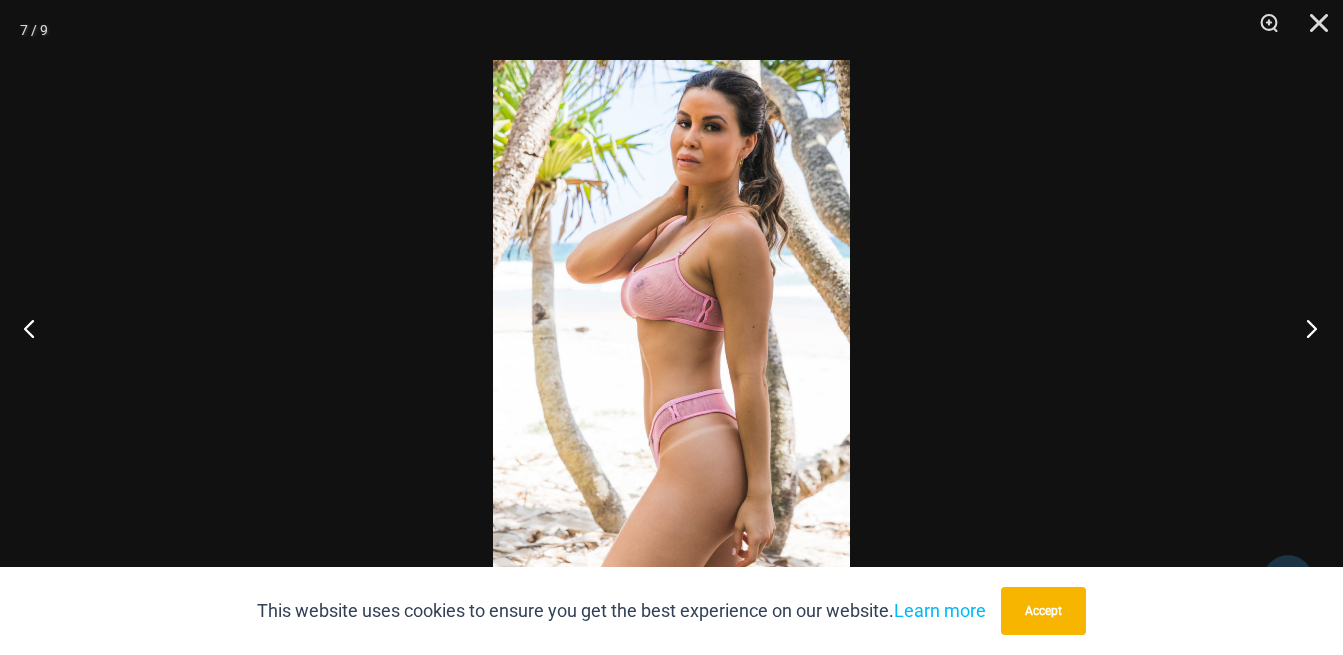 click at bounding box center [1305, 328] 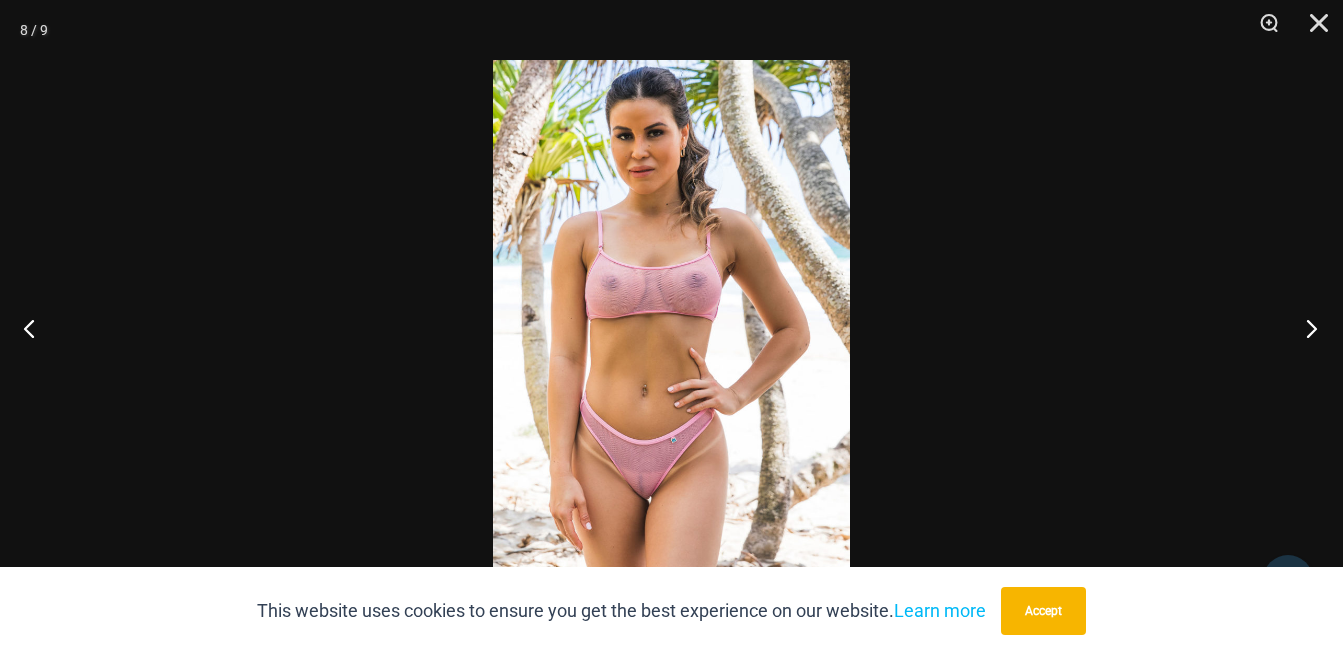 click at bounding box center (1305, 328) 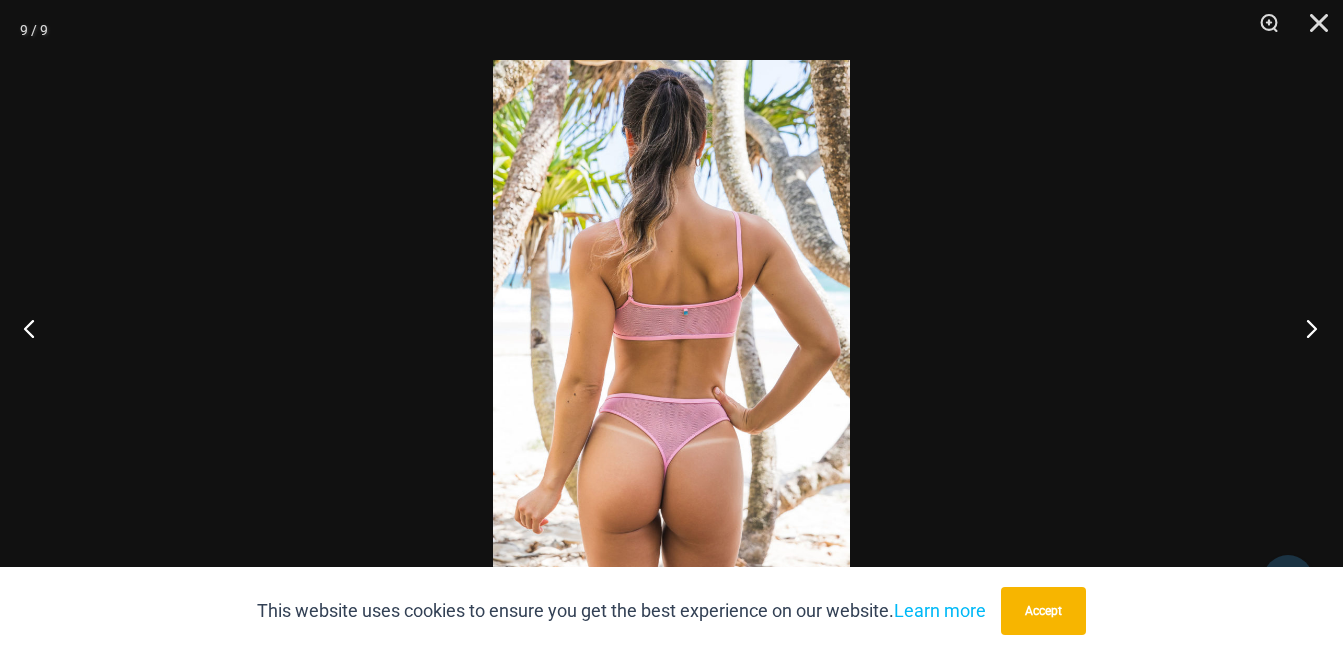 click at bounding box center (1305, 328) 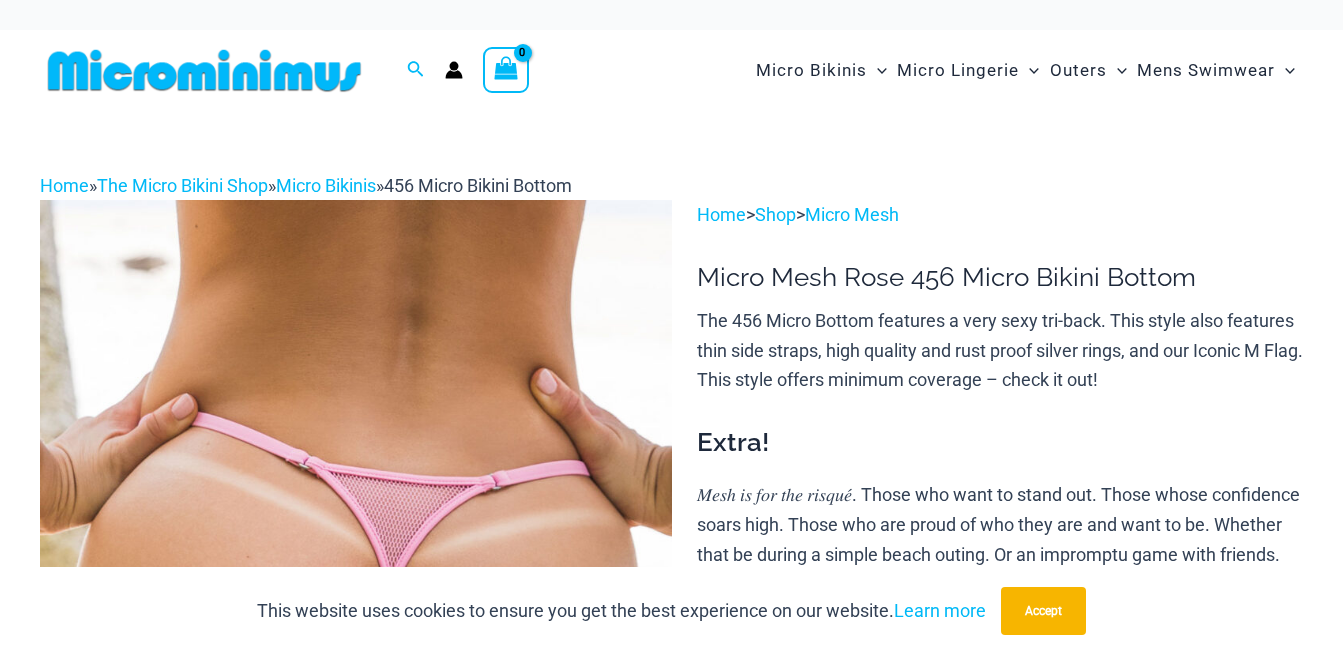 scroll, scrollTop: 0, scrollLeft: 0, axis: both 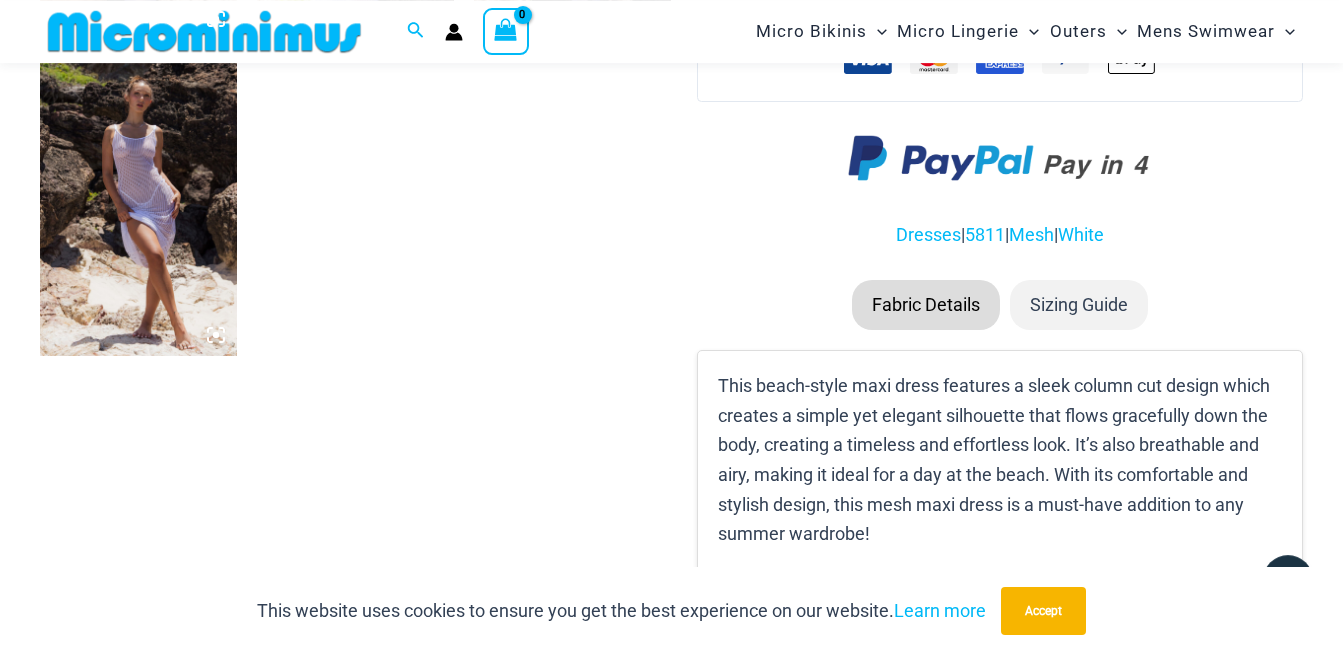 click at bounding box center [138, 208] 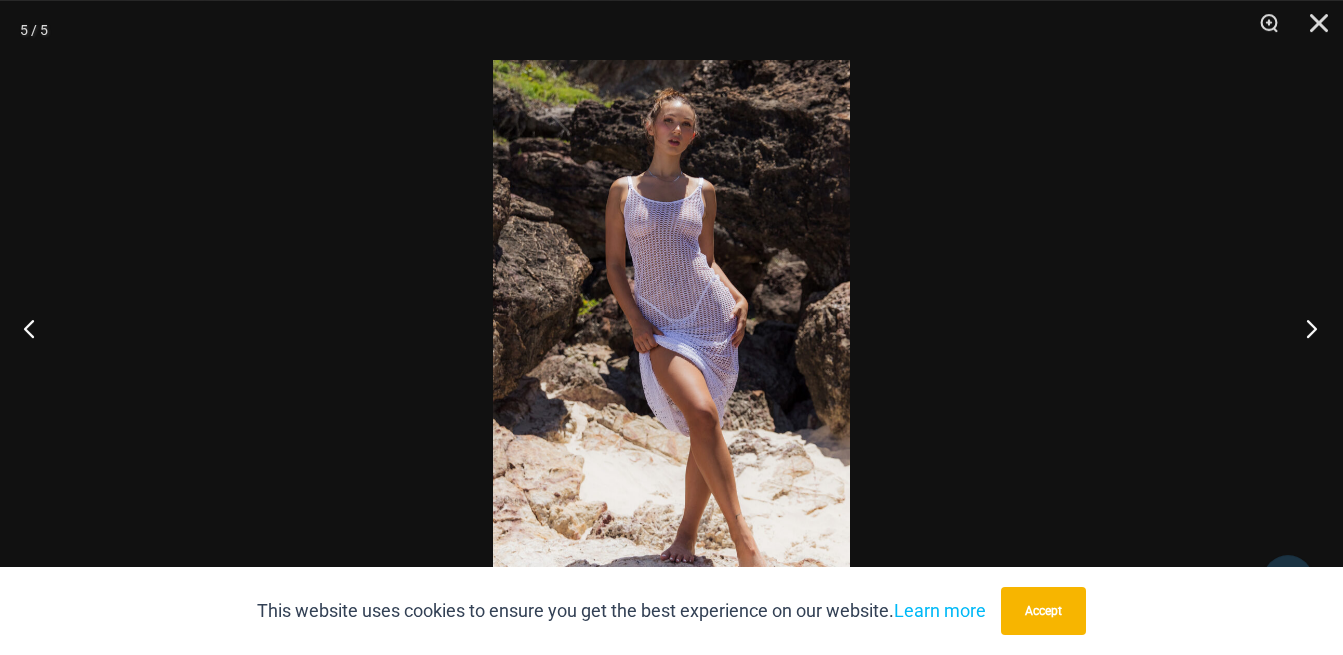 click at bounding box center (1305, 328) 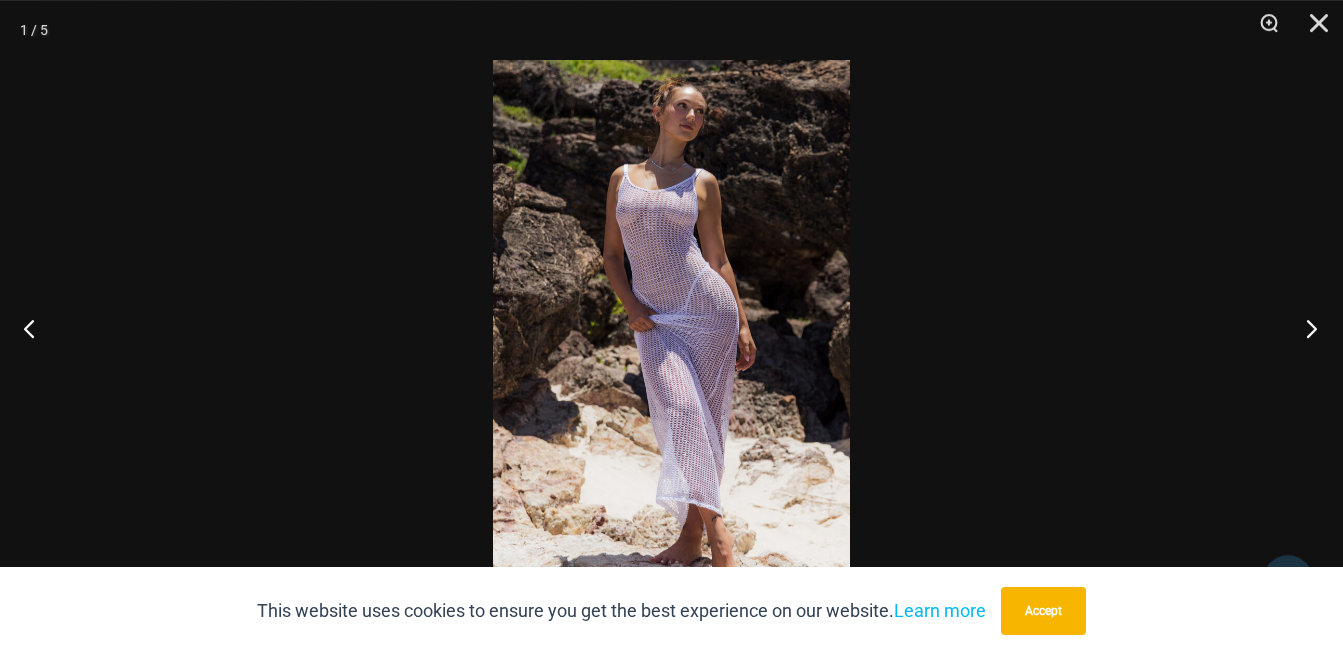 click at bounding box center [1305, 328] 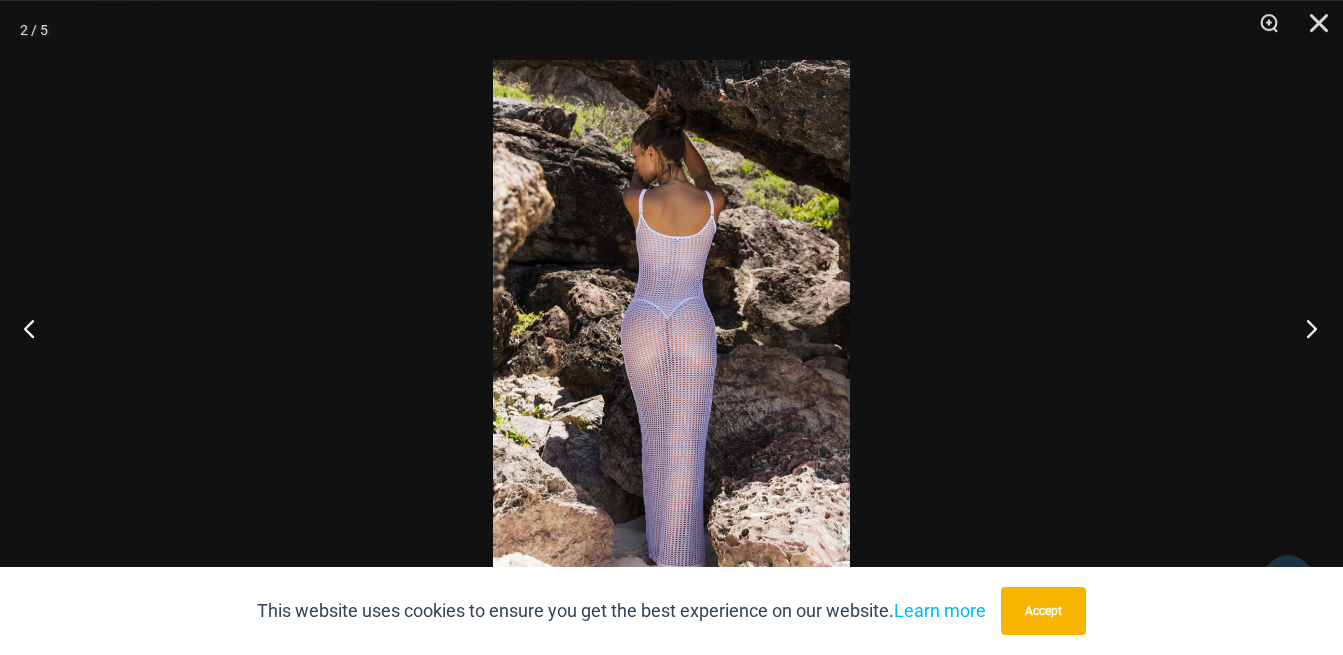 click at bounding box center [1305, 328] 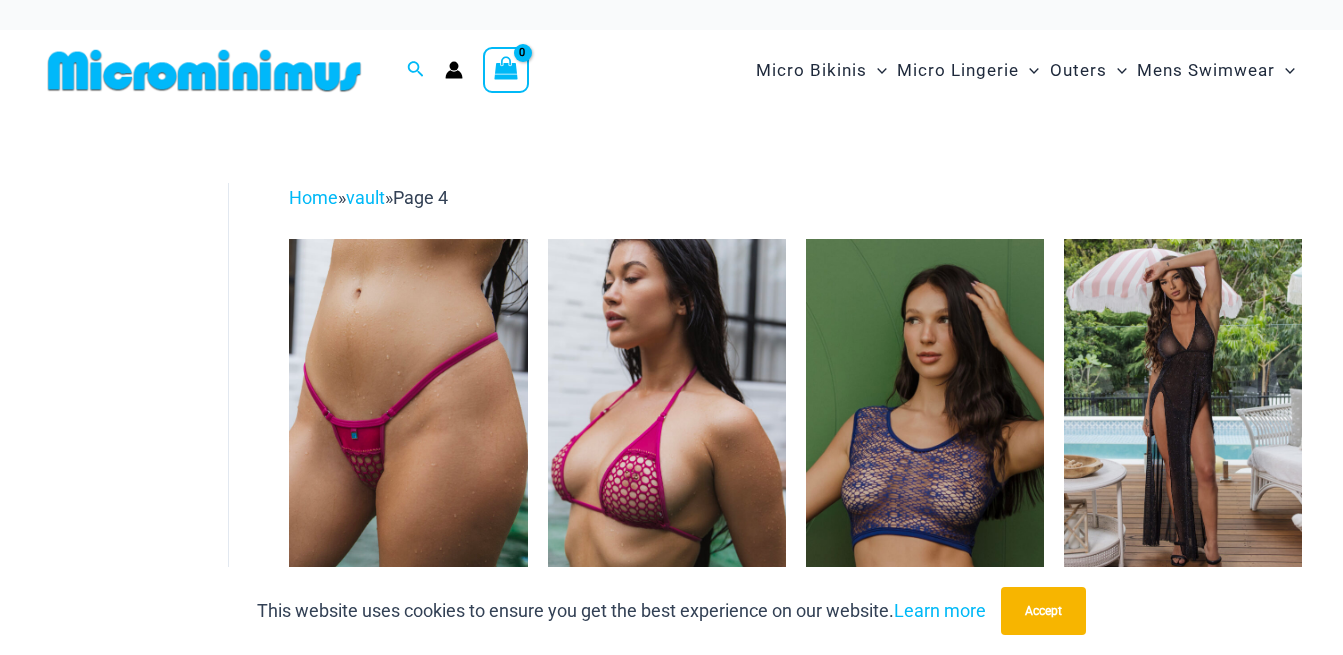 scroll, scrollTop: 0, scrollLeft: 0, axis: both 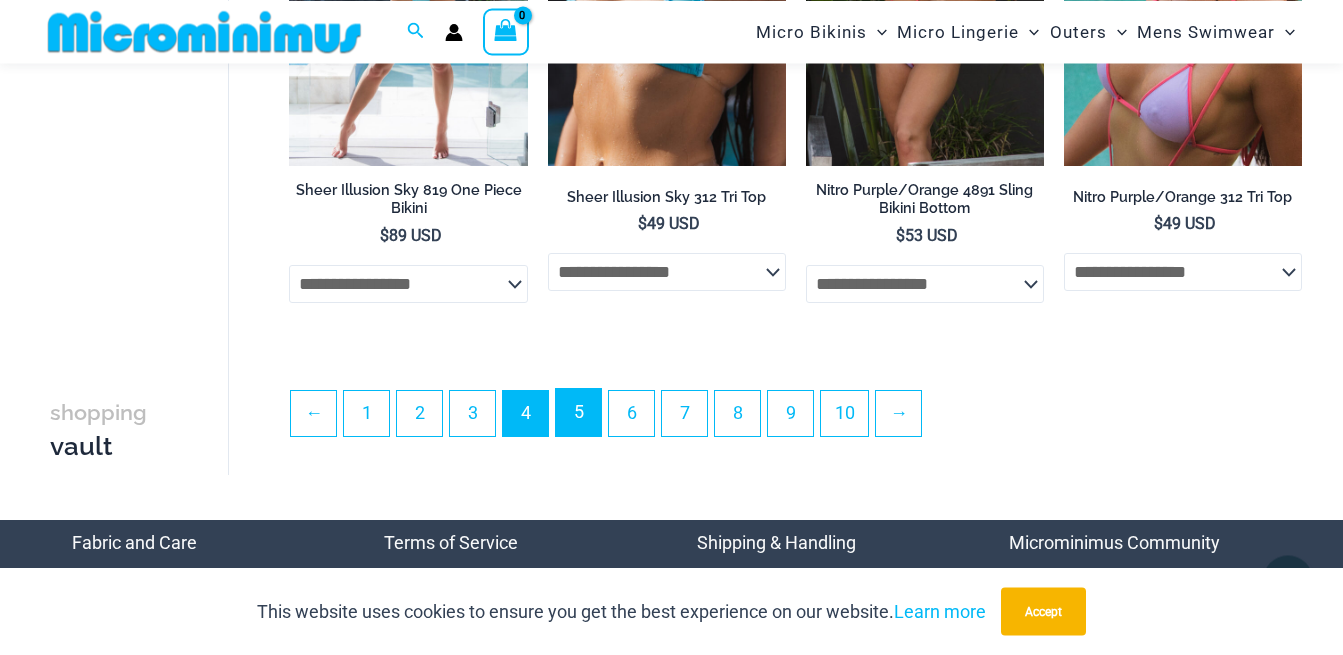 click on "5" at bounding box center [578, 412] 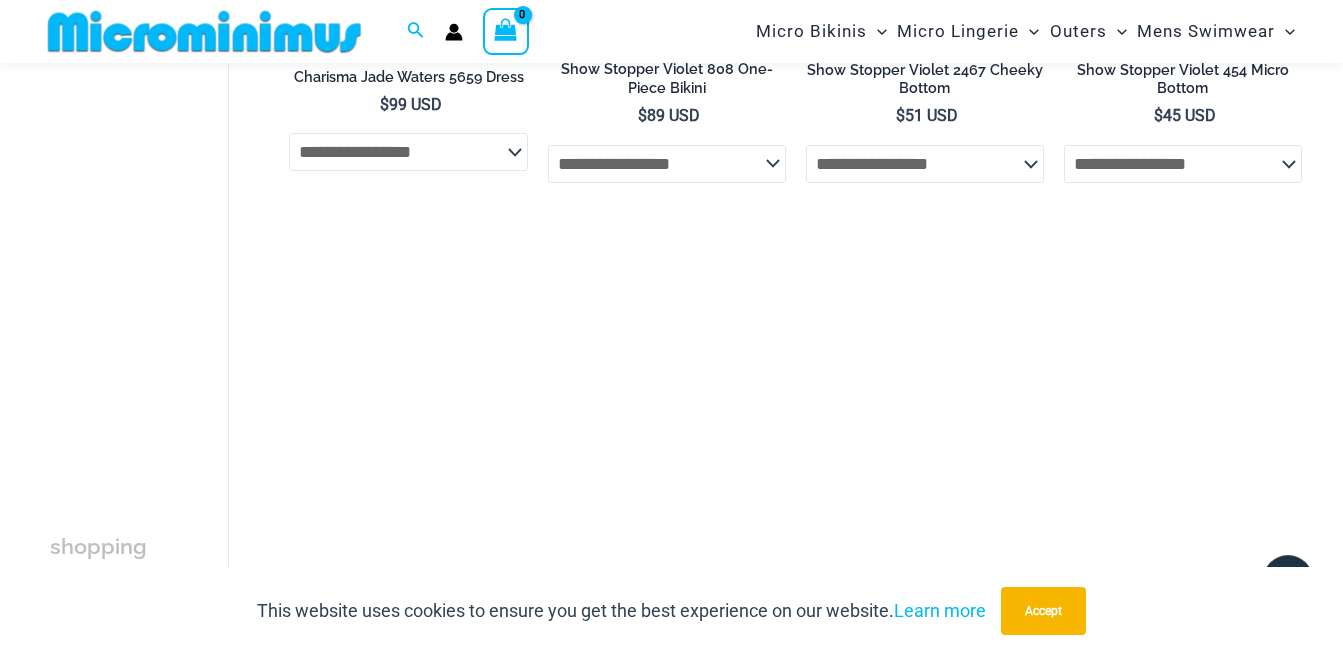 scroll, scrollTop: 1498, scrollLeft: 0, axis: vertical 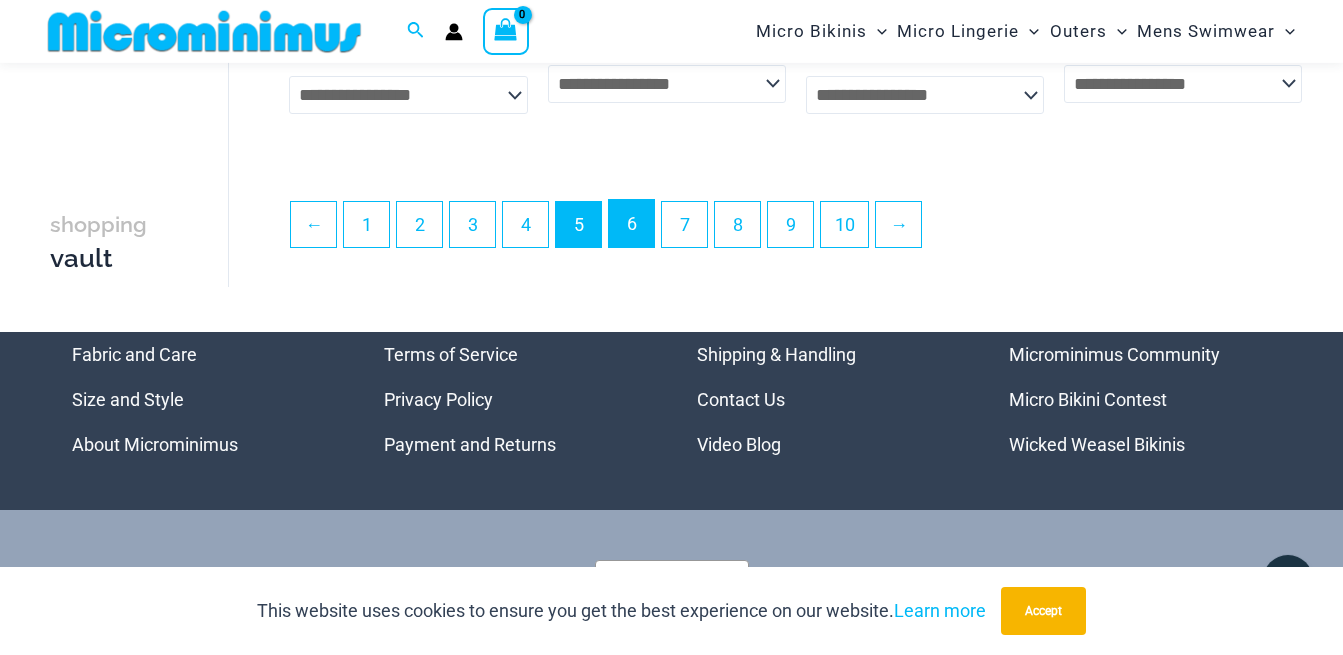 click on "6" at bounding box center (631, 223) 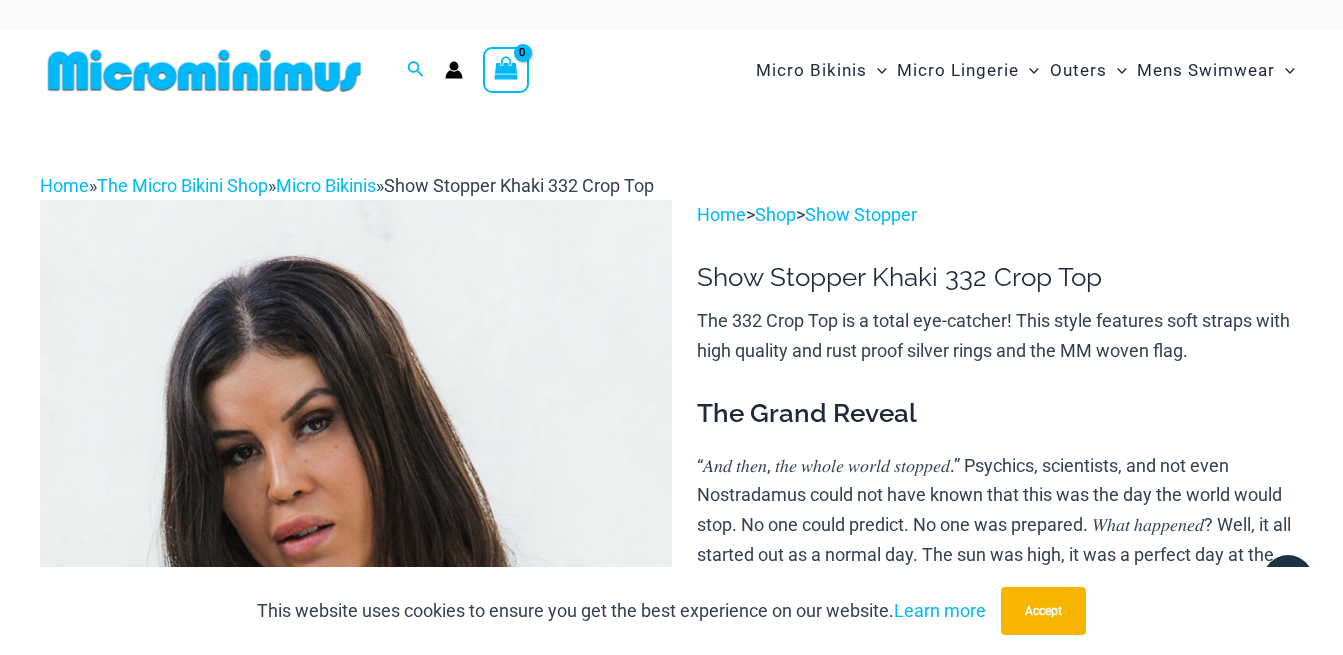 scroll, scrollTop: 0, scrollLeft: 0, axis: both 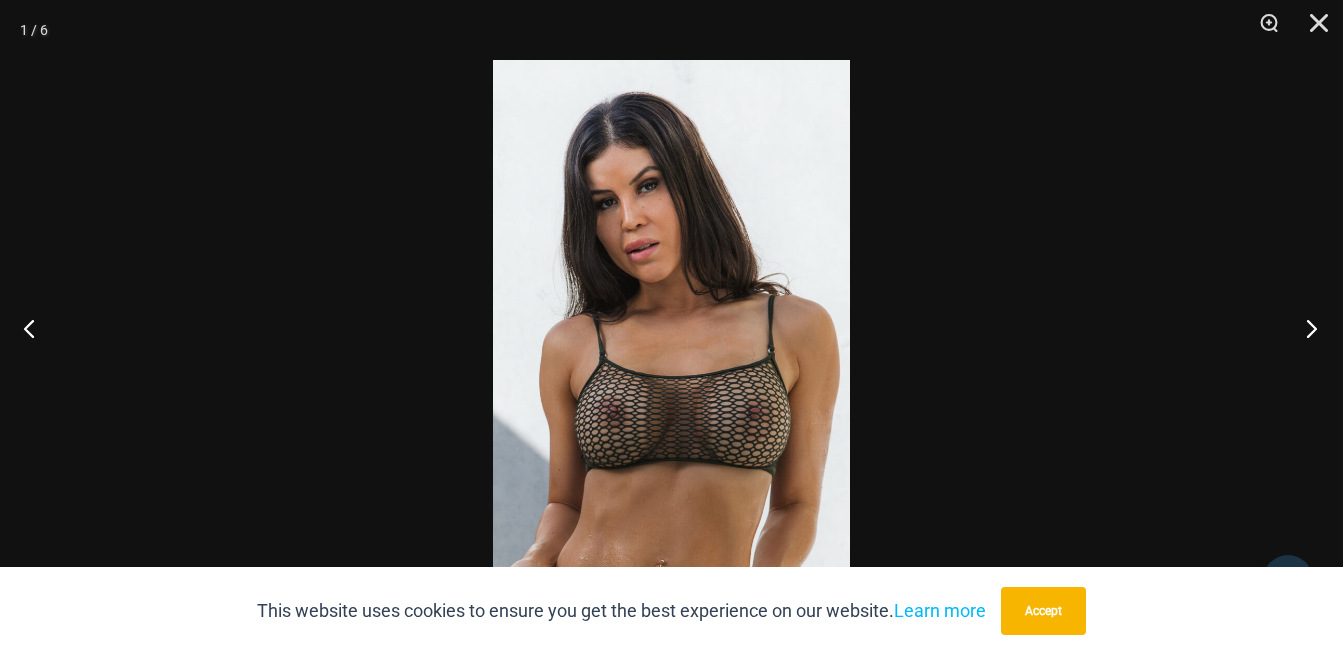 click at bounding box center (1305, 328) 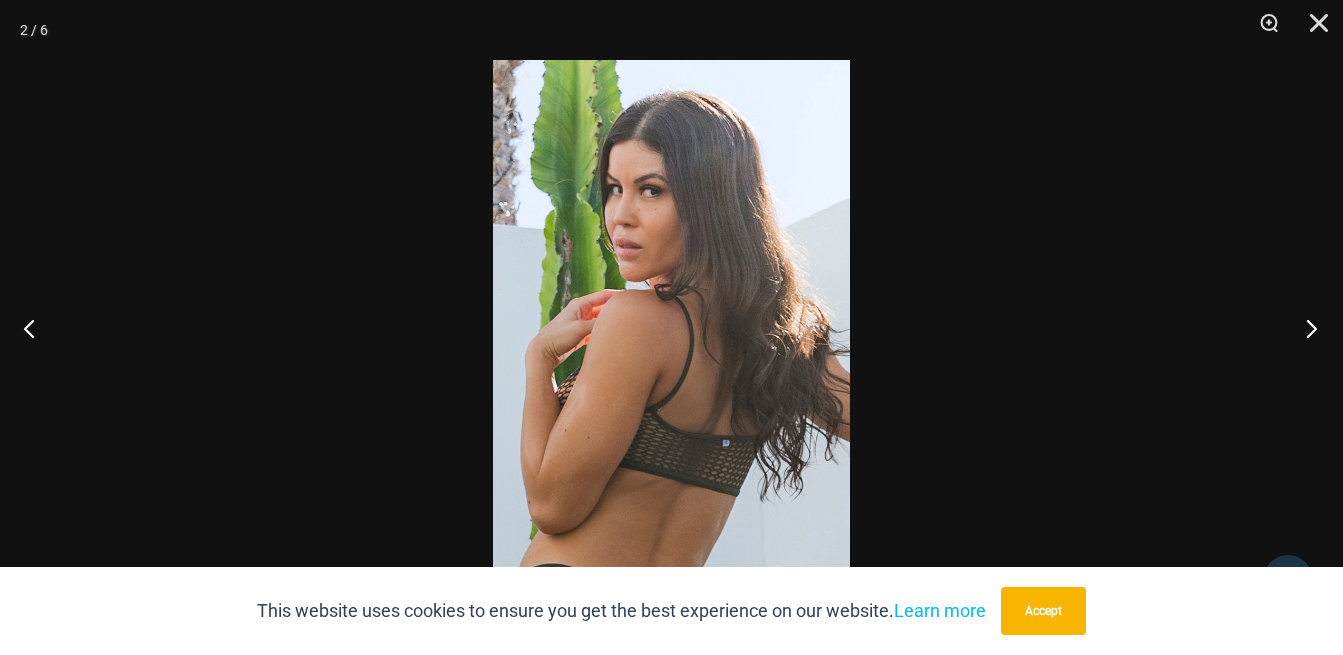 click at bounding box center (1305, 328) 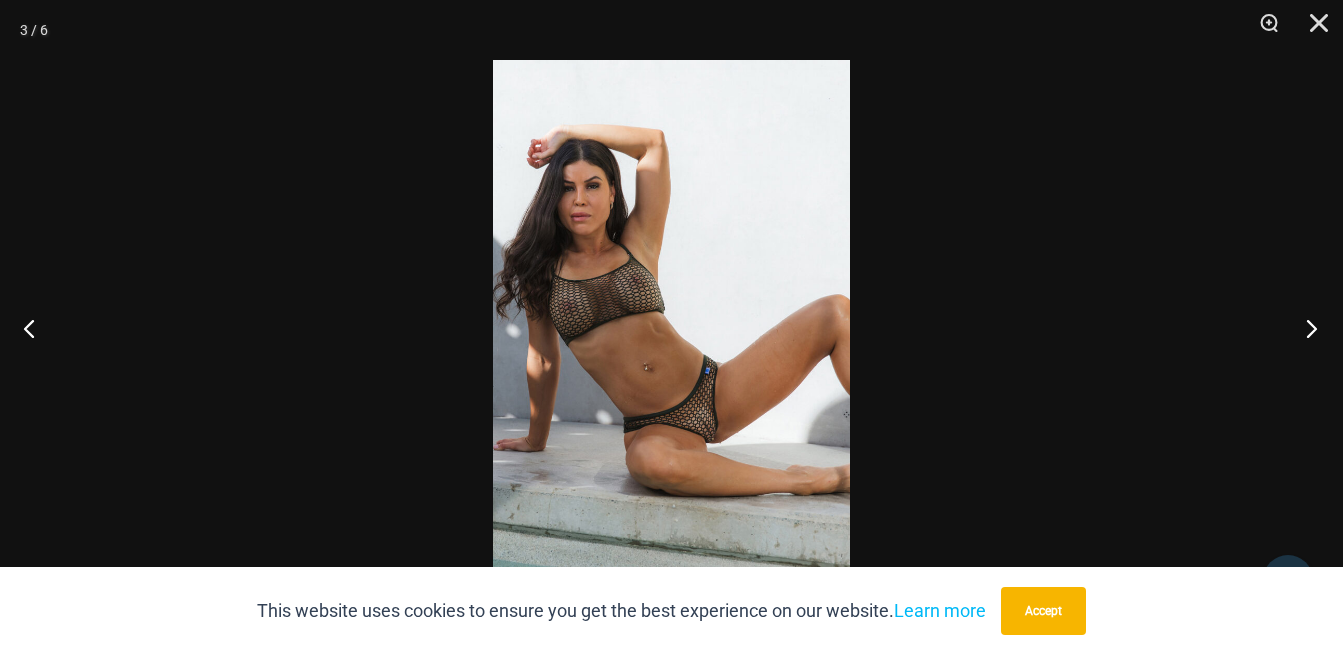 click at bounding box center (1305, 328) 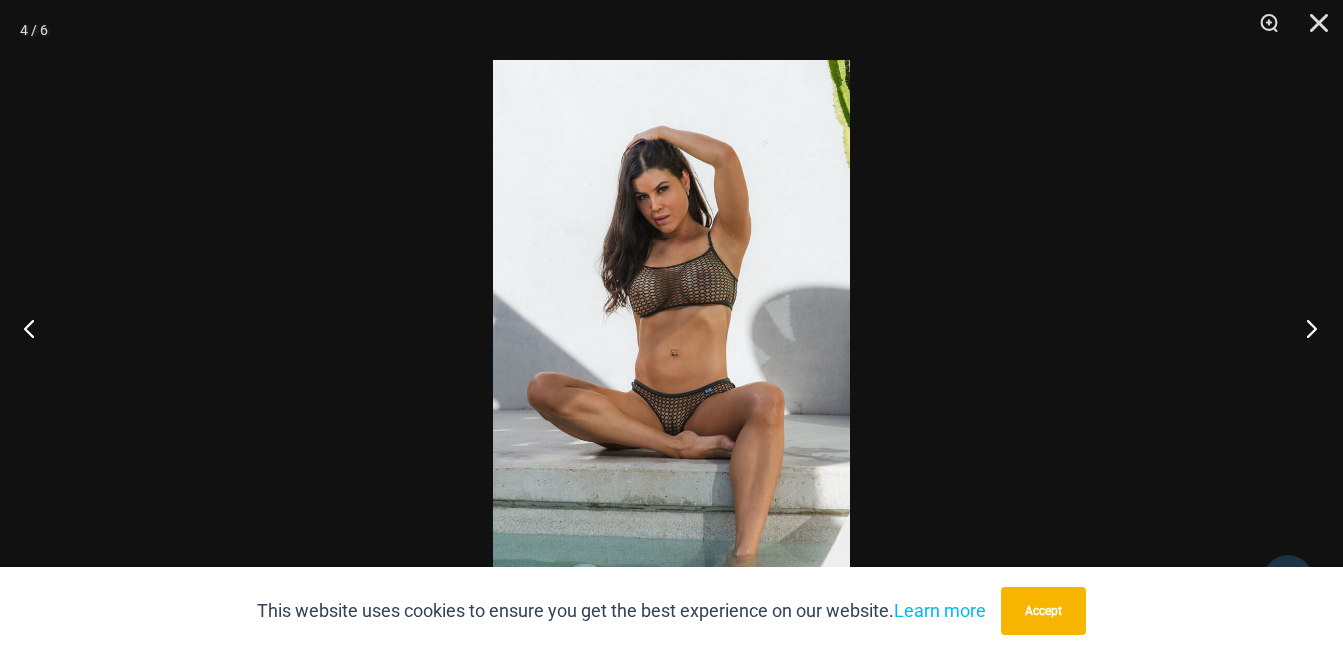 click at bounding box center [1305, 328] 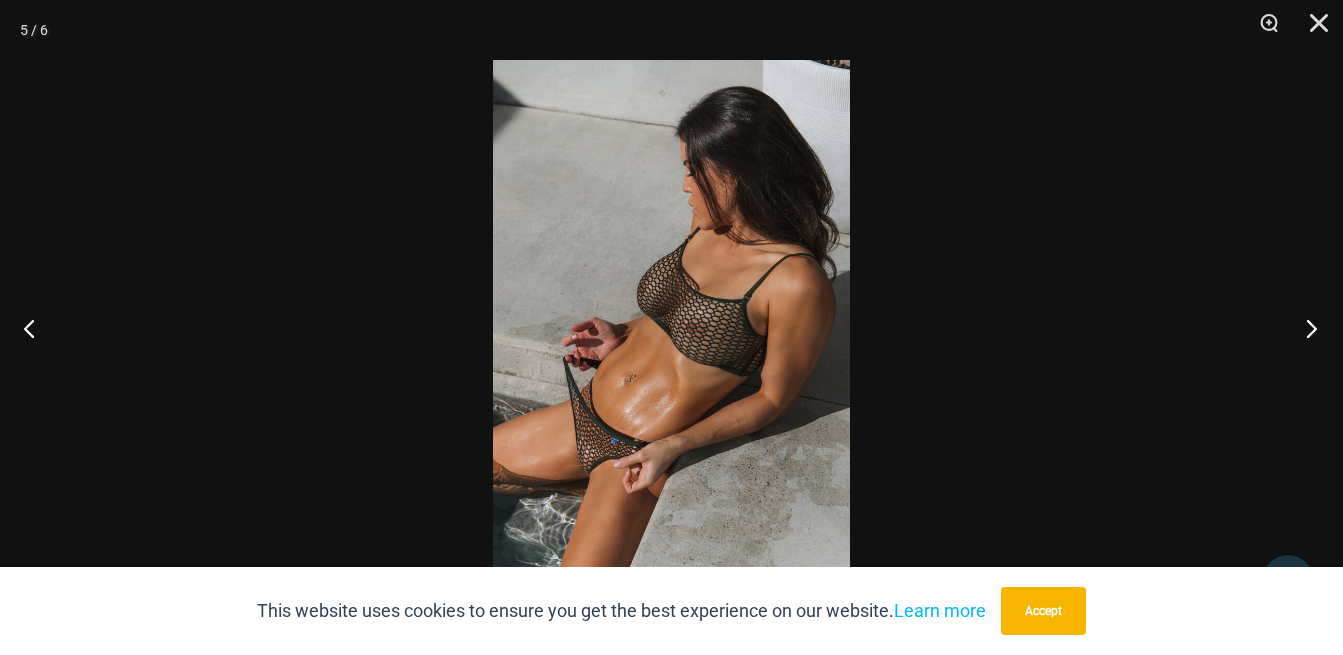 click at bounding box center (1305, 328) 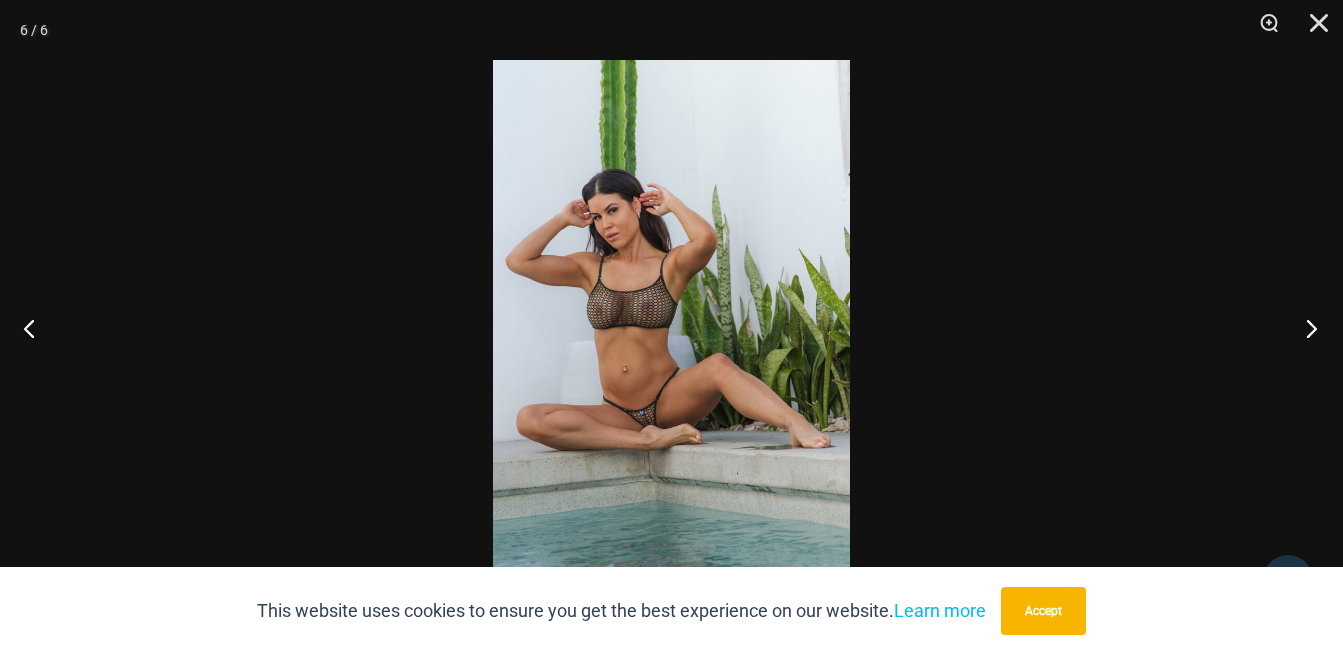 click at bounding box center (1305, 328) 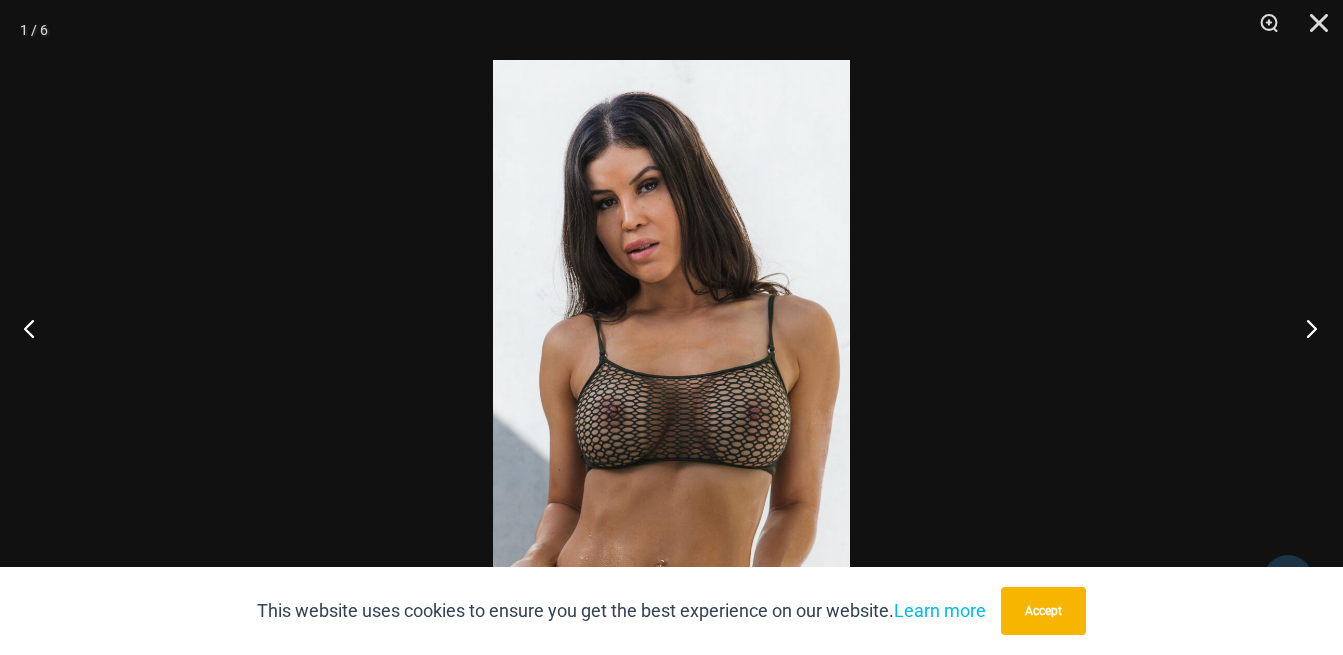 click at bounding box center (1305, 328) 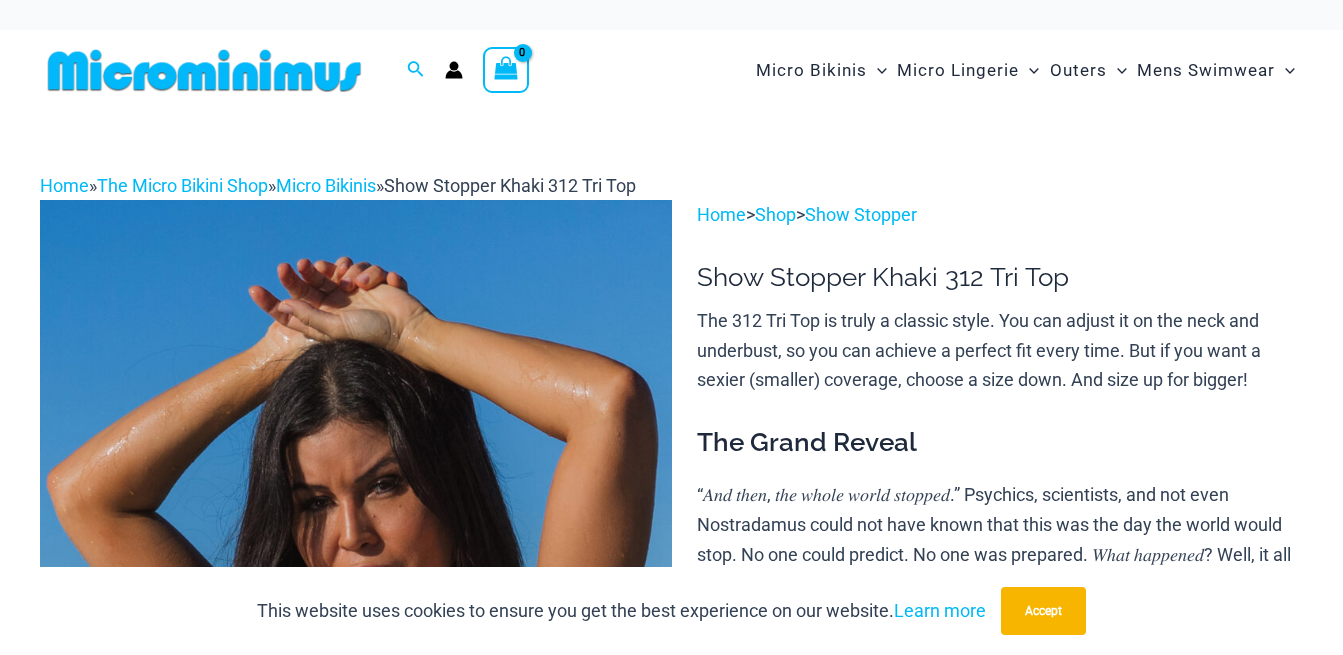 scroll, scrollTop: 0, scrollLeft: 0, axis: both 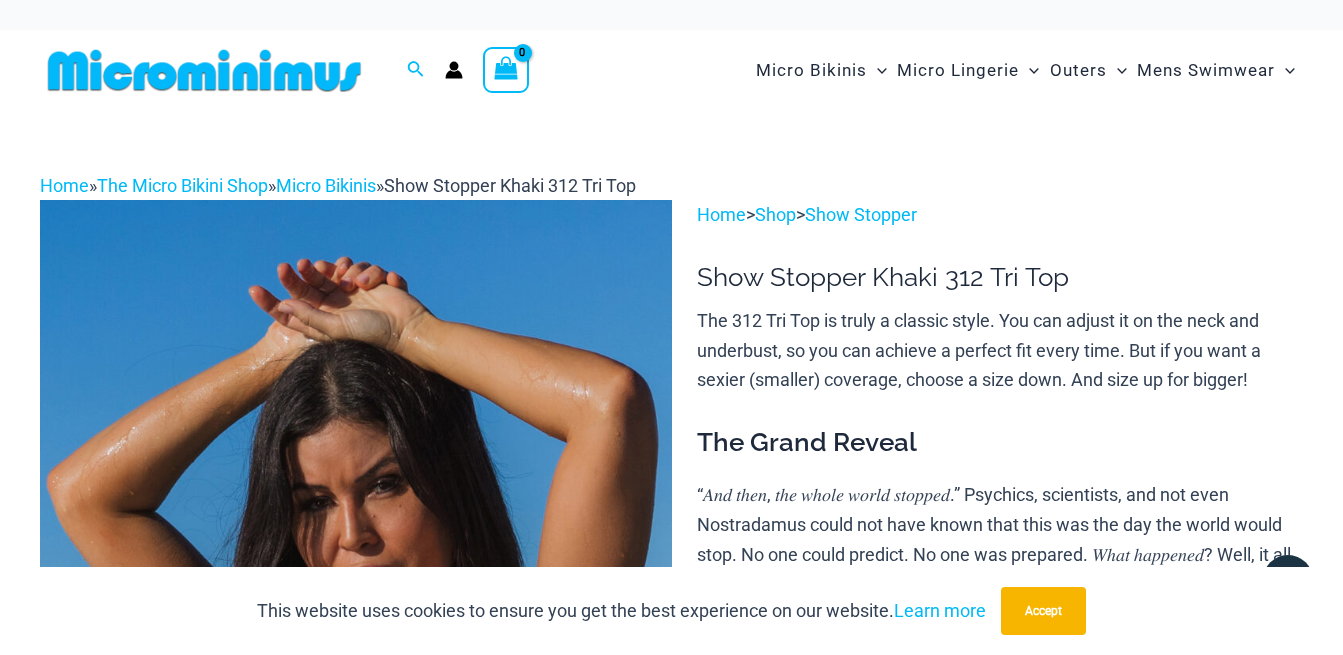 click at bounding box center [356, 673] 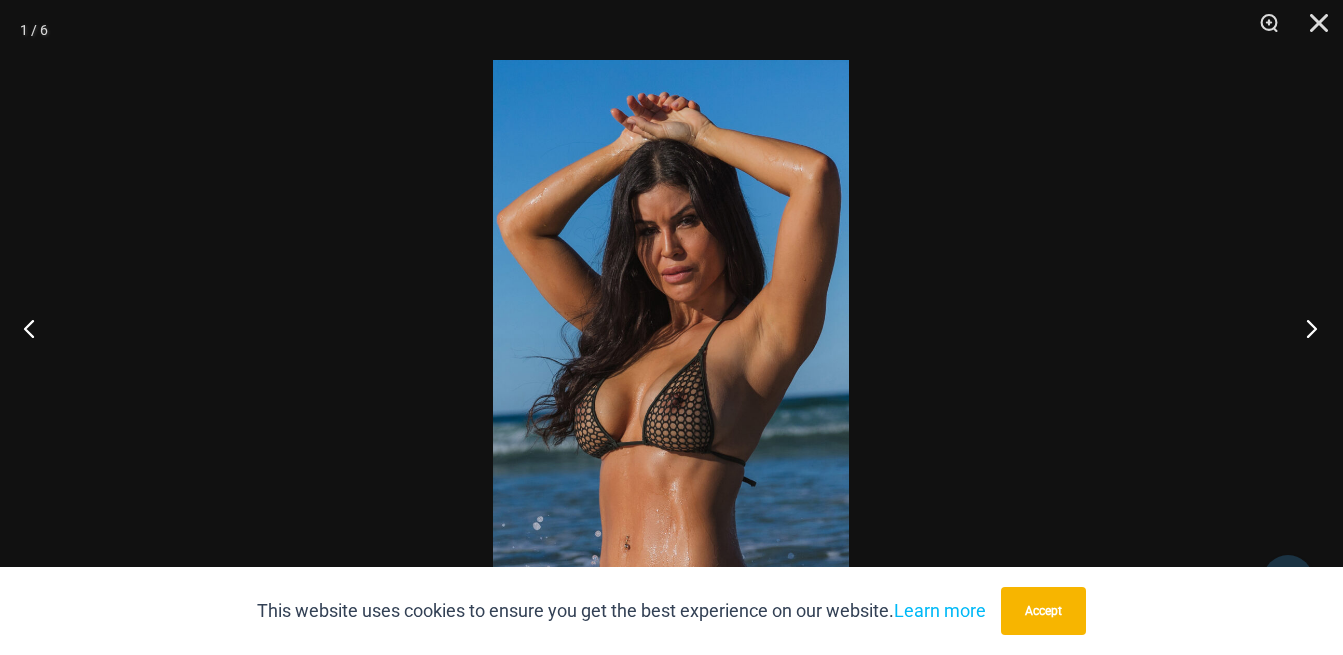 click at bounding box center (1305, 328) 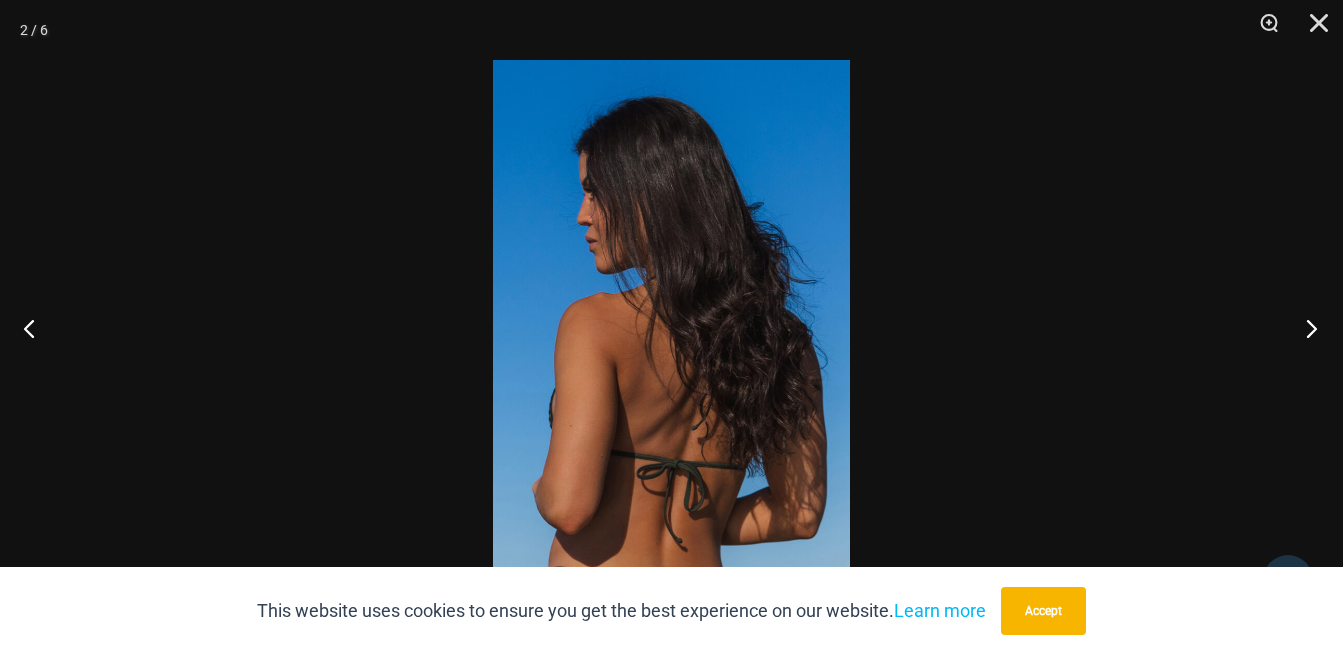 click at bounding box center (1305, 328) 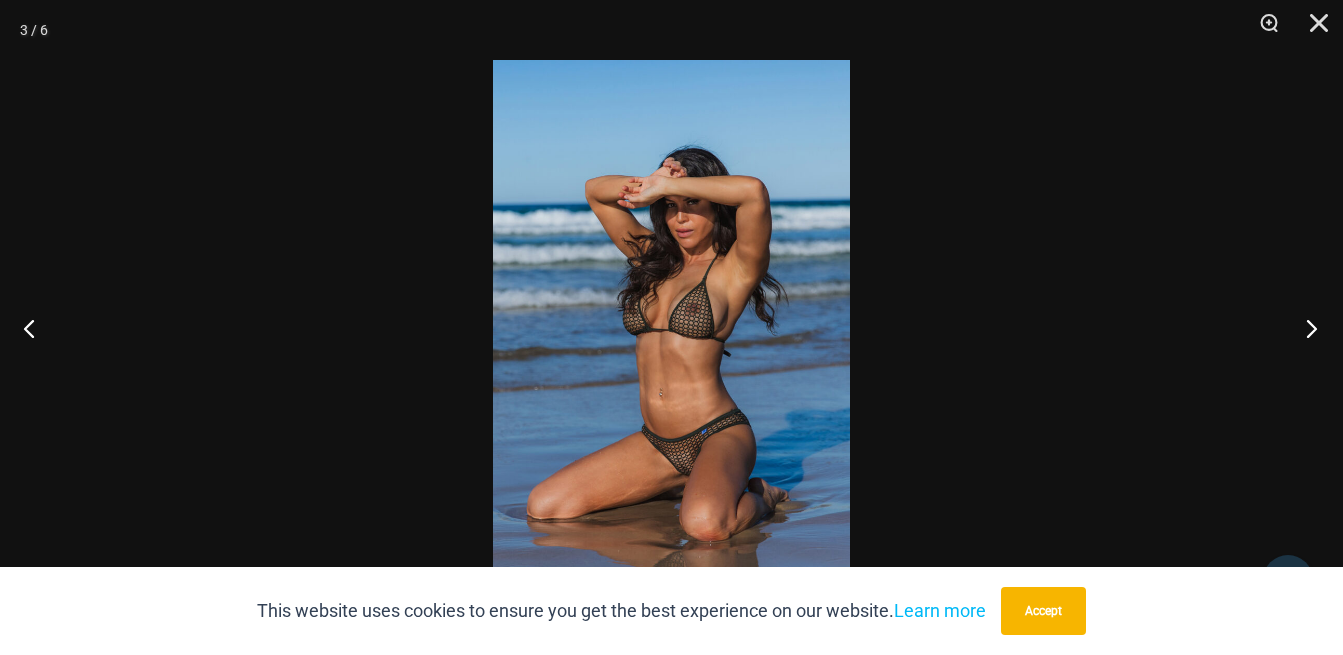 click at bounding box center [1305, 328] 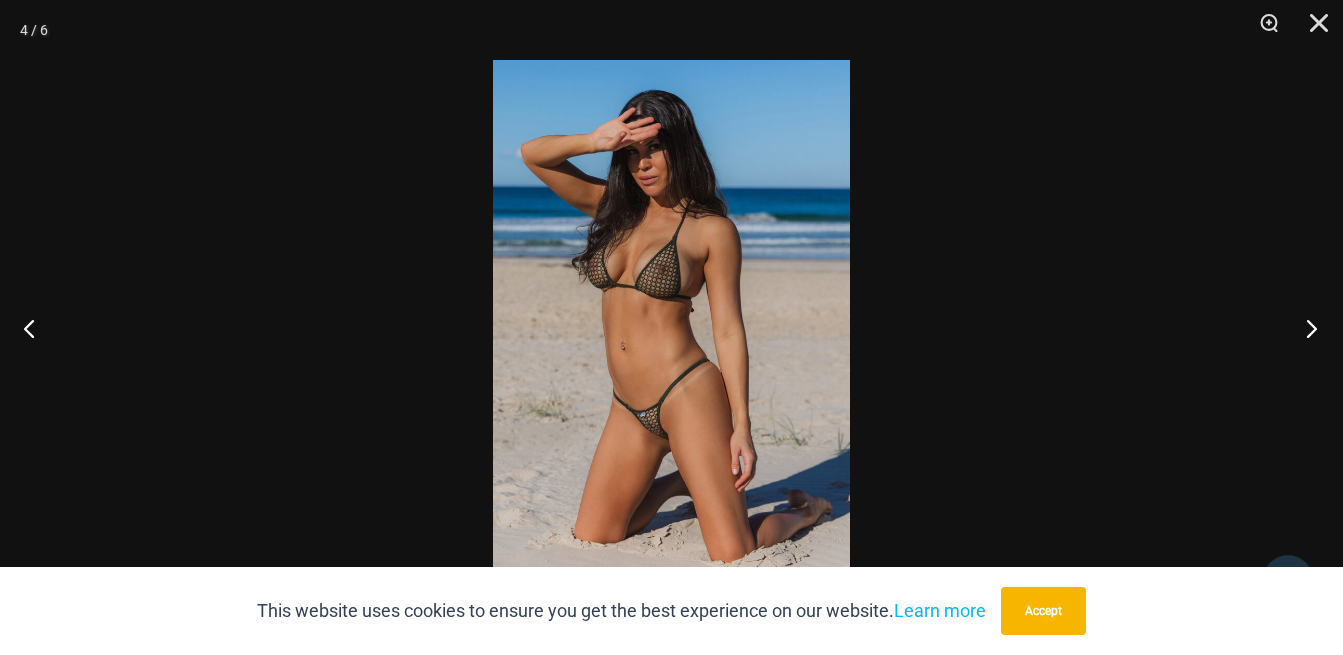 click at bounding box center (1305, 328) 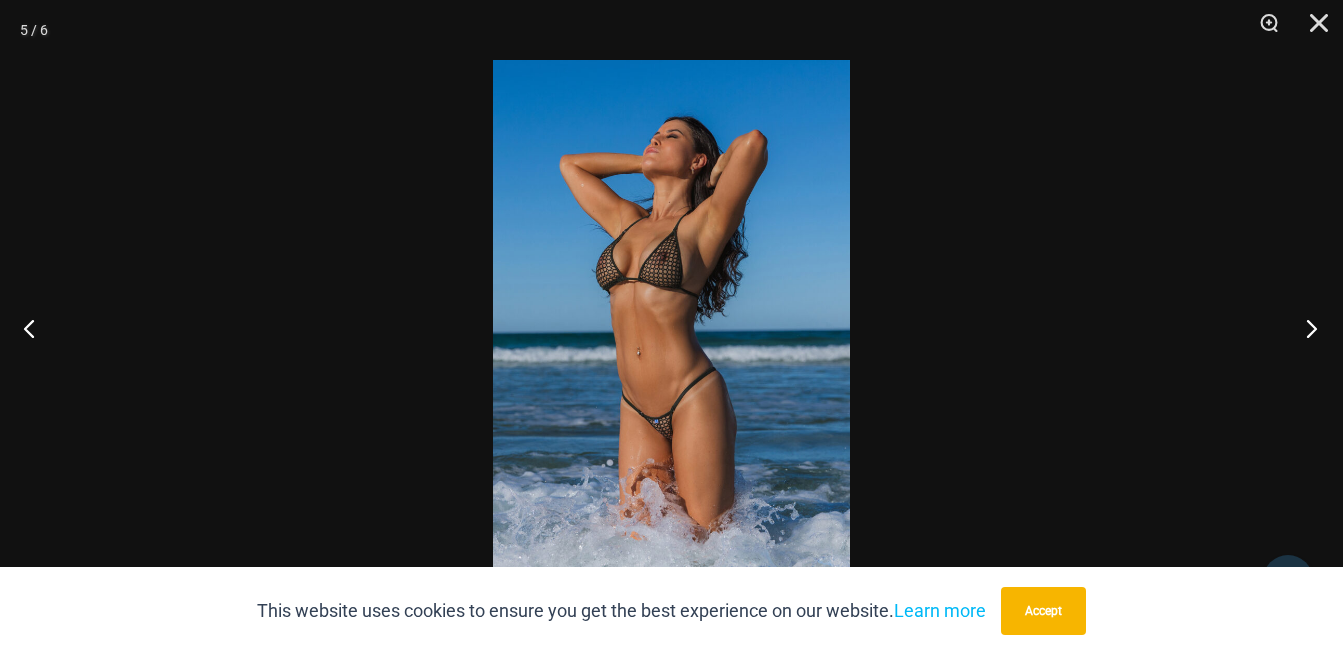 click at bounding box center [1305, 328] 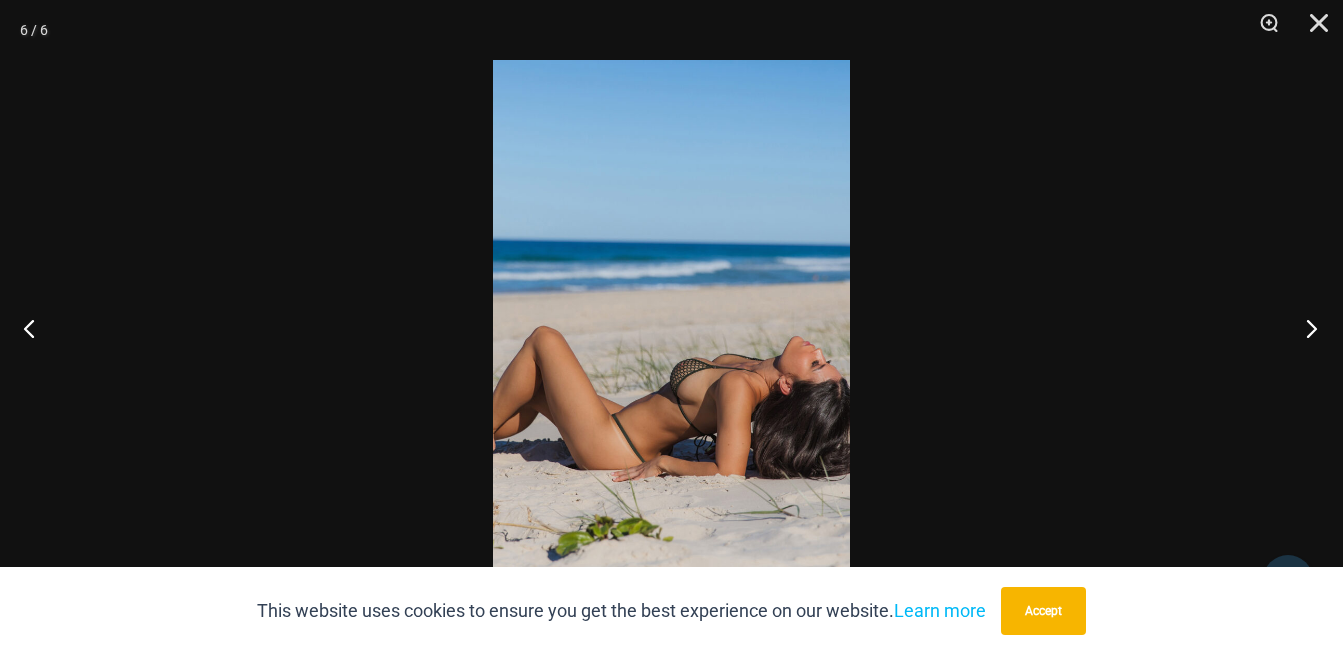 click at bounding box center (1305, 328) 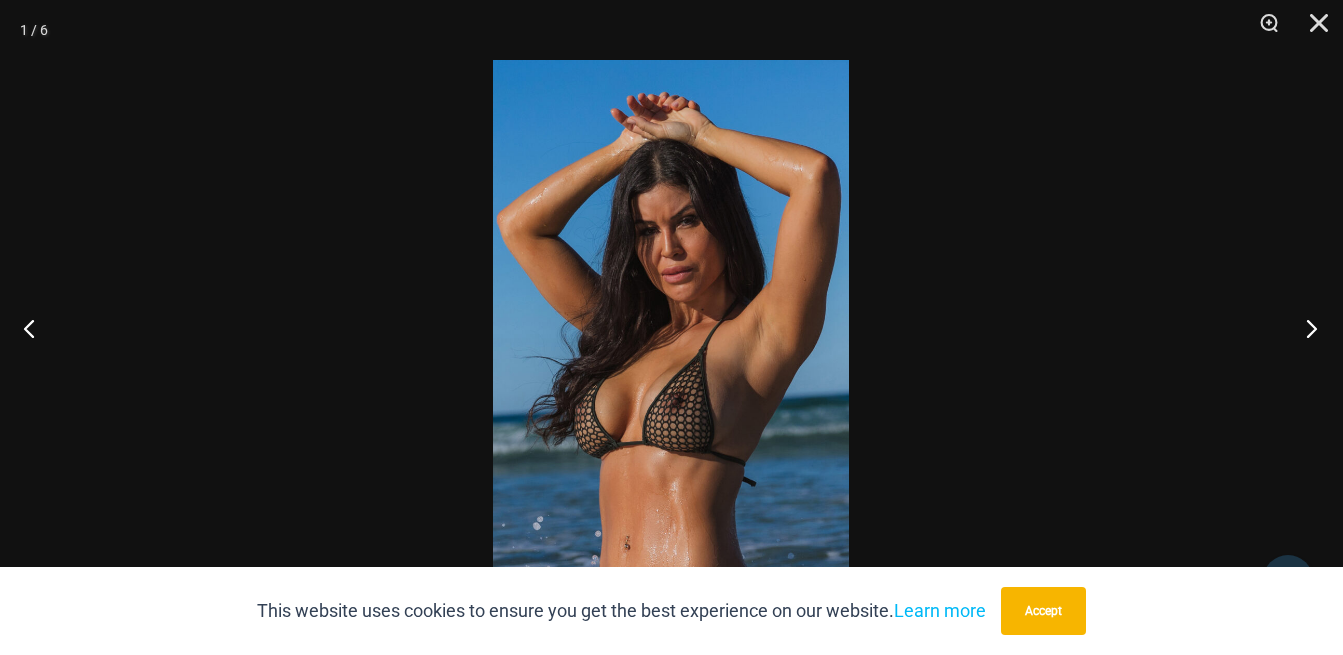 click at bounding box center (1305, 328) 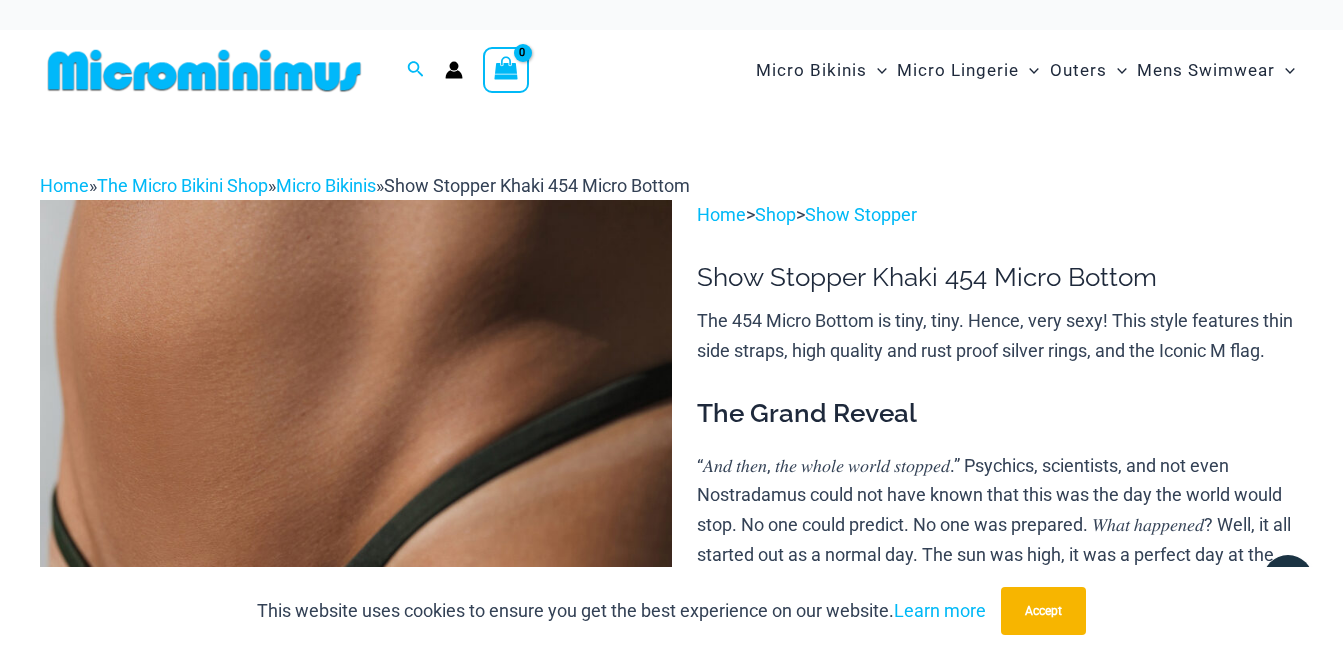 scroll, scrollTop: 0, scrollLeft: 0, axis: both 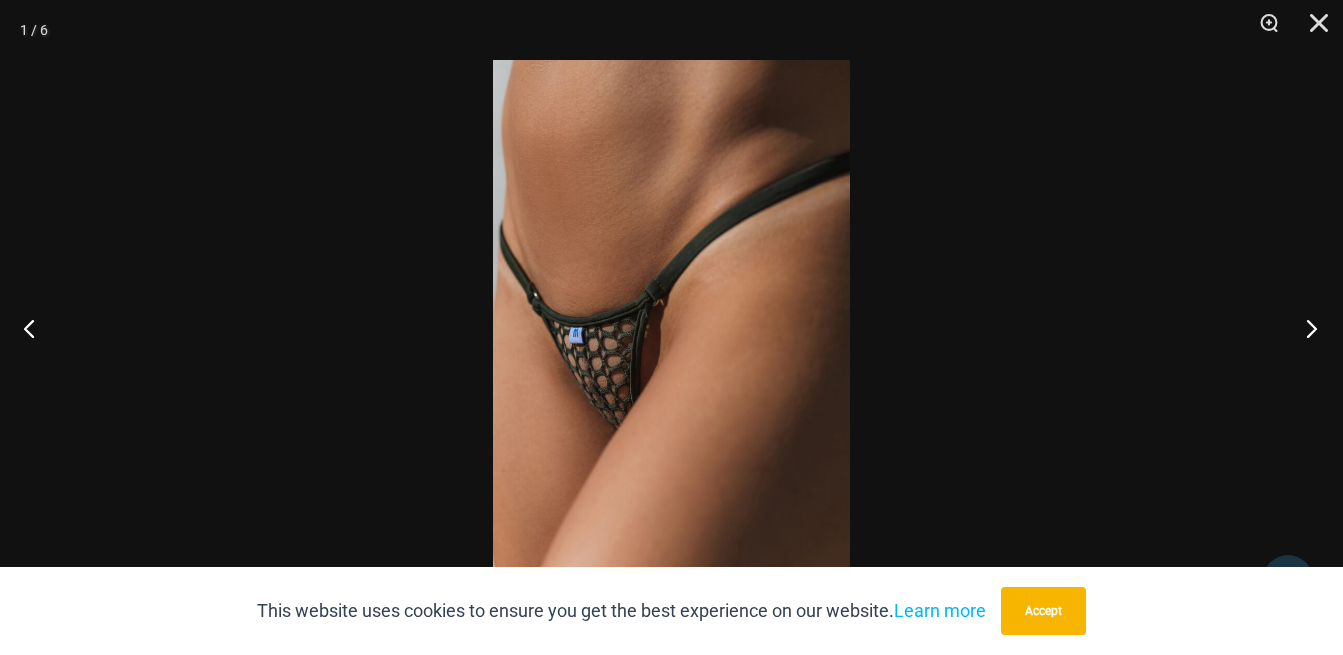 click at bounding box center [1305, 328] 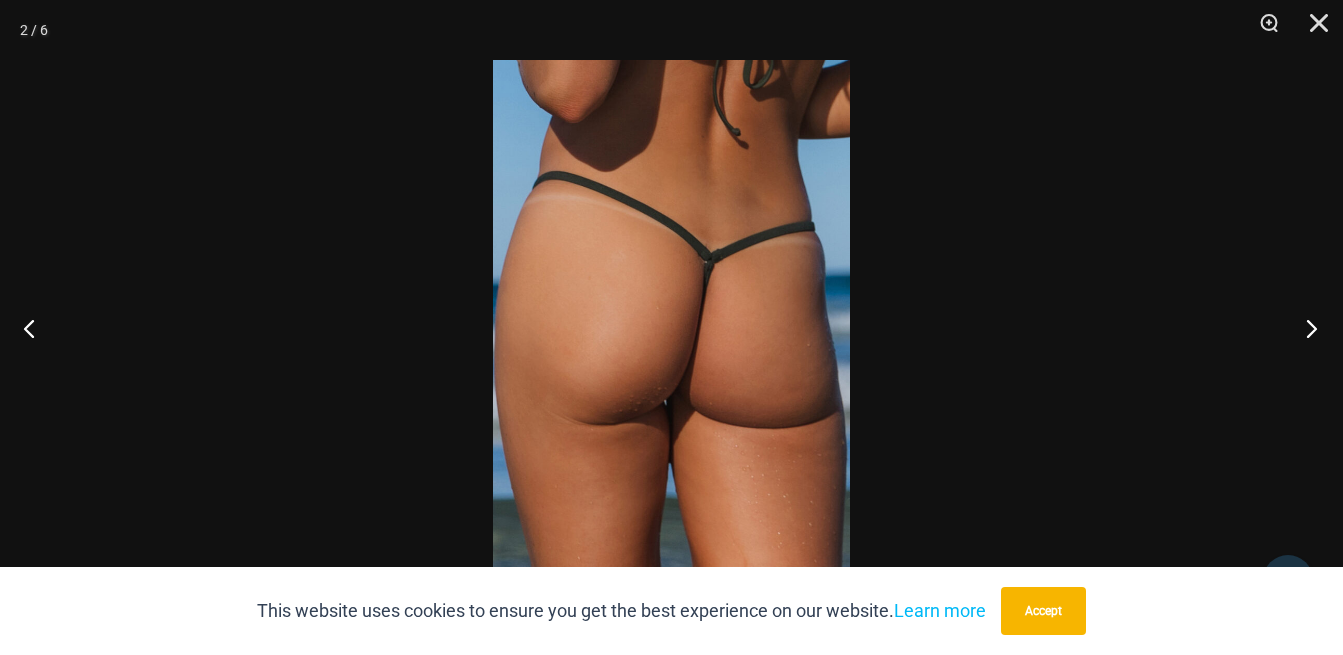 click at bounding box center (1305, 328) 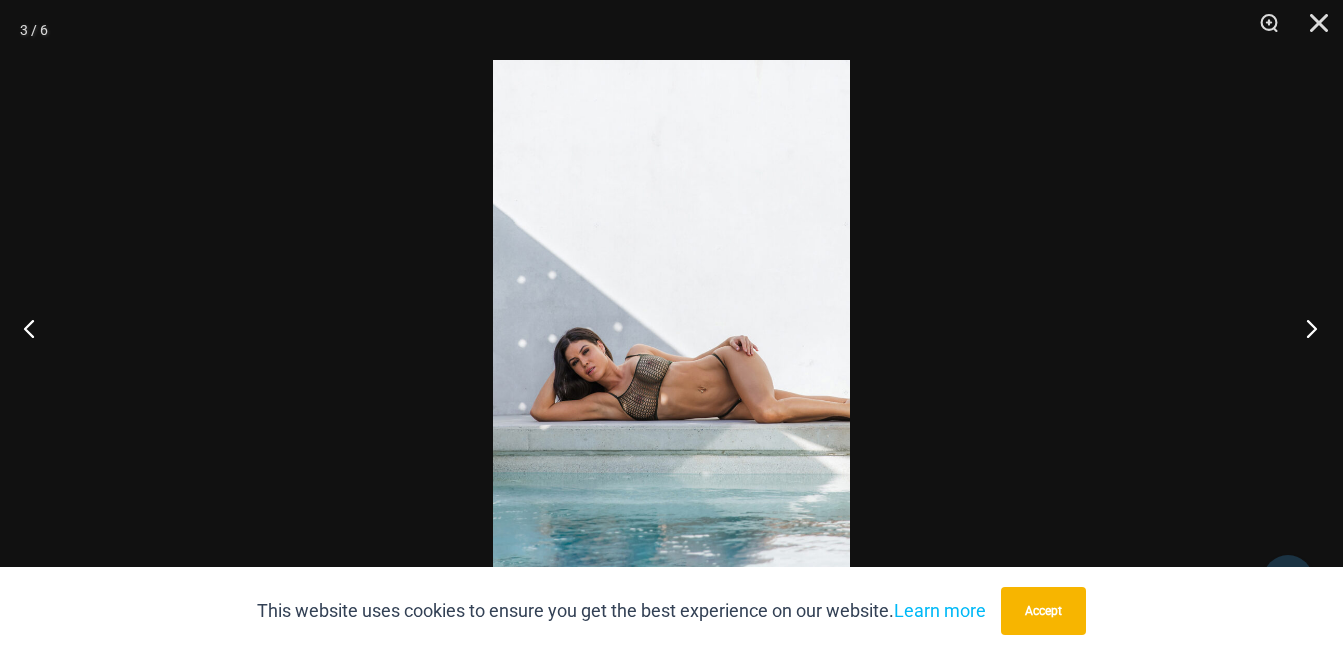 click at bounding box center (1305, 328) 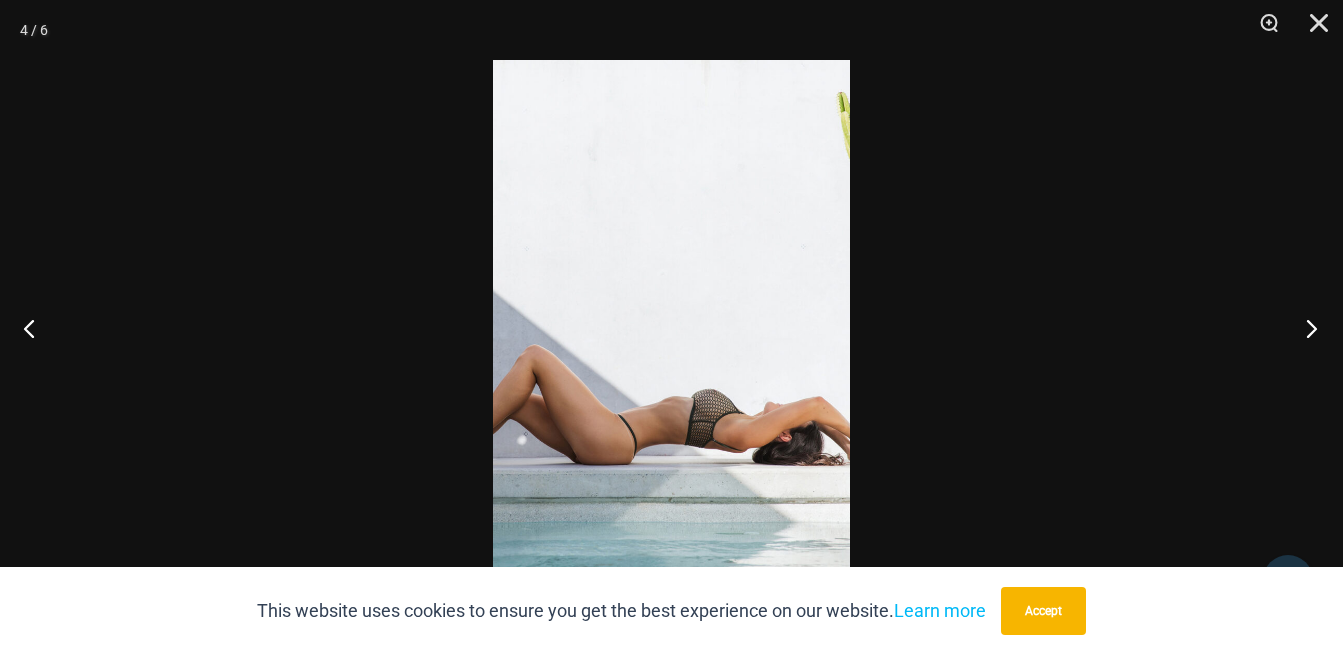 click at bounding box center (1305, 328) 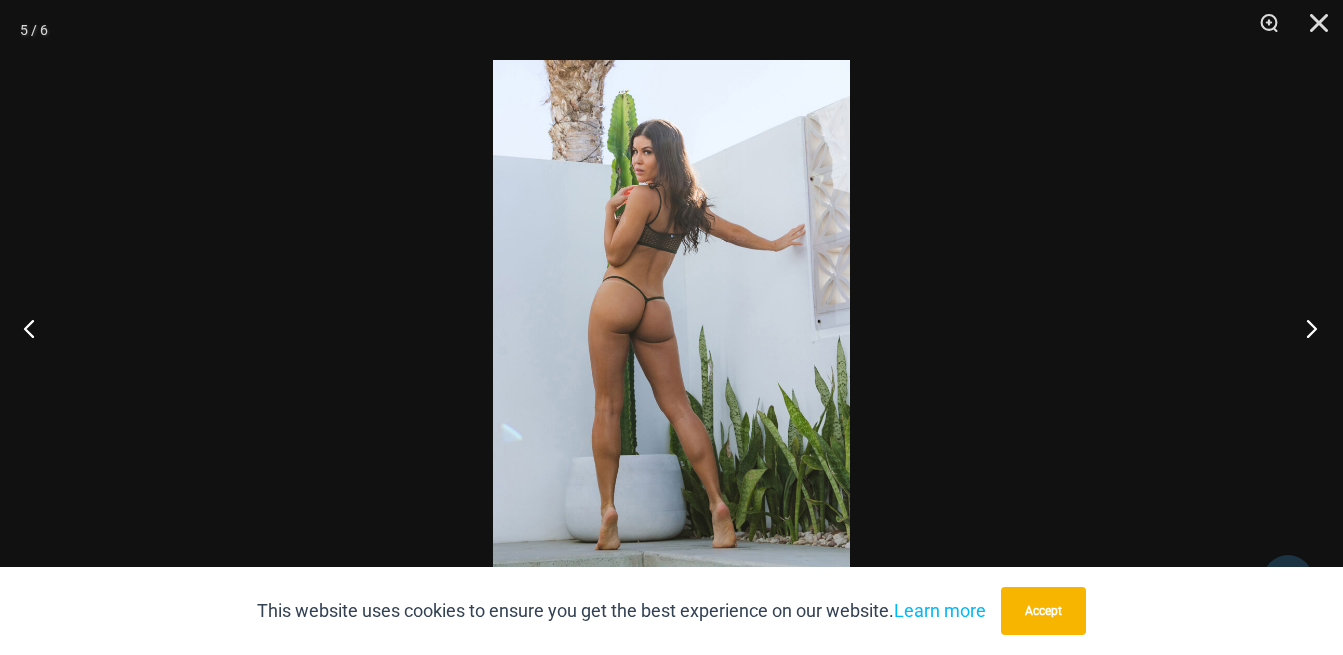 click at bounding box center [1305, 328] 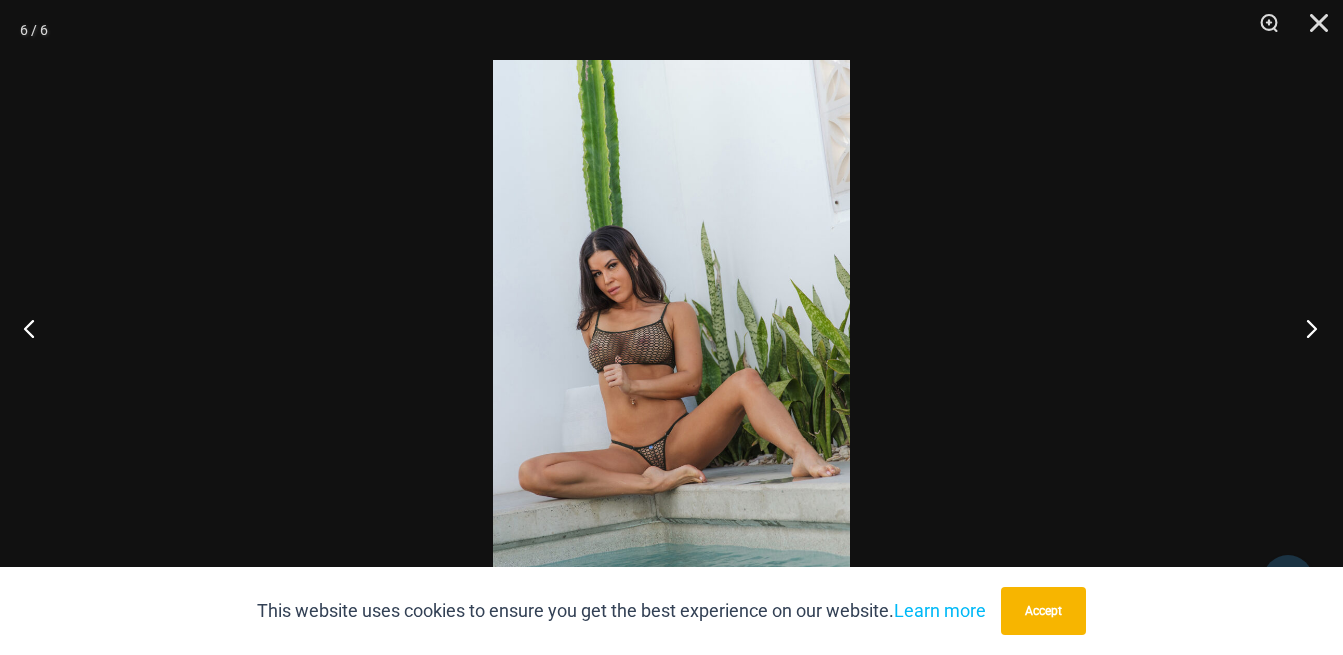 click at bounding box center (1305, 328) 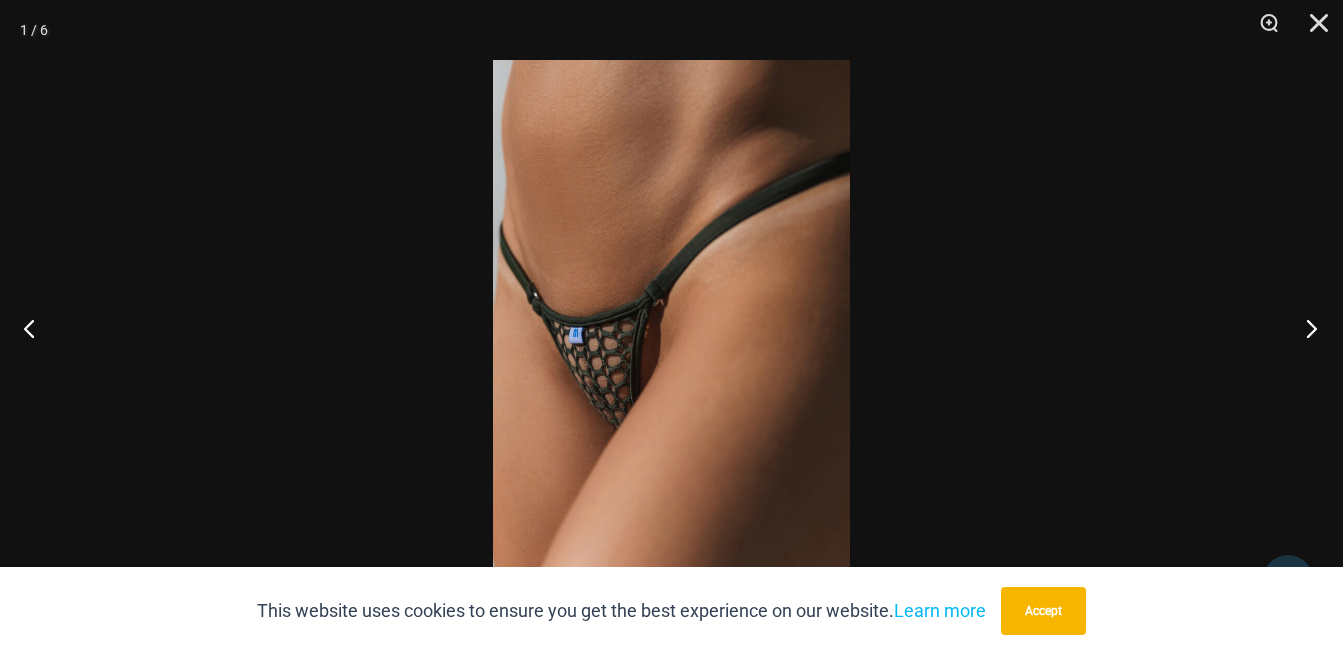 click at bounding box center (1305, 328) 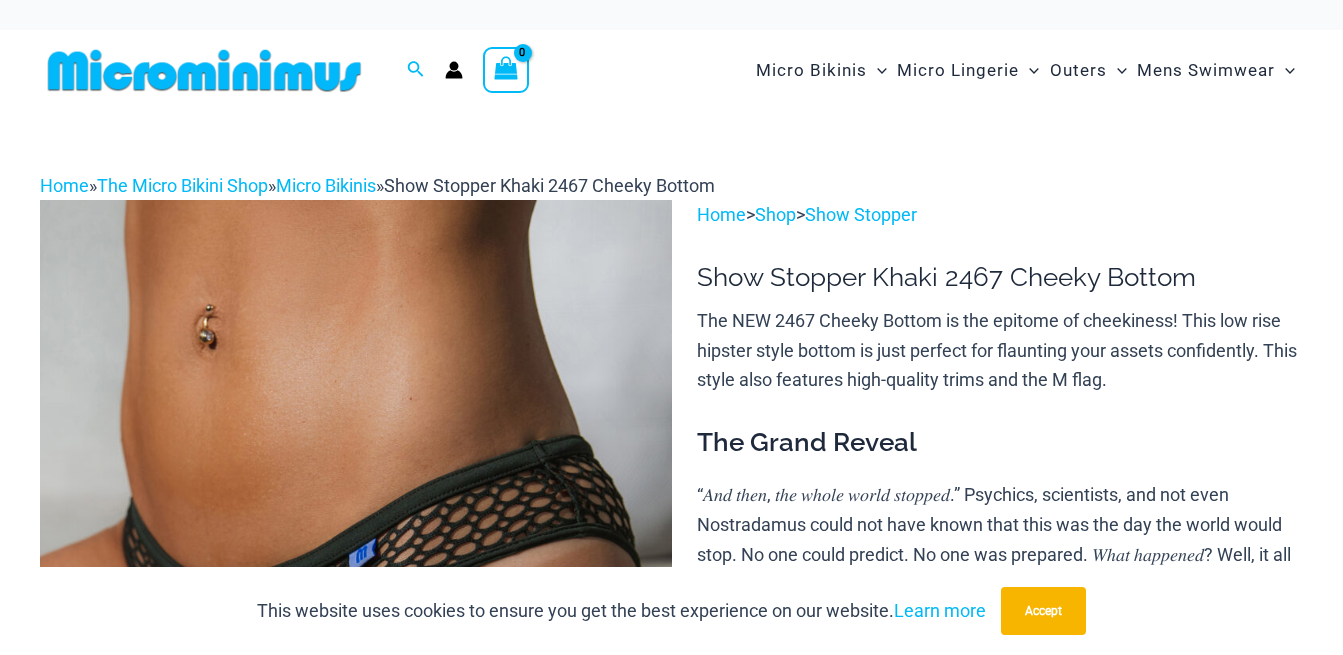 scroll, scrollTop: 0, scrollLeft: 0, axis: both 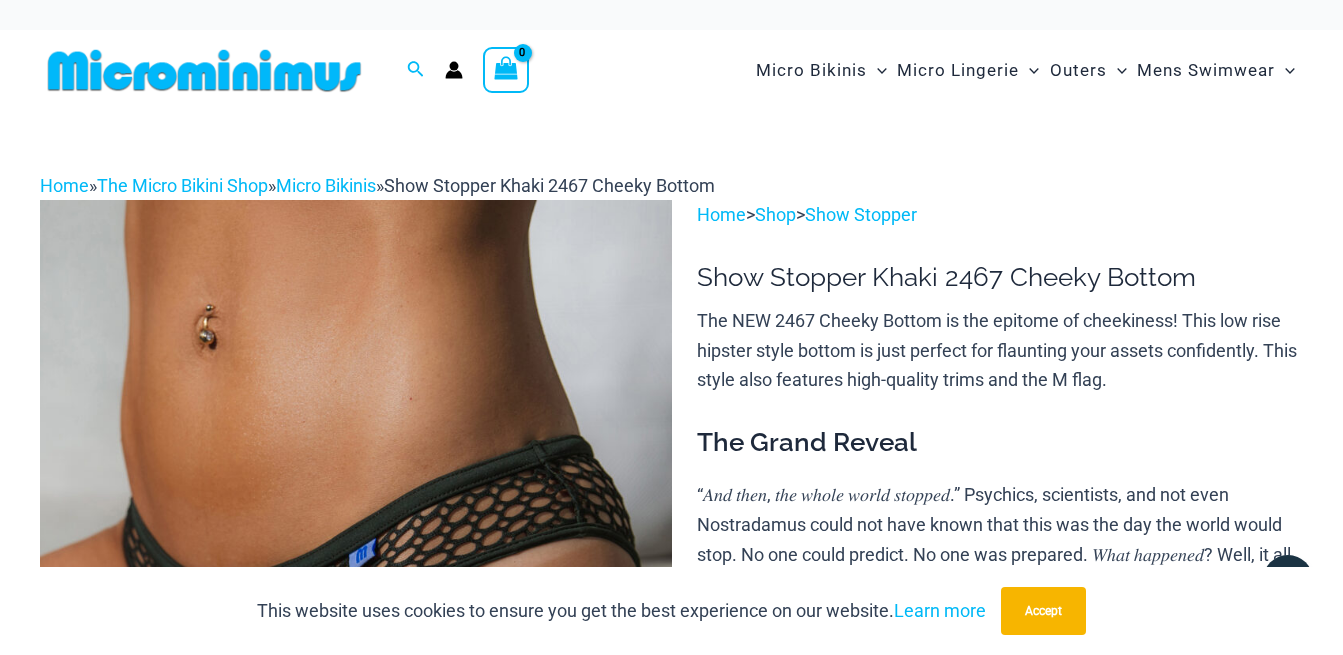 click at bounding box center (356, 673) 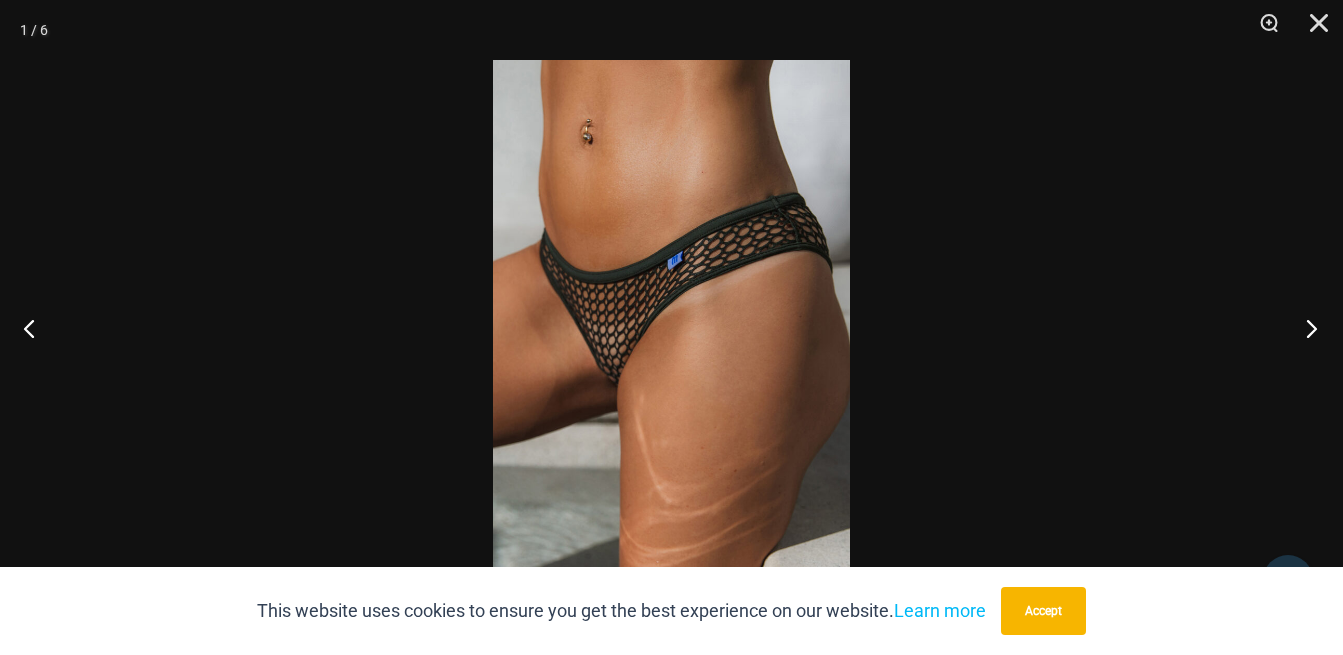 click at bounding box center (1305, 328) 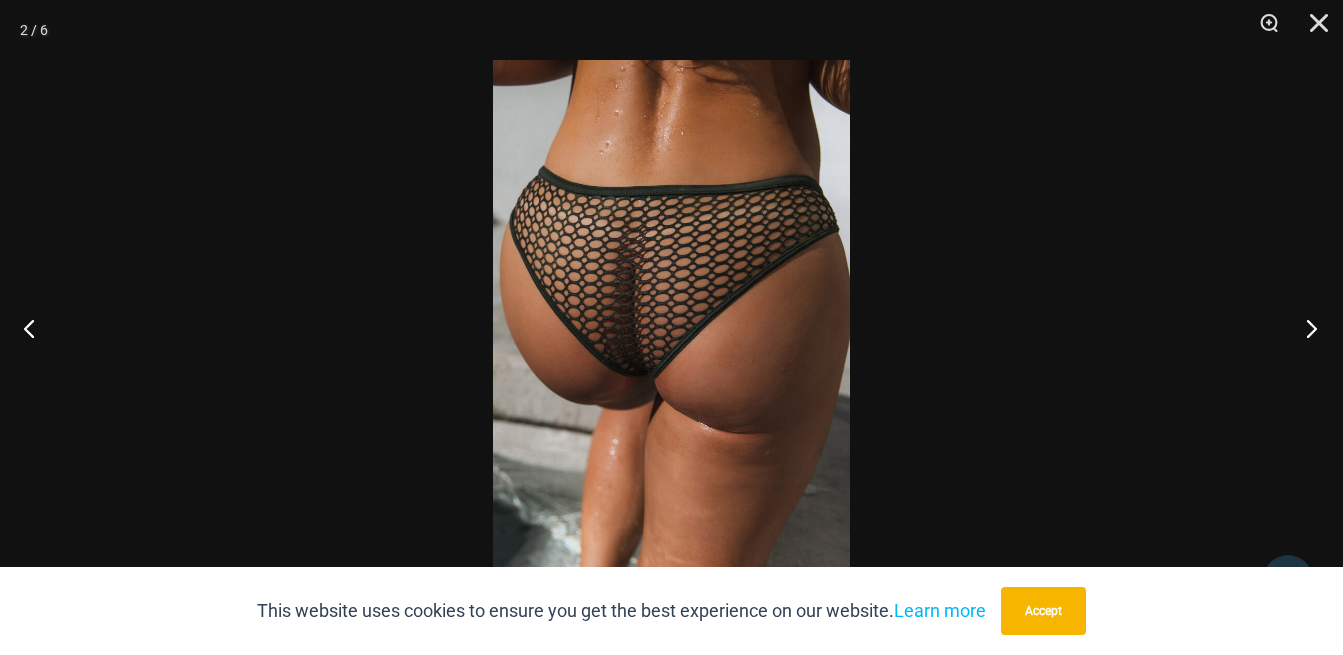 click at bounding box center [1305, 328] 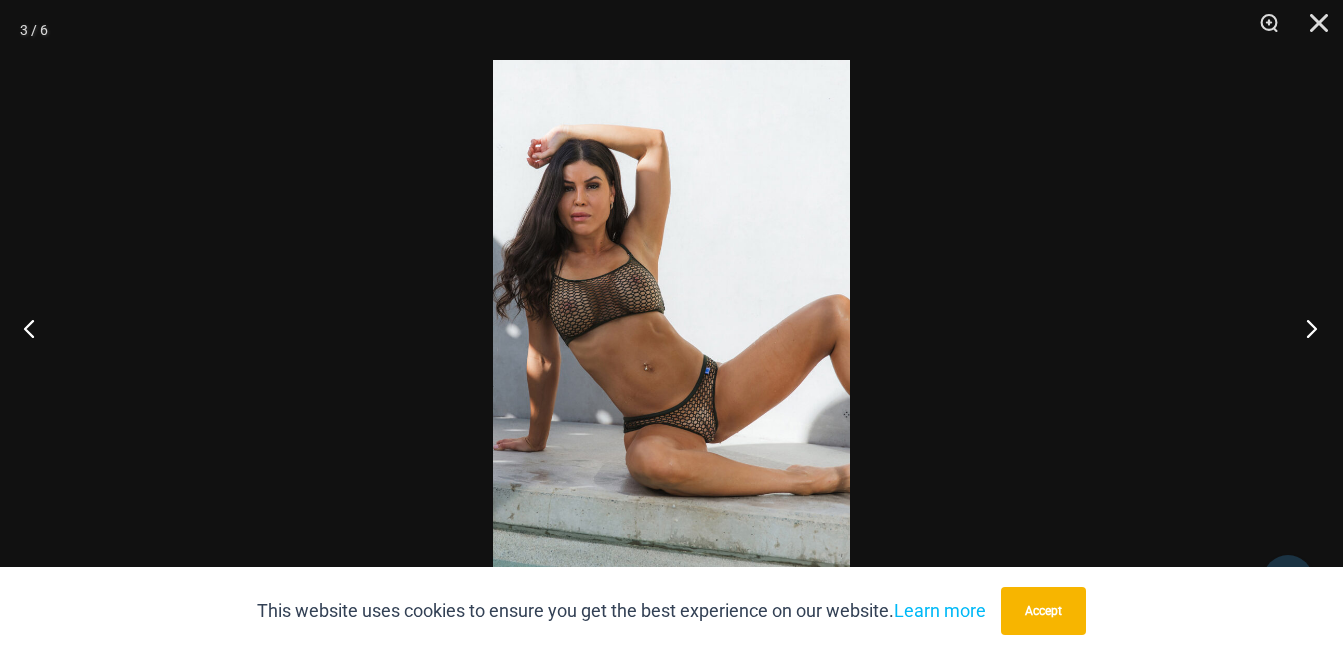 click at bounding box center (1305, 328) 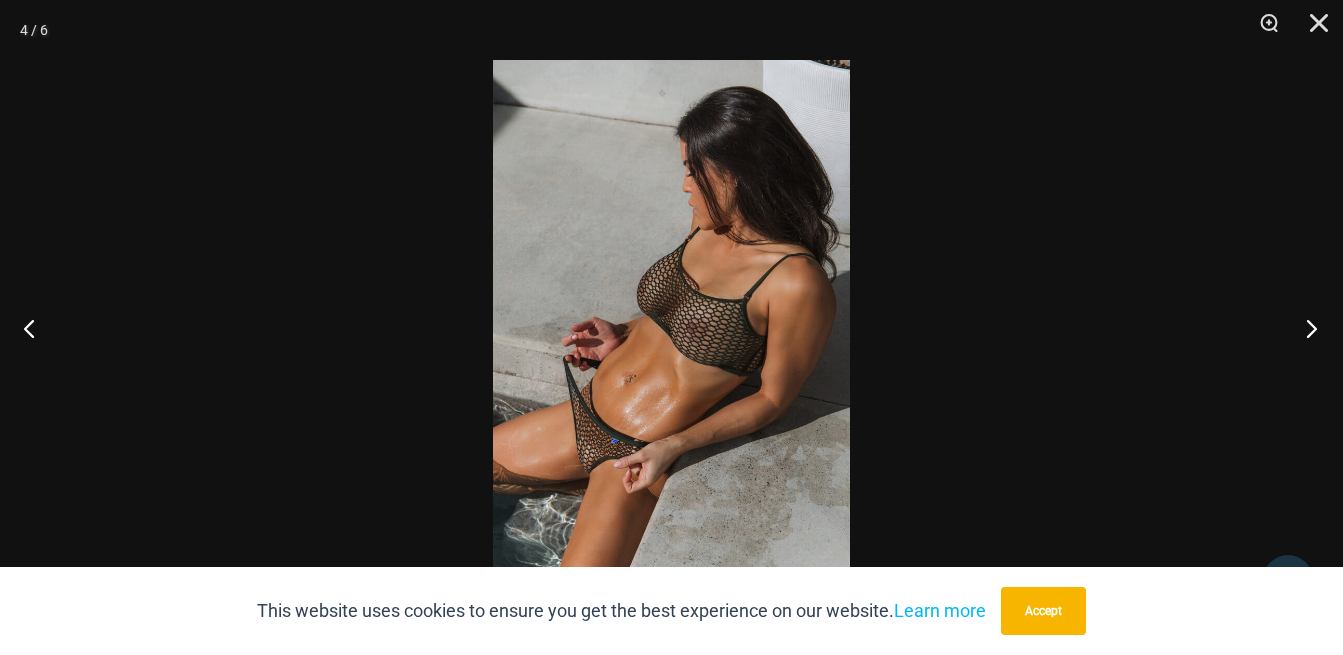 click at bounding box center [1305, 328] 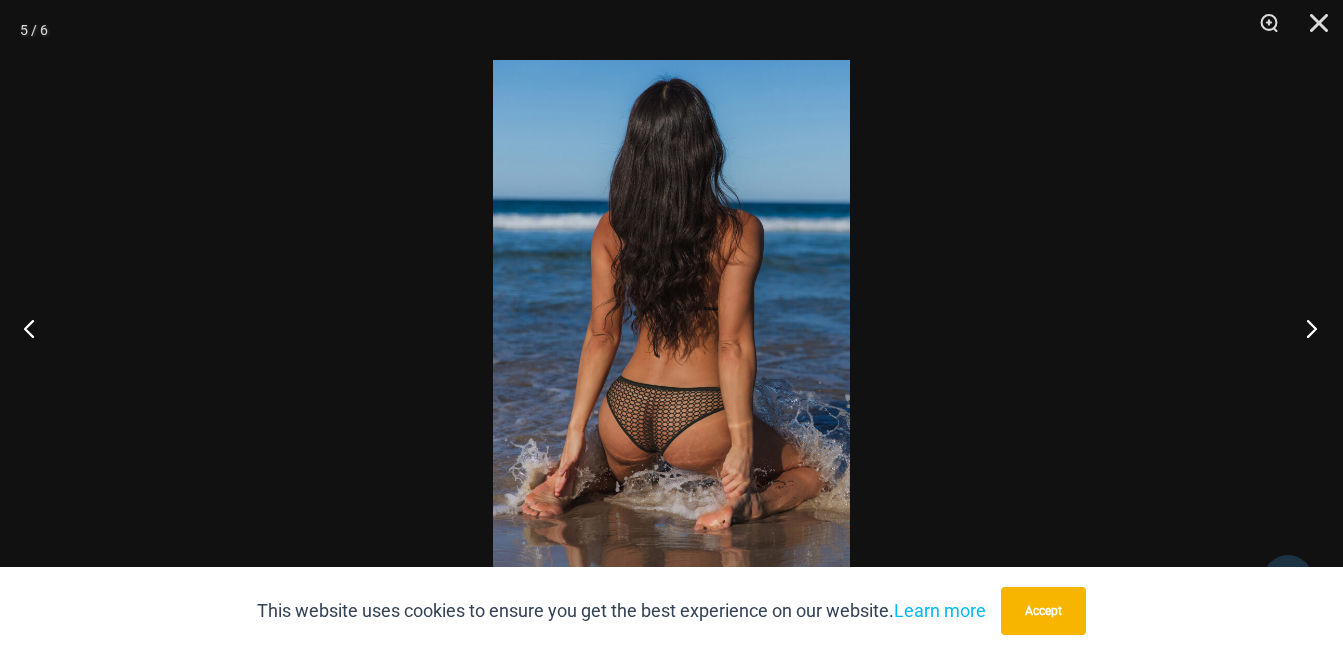 click at bounding box center [1305, 328] 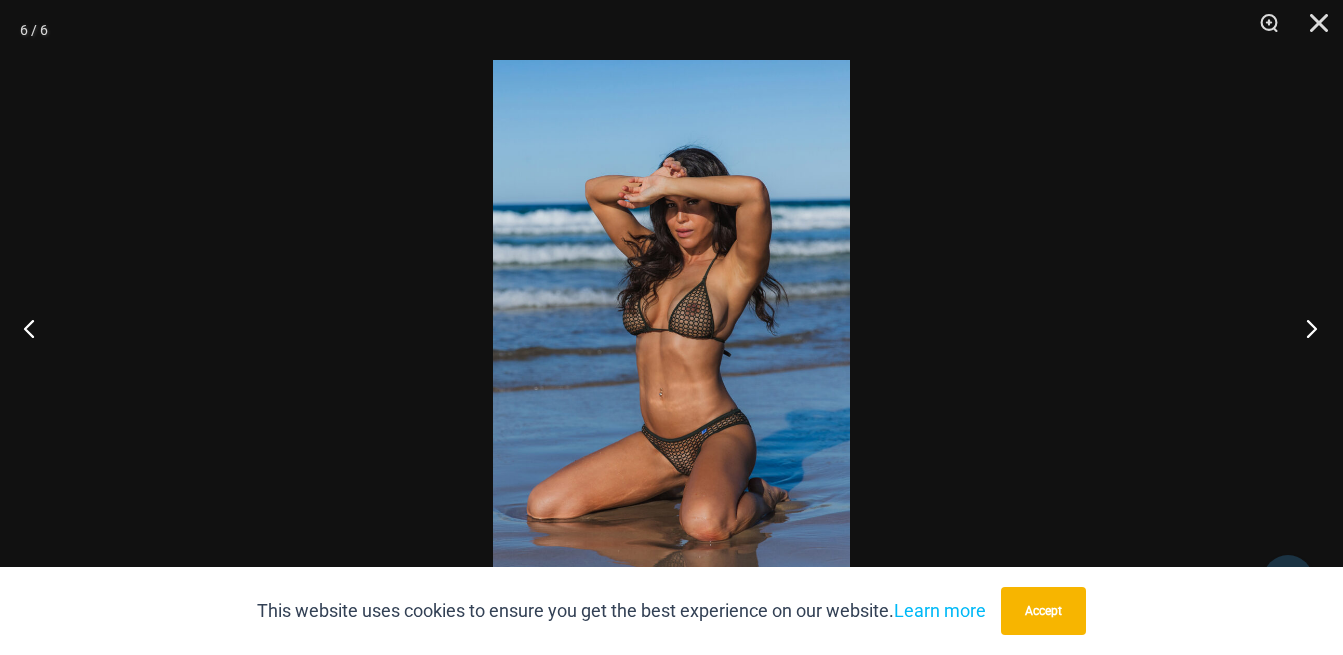 click at bounding box center (1305, 328) 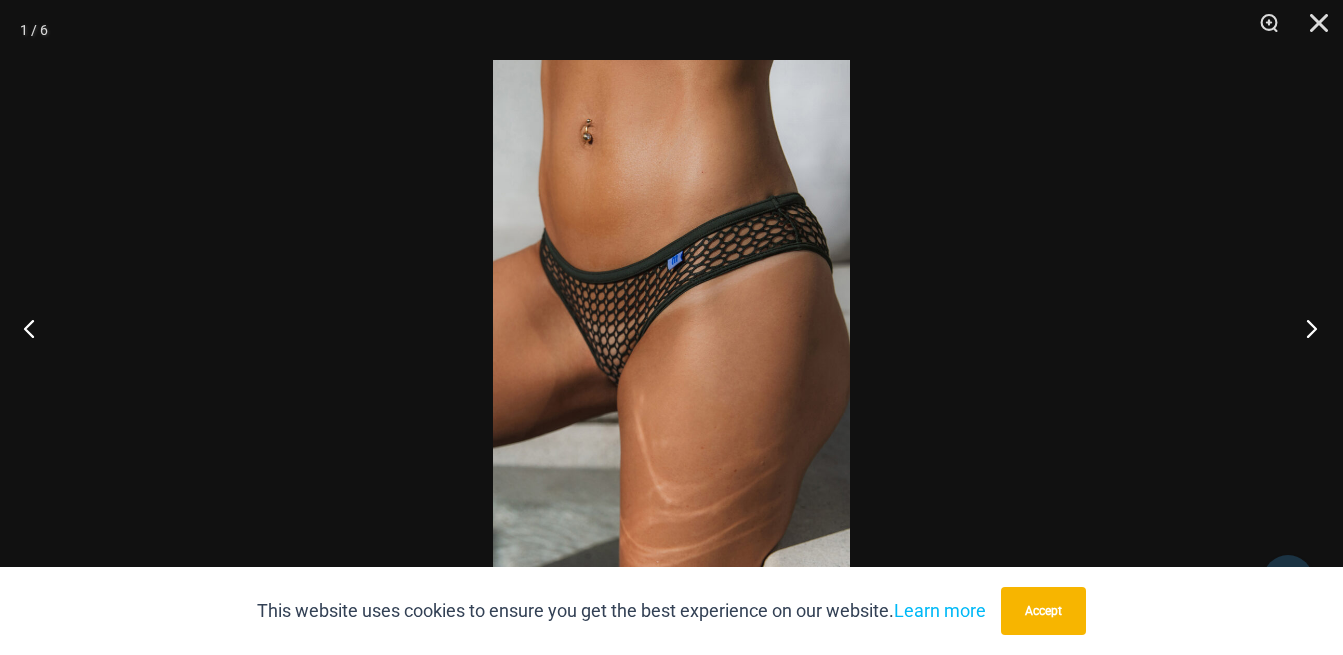 click at bounding box center [1305, 328] 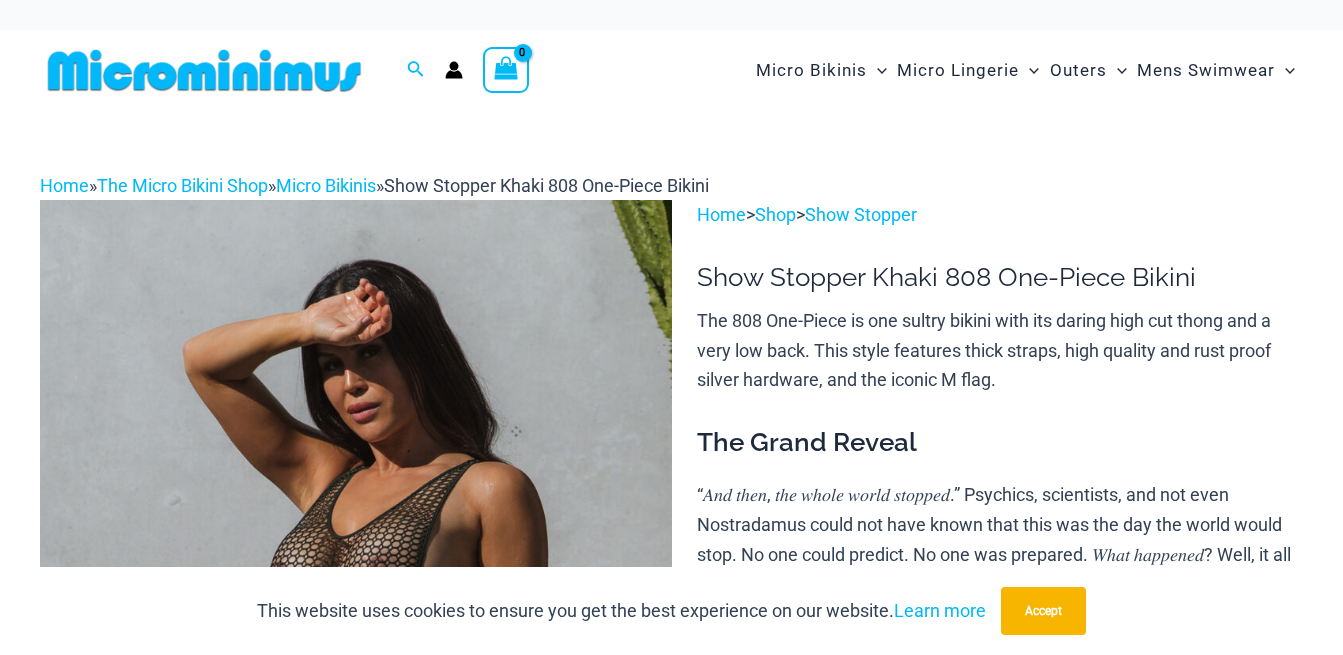 scroll, scrollTop: 0, scrollLeft: 0, axis: both 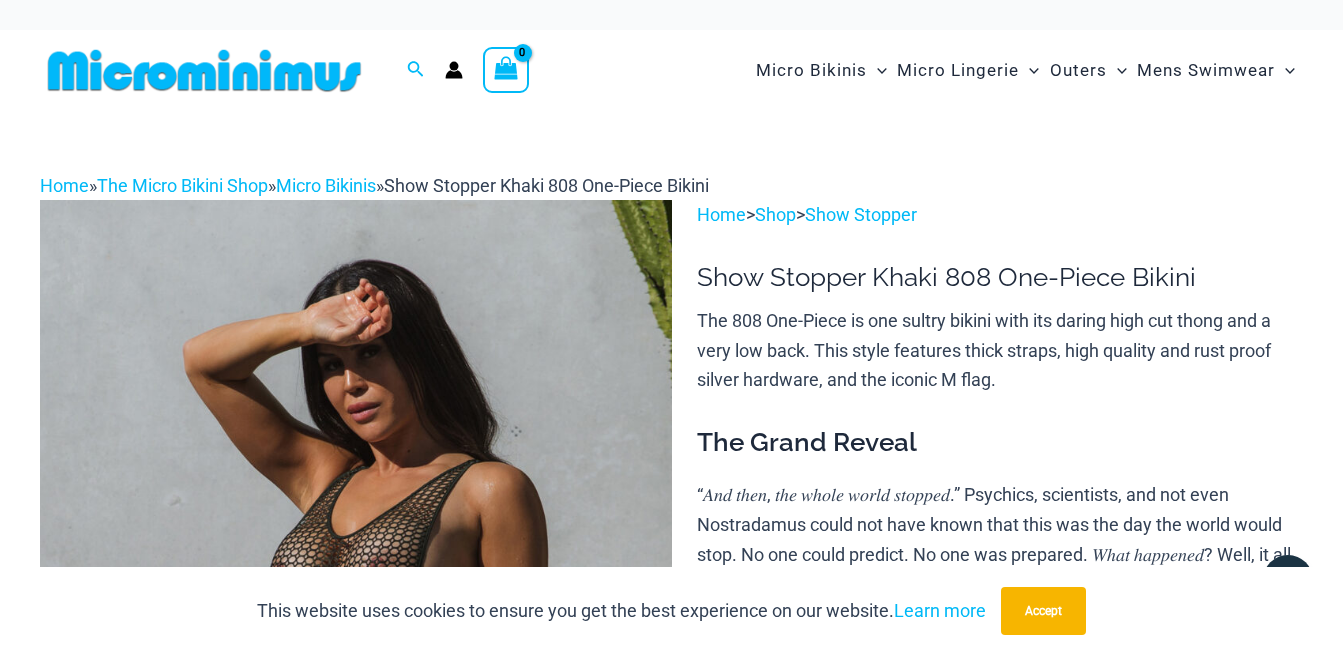 click at bounding box center (356, 673) 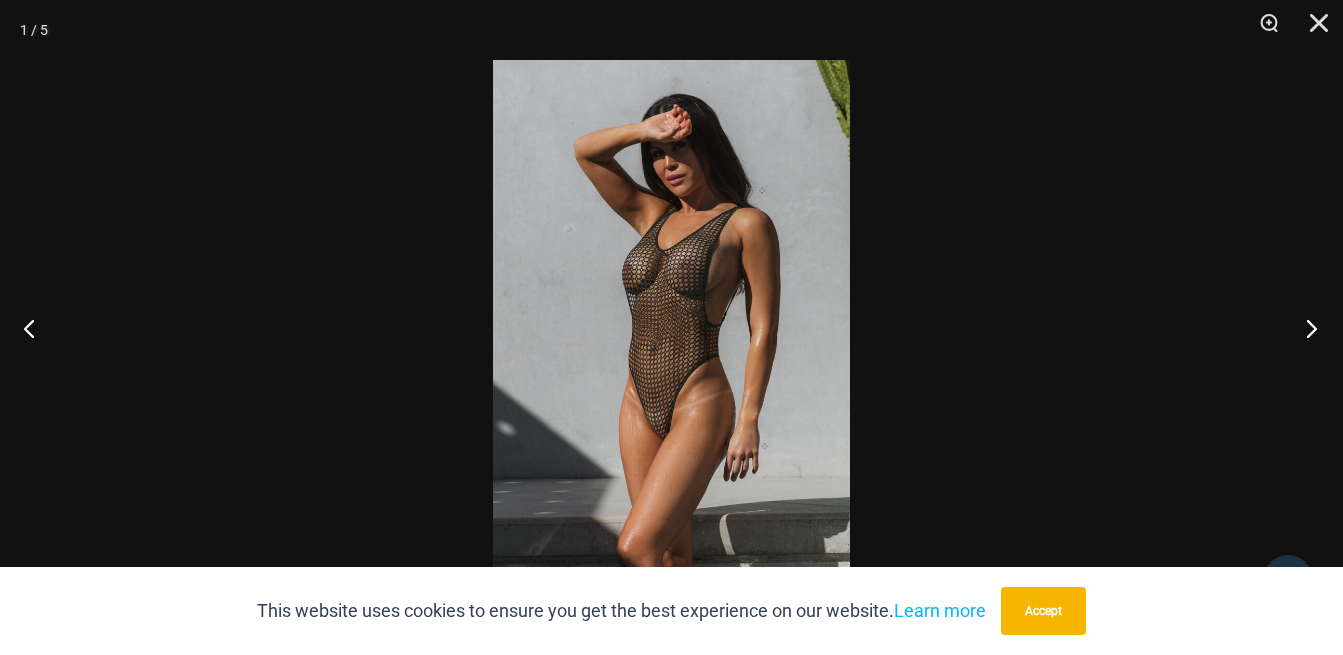click at bounding box center [1305, 328] 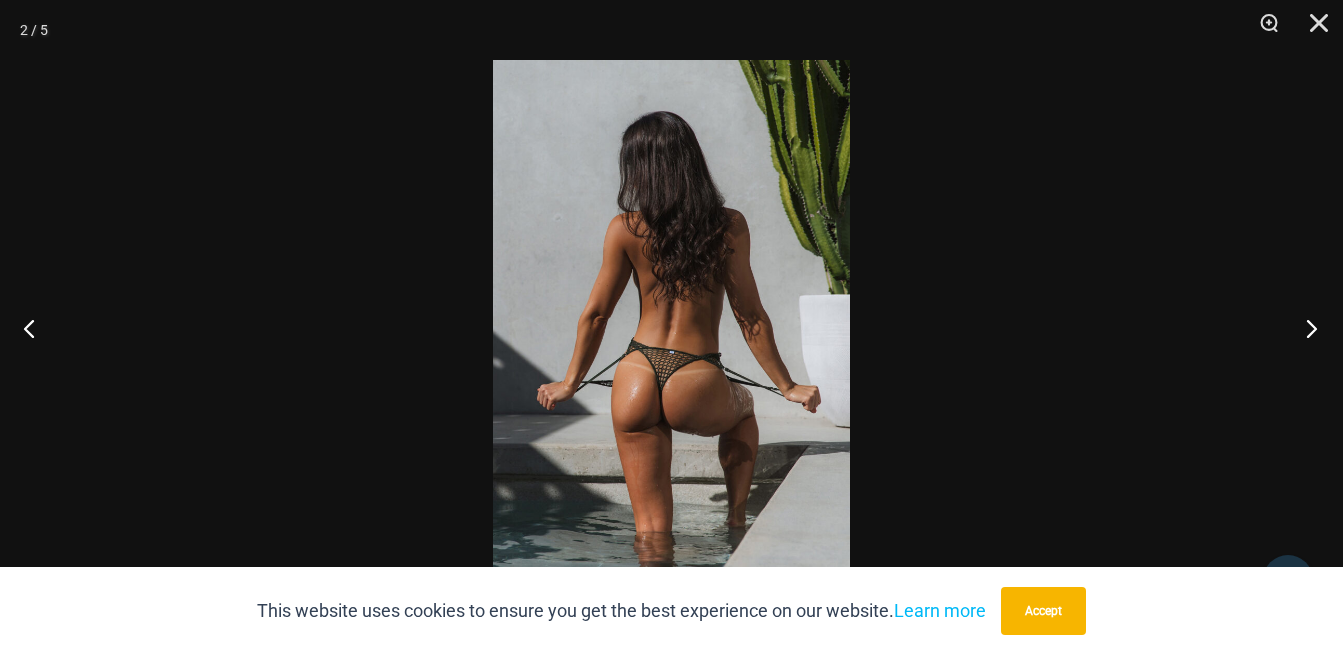 click at bounding box center (1305, 328) 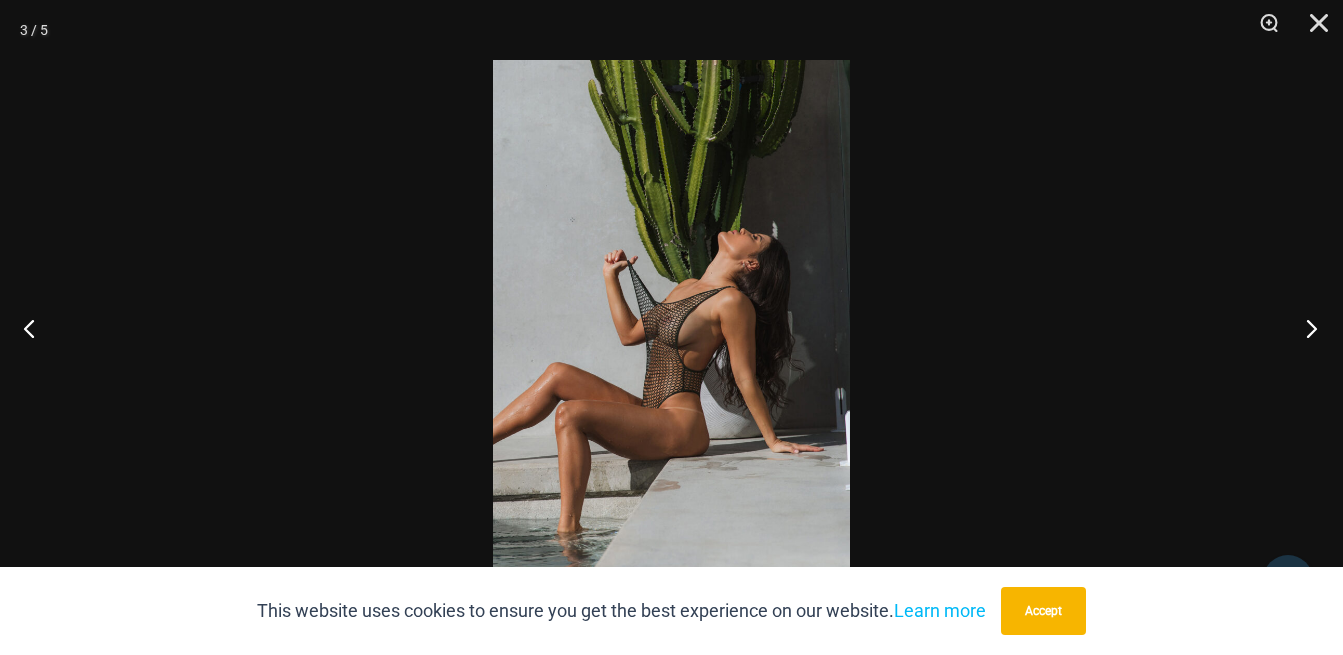 click at bounding box center (1305, 328) 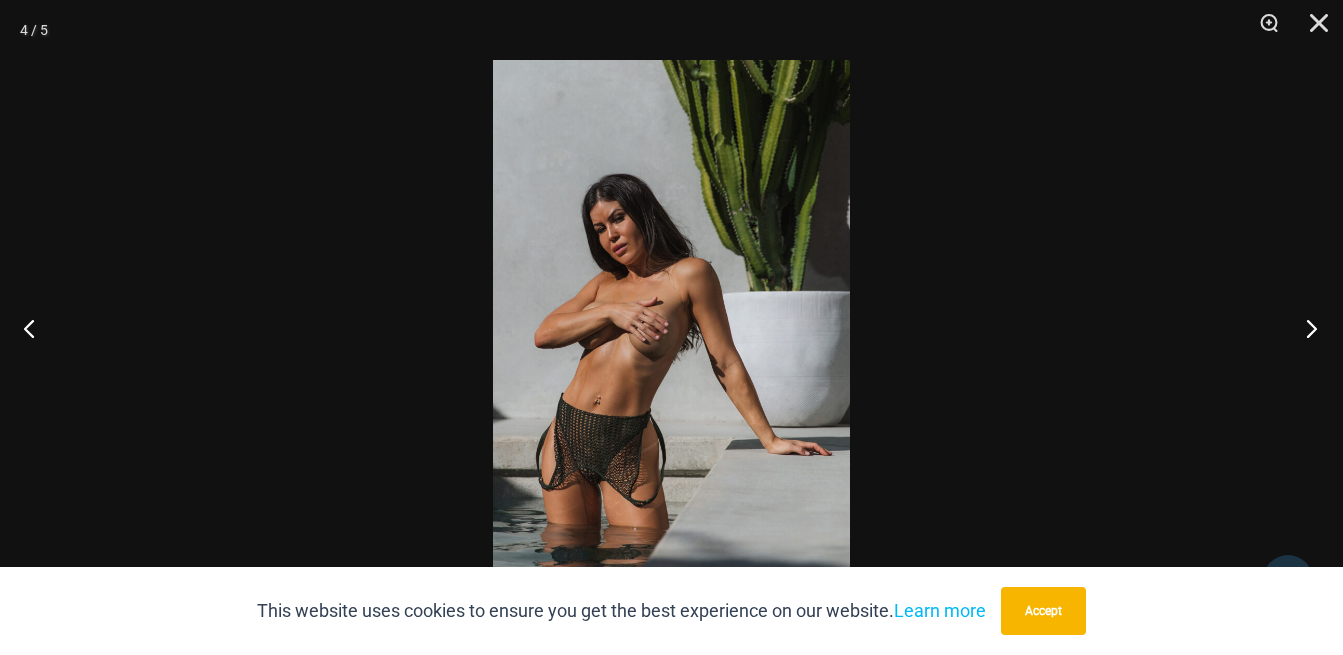 click at bounding box center [1305, 328] 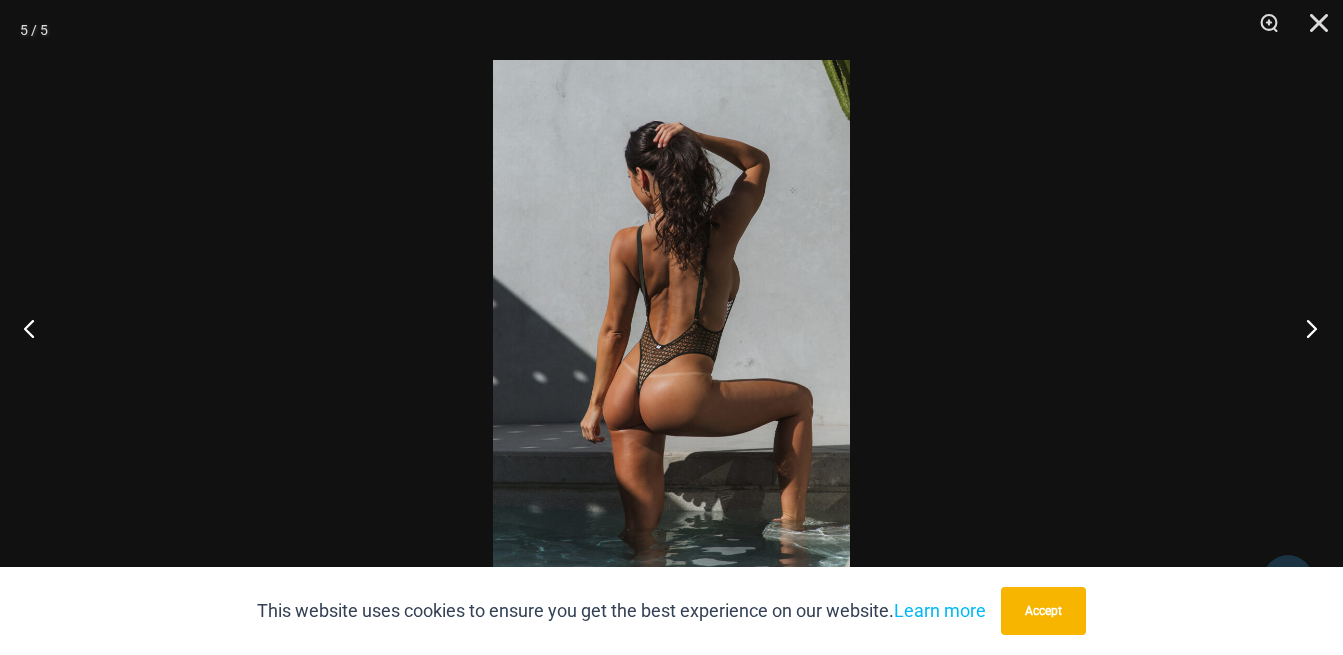 click at bounding box center [1305, 328] 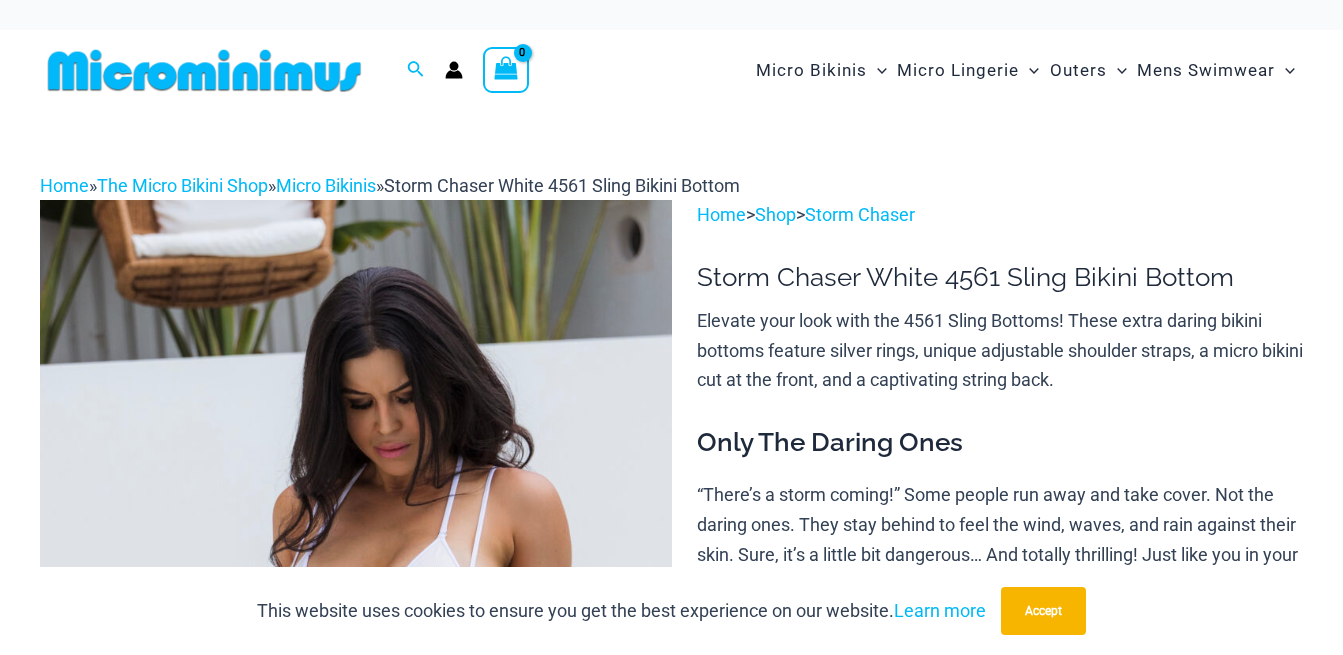 scroll, scrollTop: 0, scrollLeft: 0, axis: both 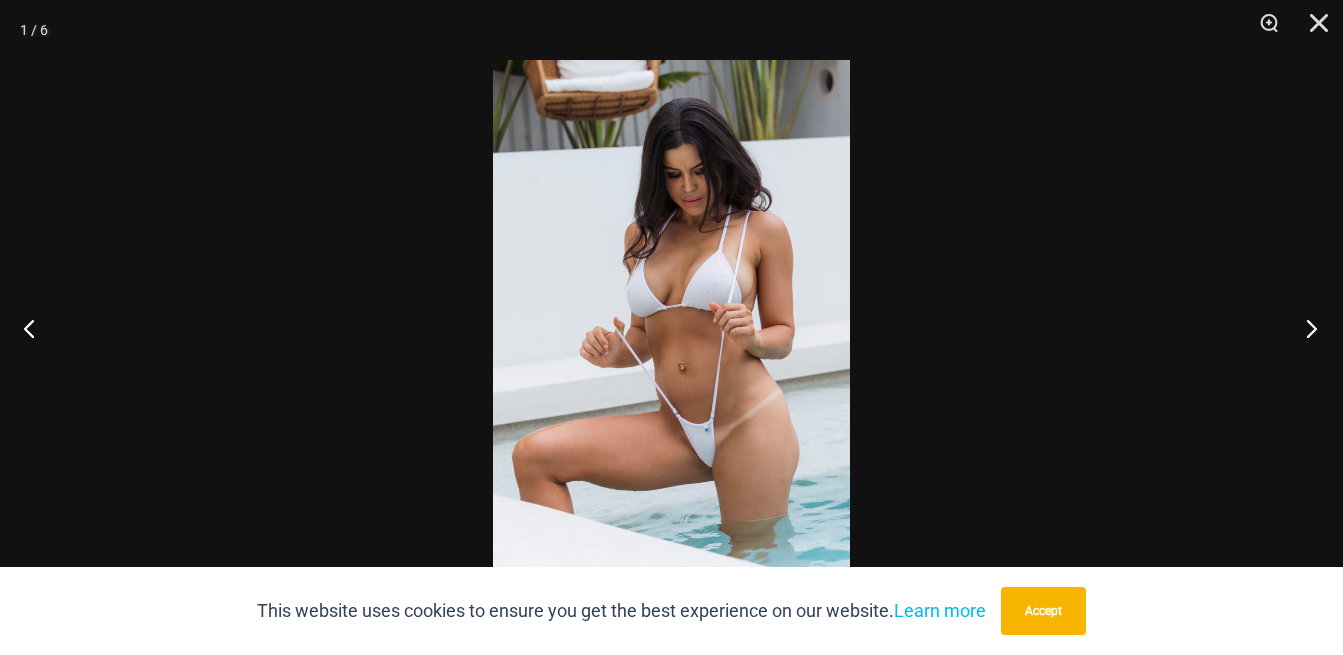 click at bounding box center (1305, 328) 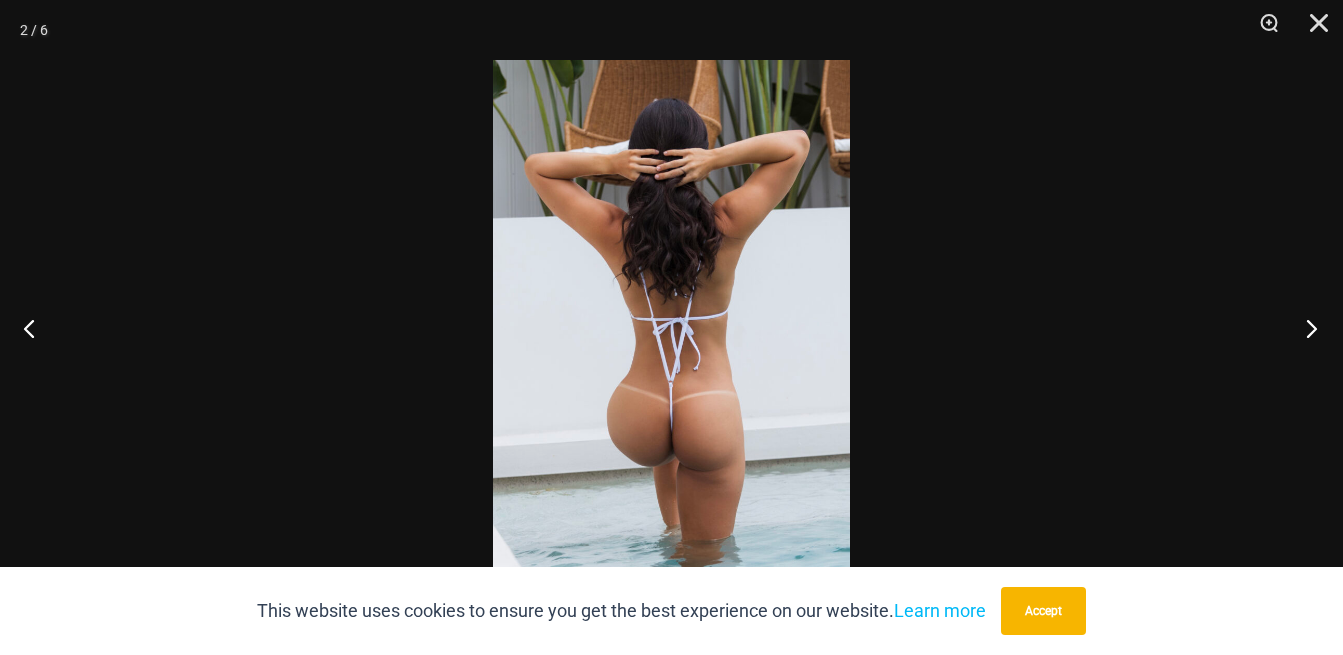 click at bounding box center [1305, 328] 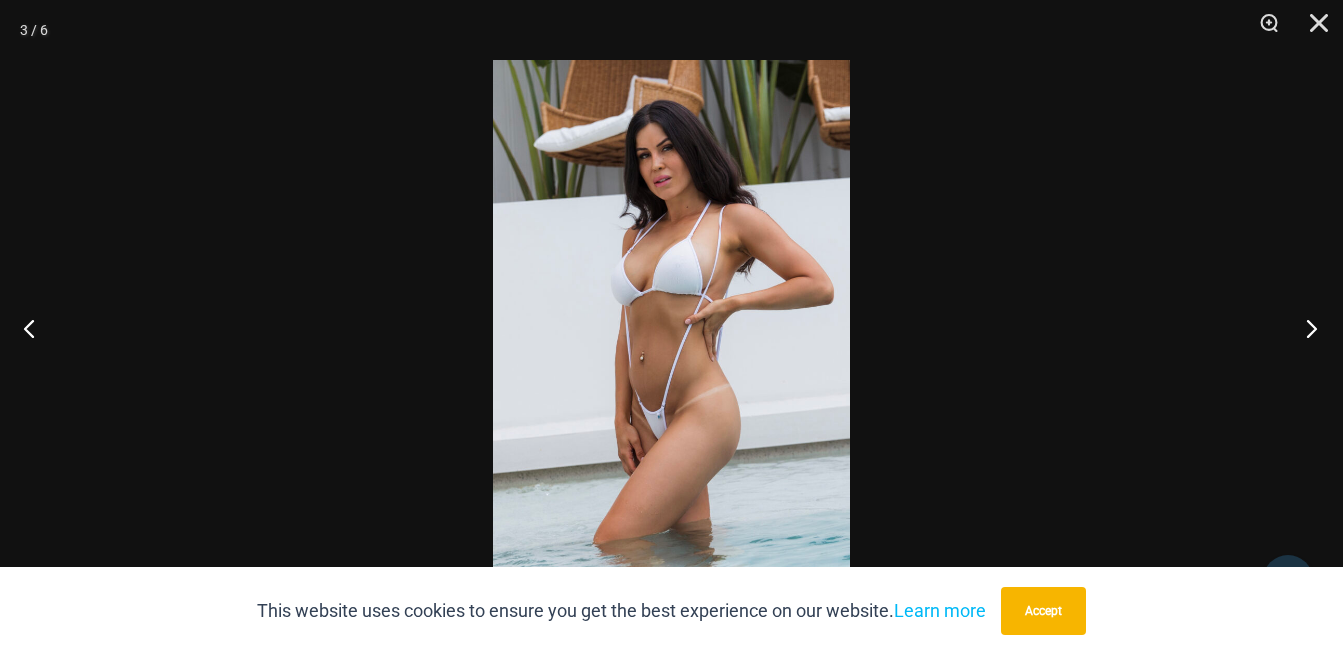 click at bounding box center [1305, 328] 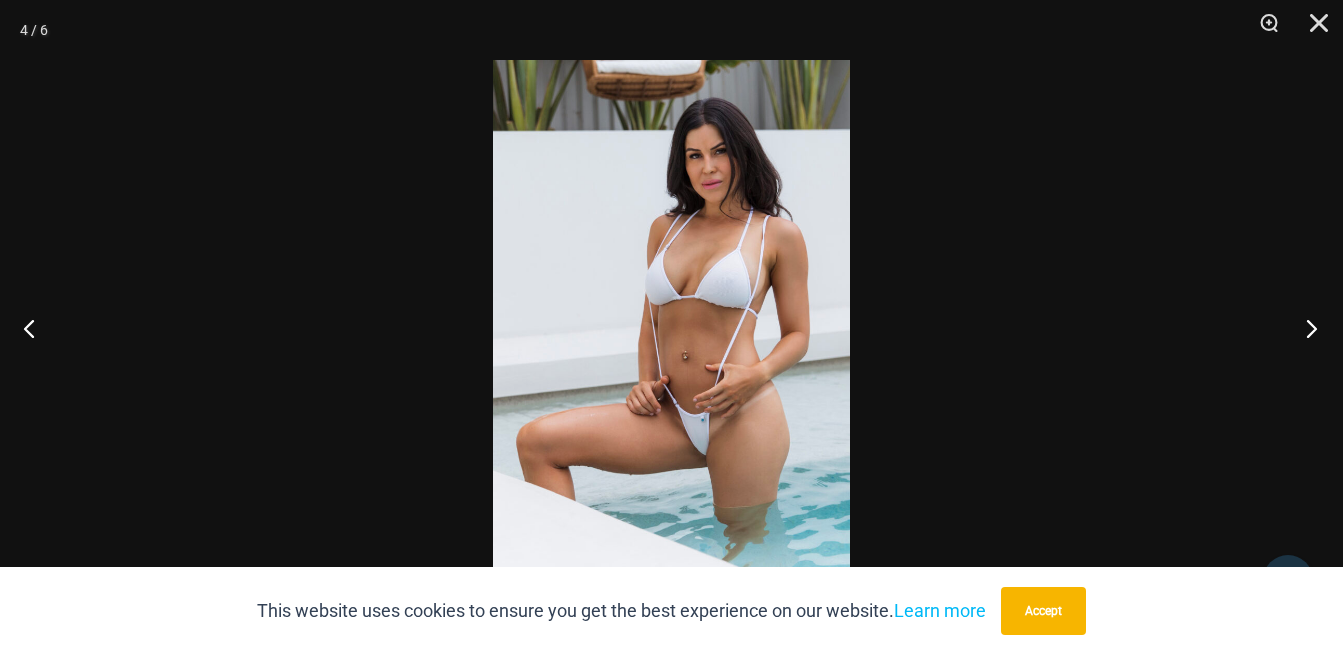 click at bounding box center (1305, 328) 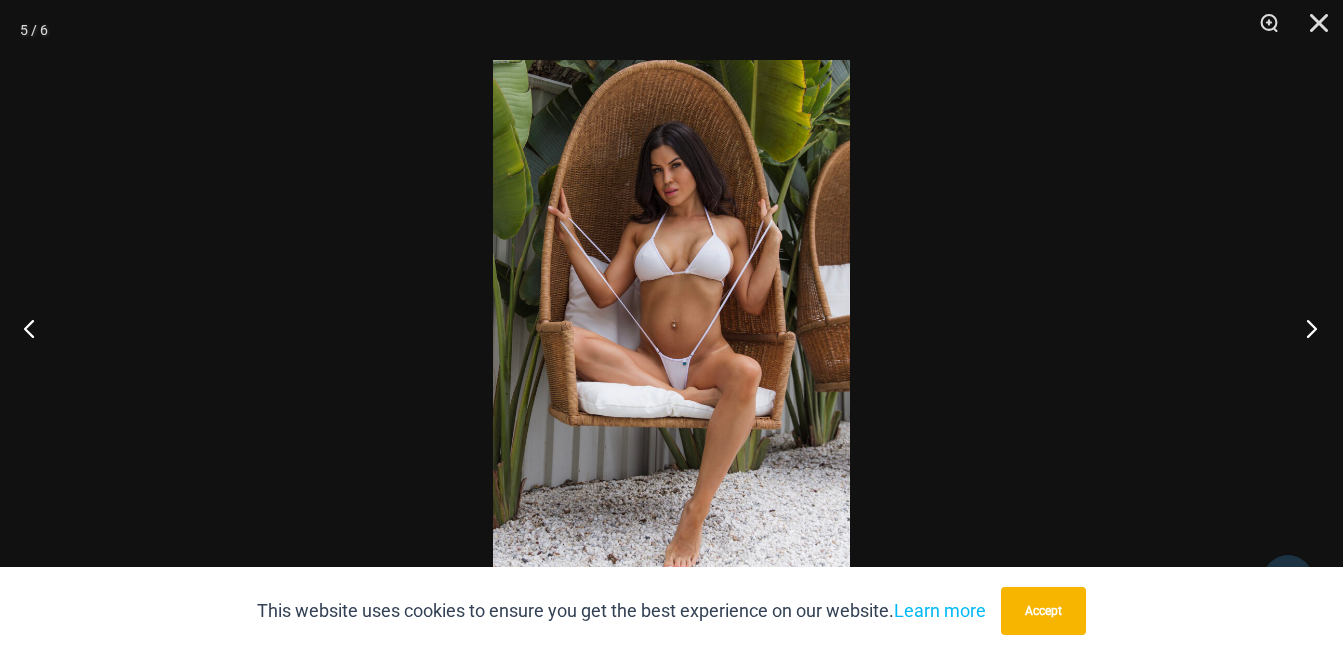 click at bounding box center (1305, 328) 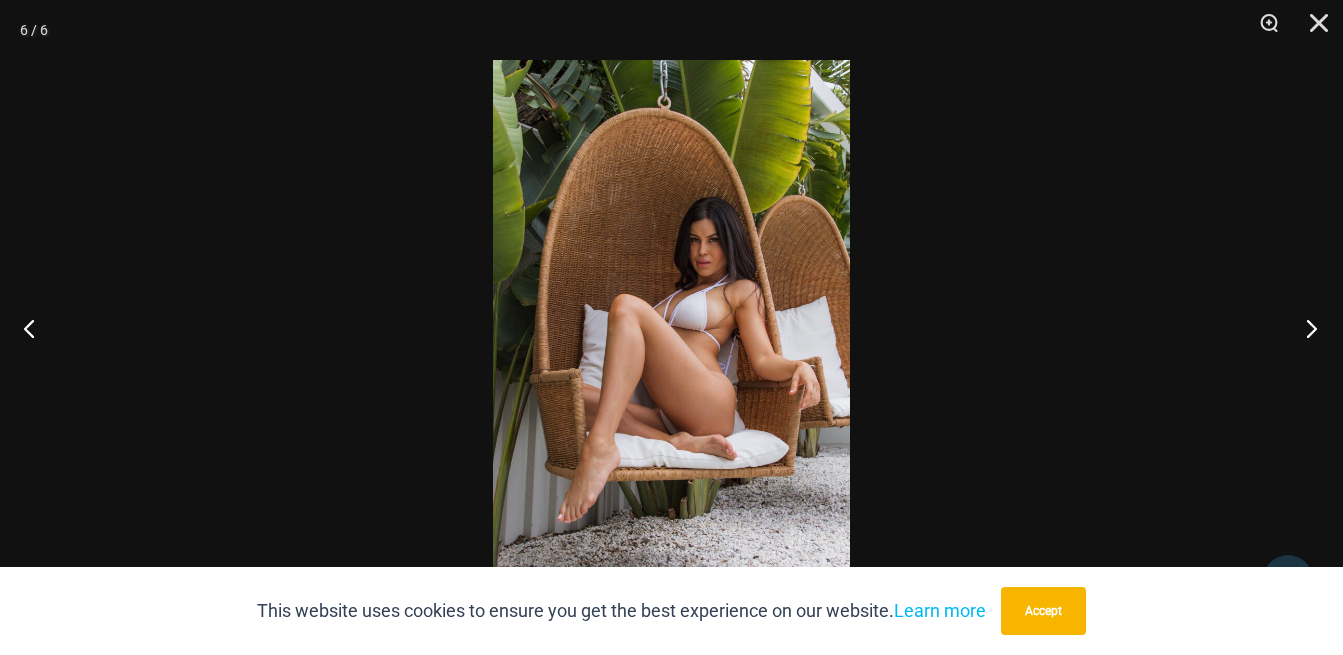 click at bounding box center (1305, 328) 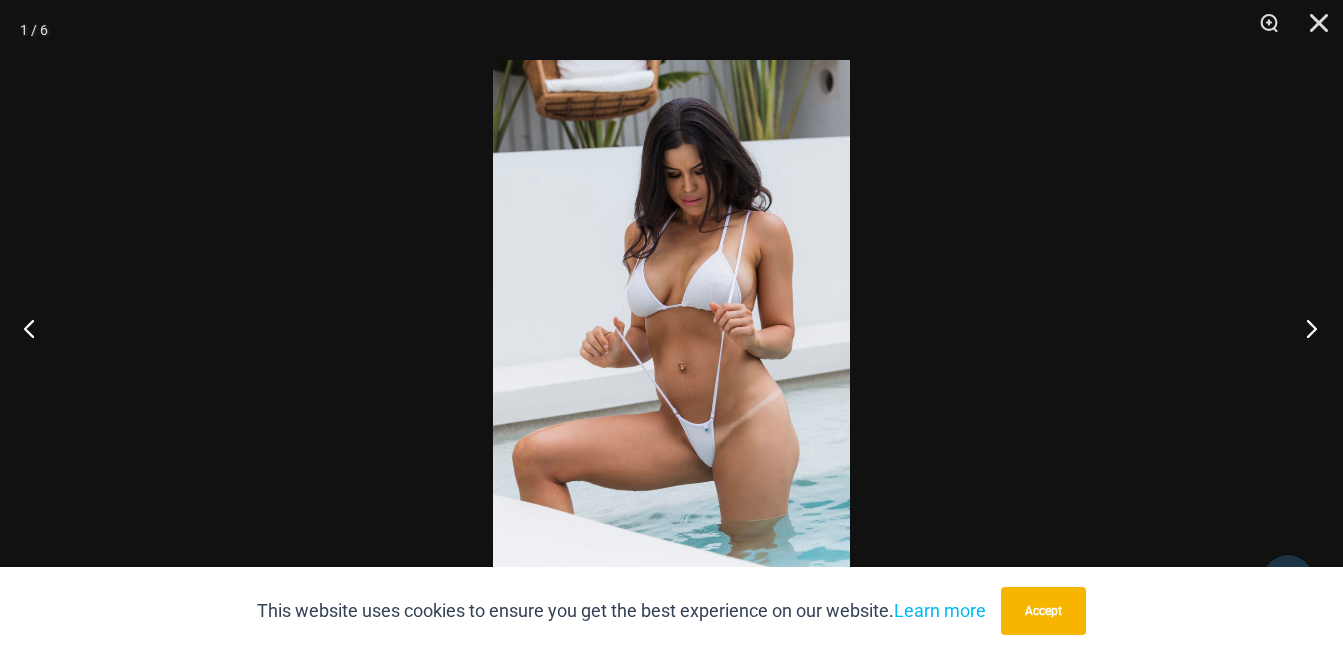 click at bounding box center (1305, 328) 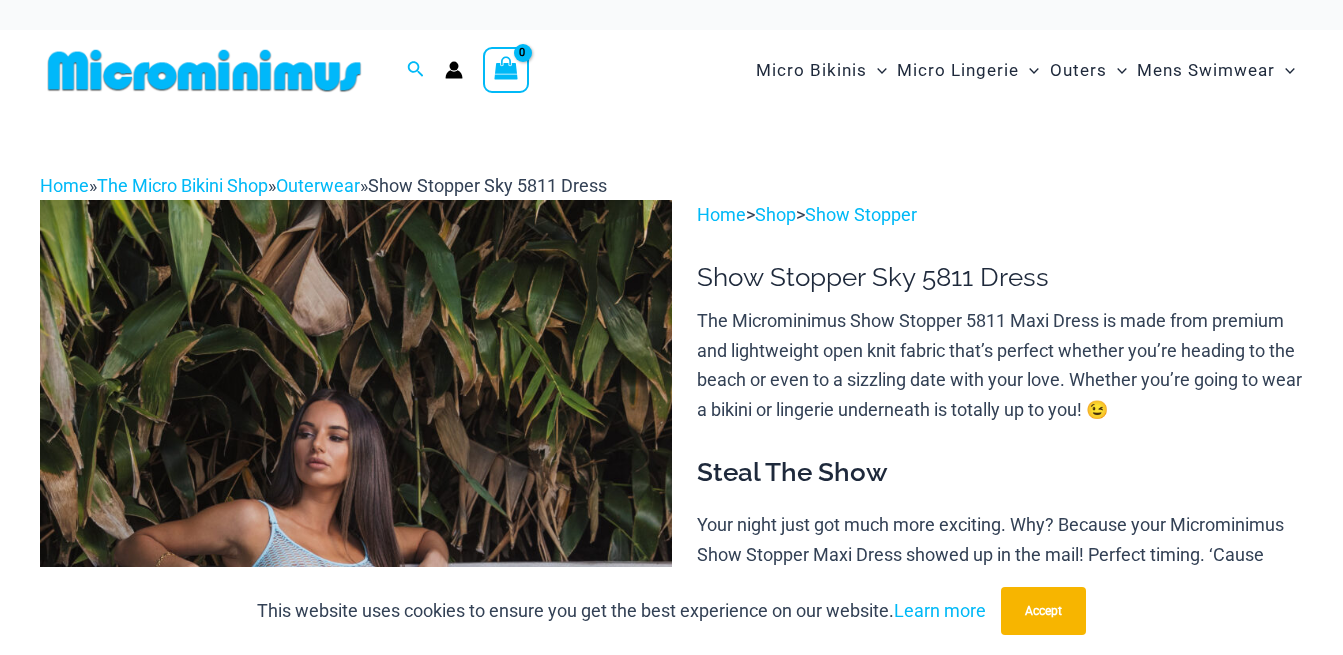 scroll, scrollTop: 0, scrollLeft: 0, axis: both 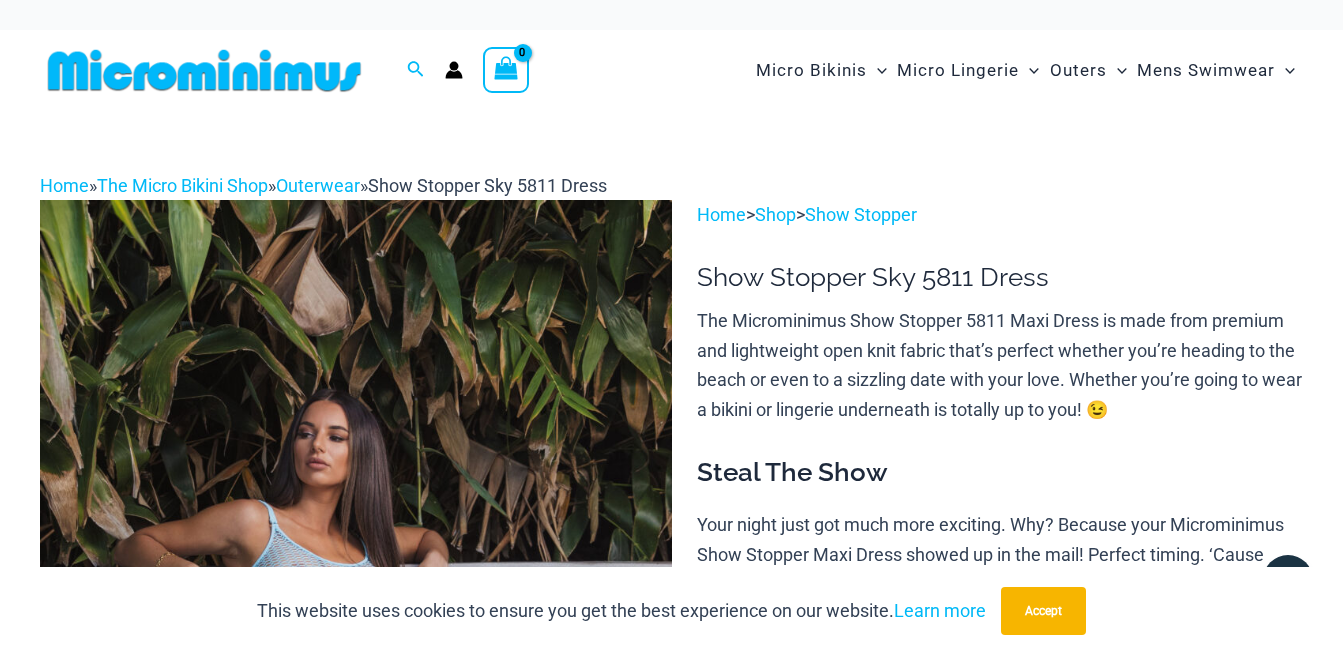 click at bounding box center [356, 673] 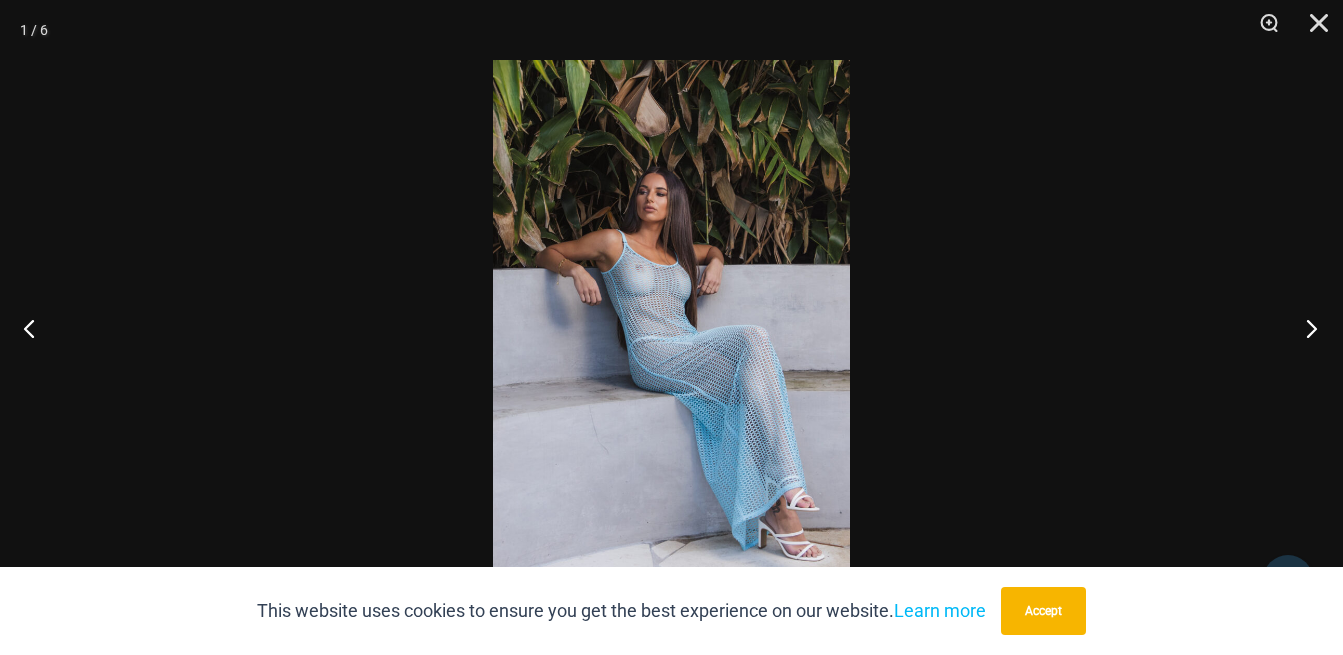 click at bounding box center [1305, 328] 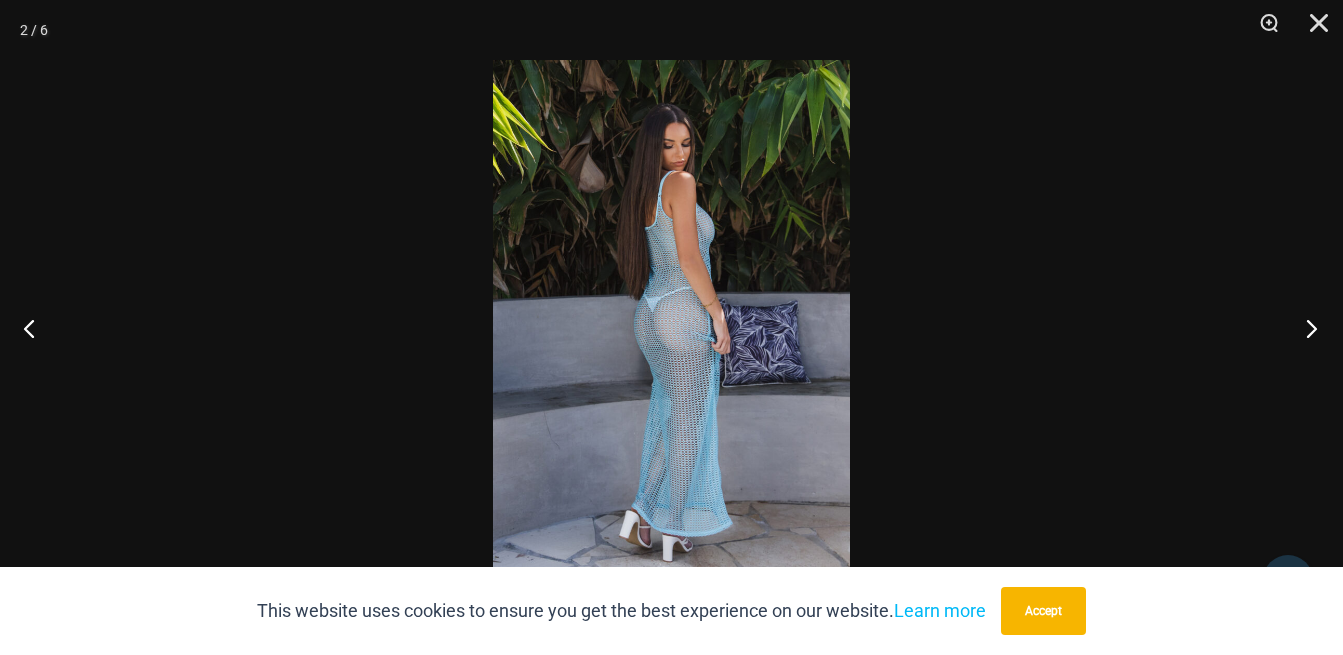 click at bounding box center [1305, 328] 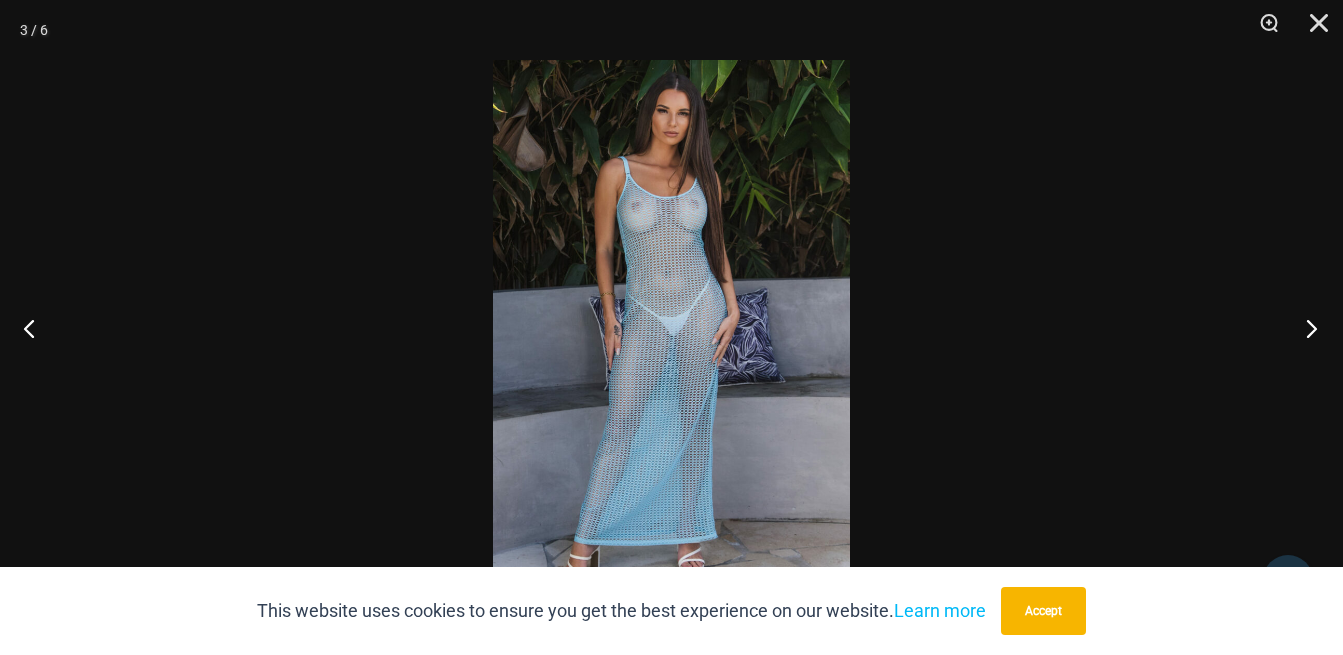 click at bounding box center (1305, 328) 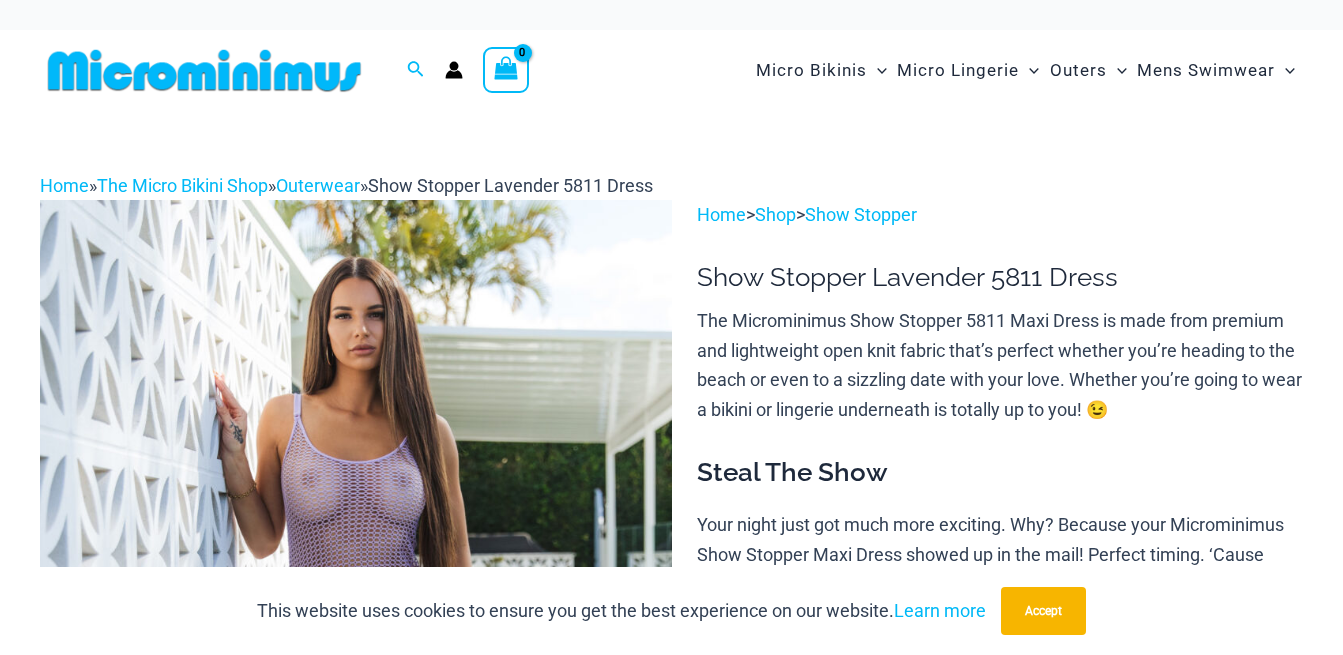 scroll, scrollTop: 0, scrollLeft: 0, axis: both 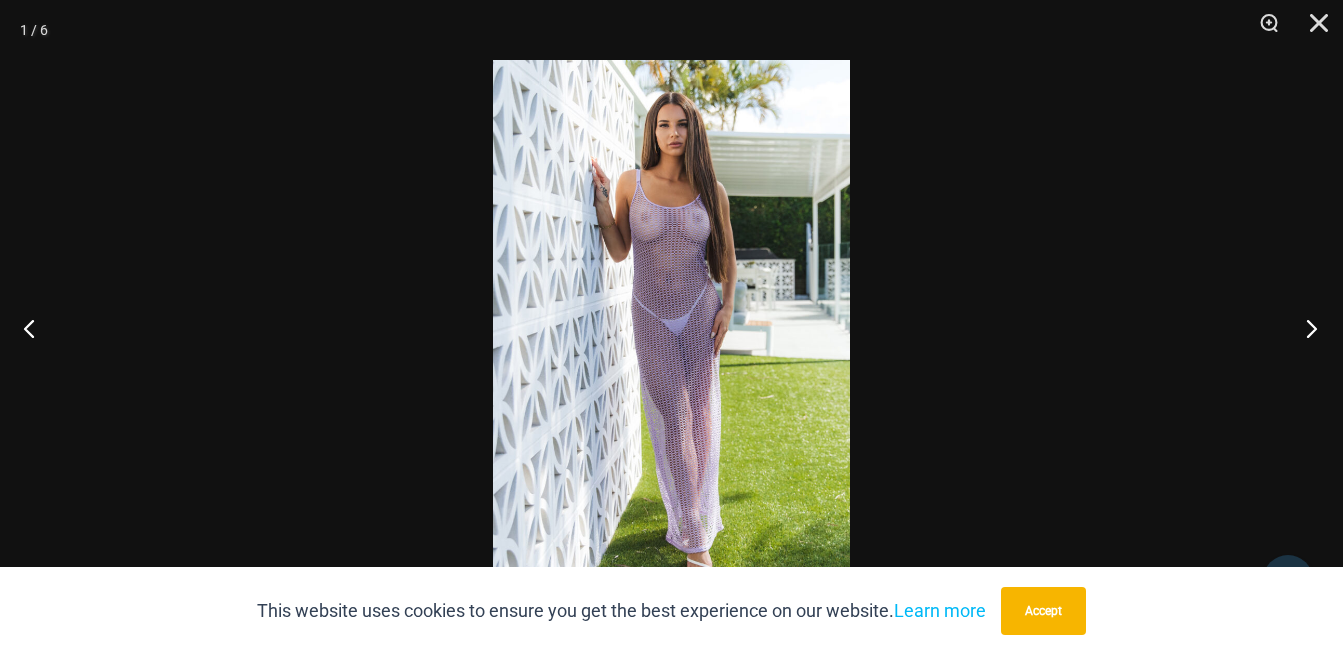 click at bounding box center (1305, 328) 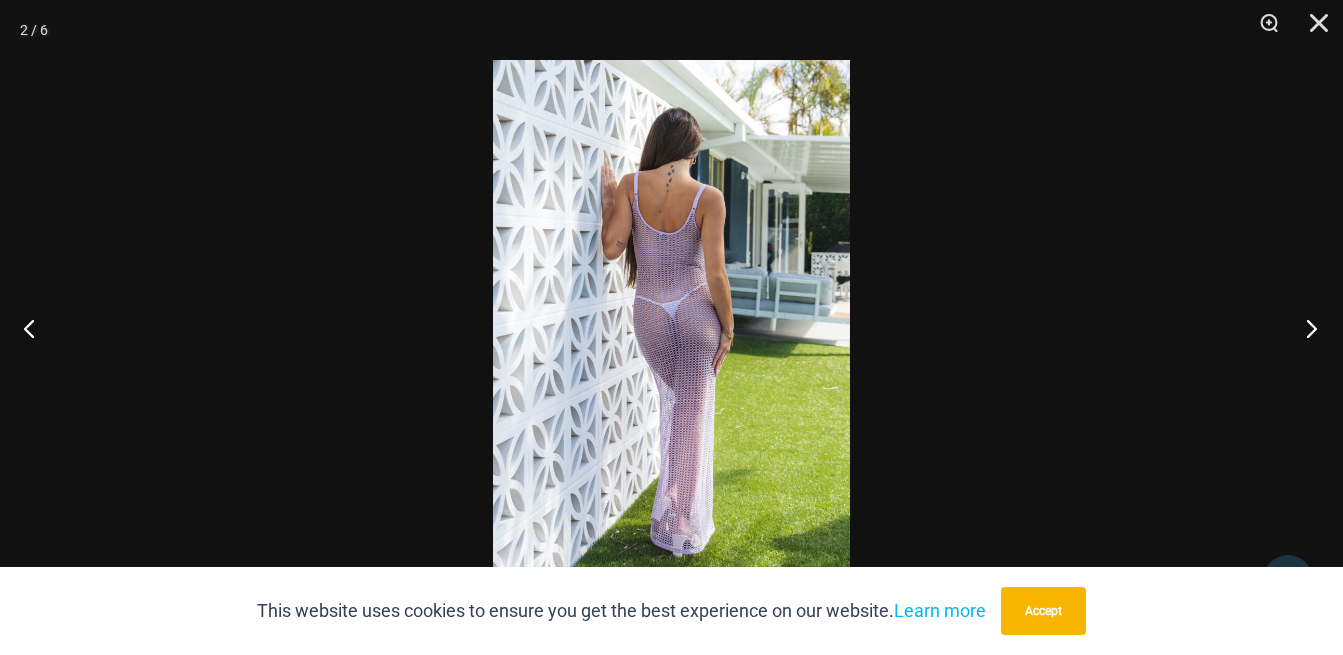 click at bounding box center [1305, 328] 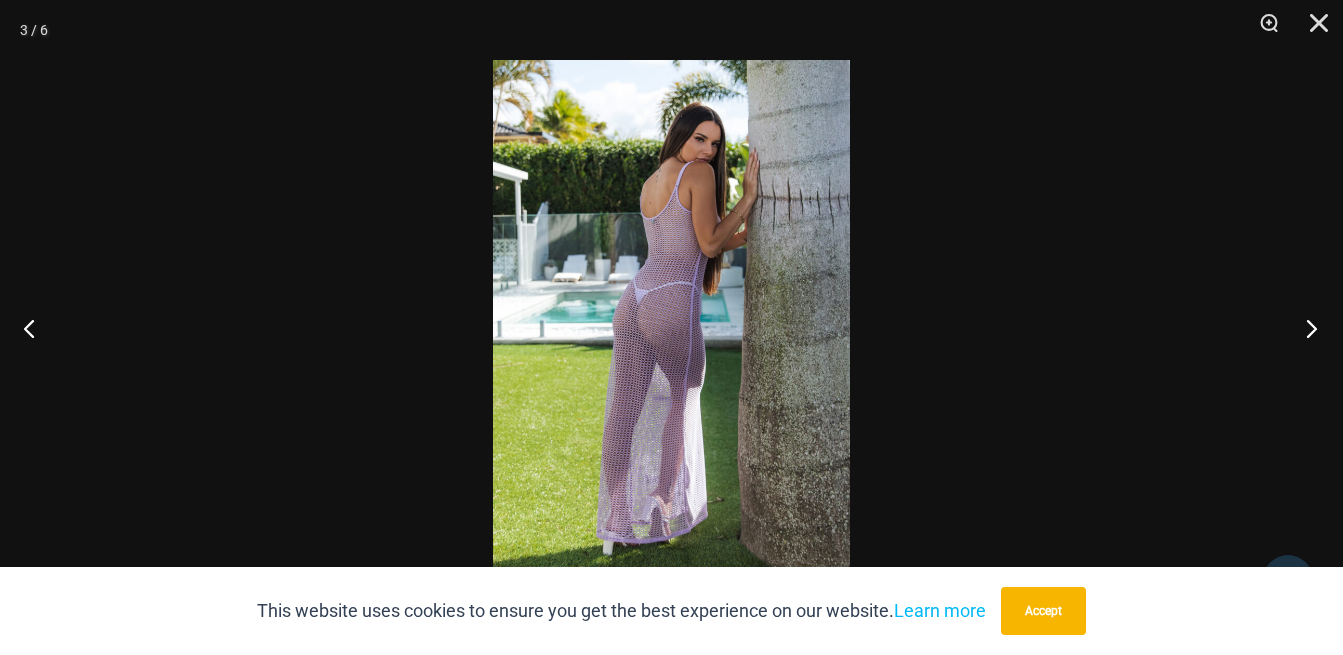 click at bounding box center [1305, 328] 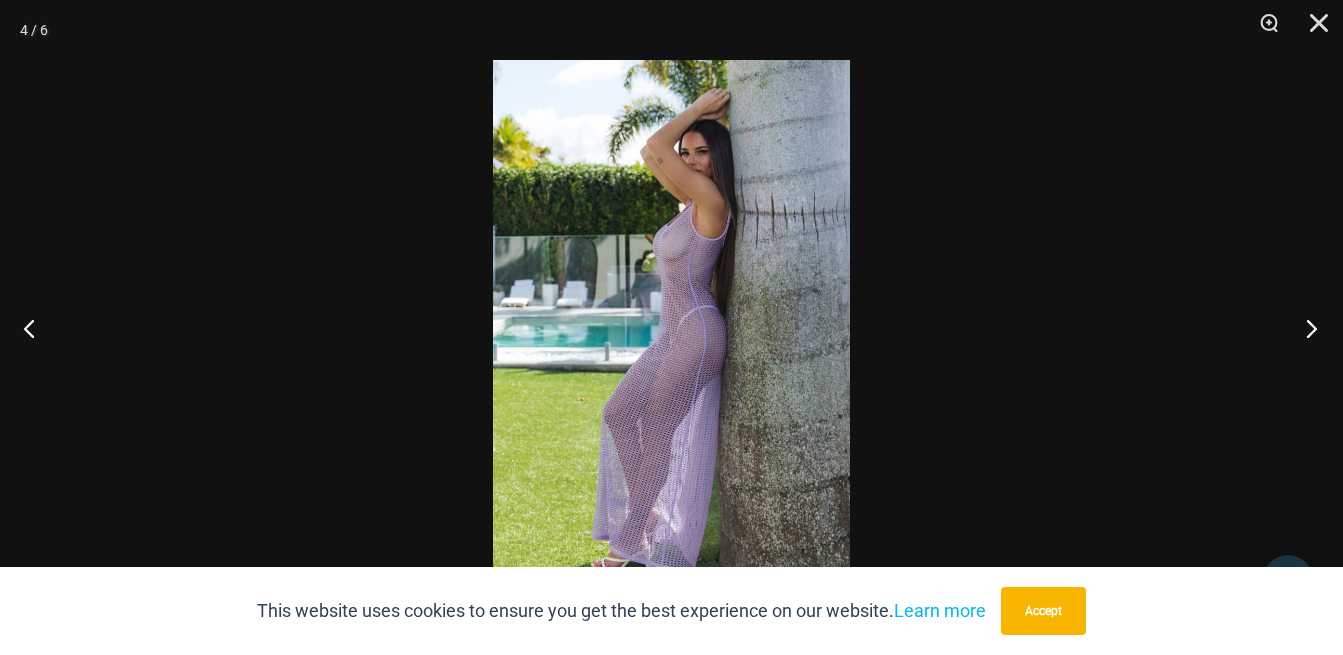 click at bounding box center [1305, 328] 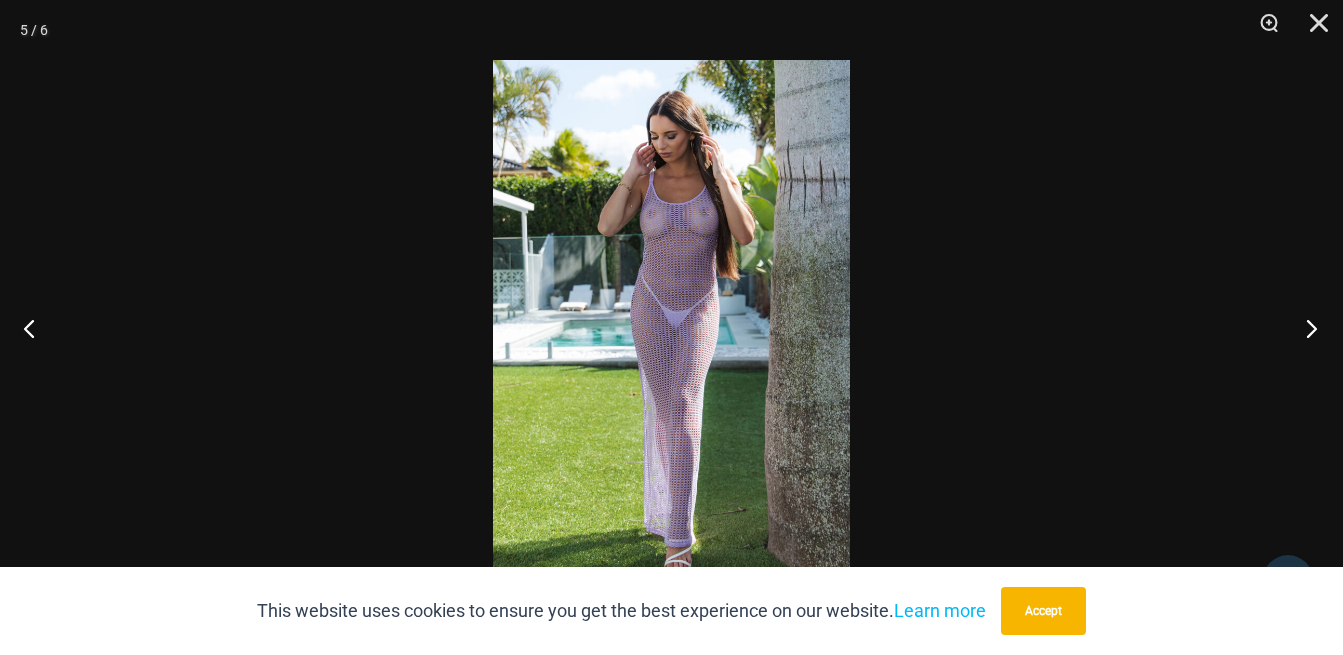 click at bounding box center [1305, 328] 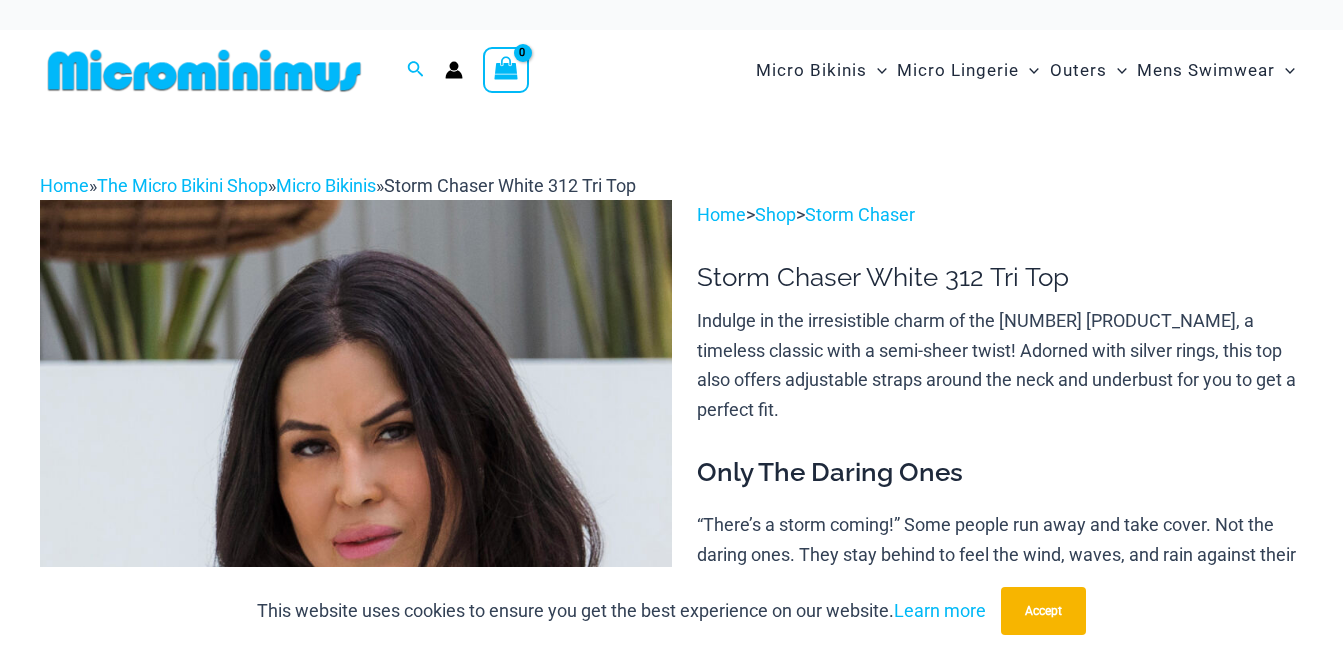 scroll, scrollTop: 0, scrollLeft: 0, axis: both 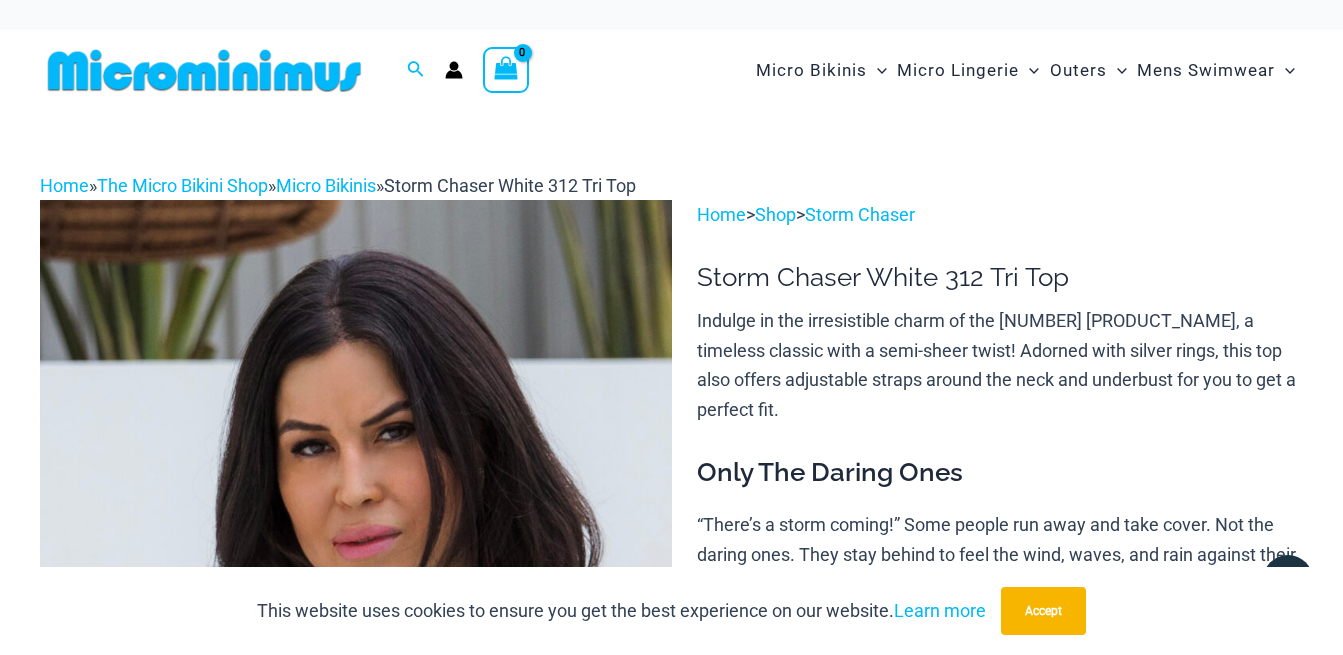 click at bounding box center (356, 673) 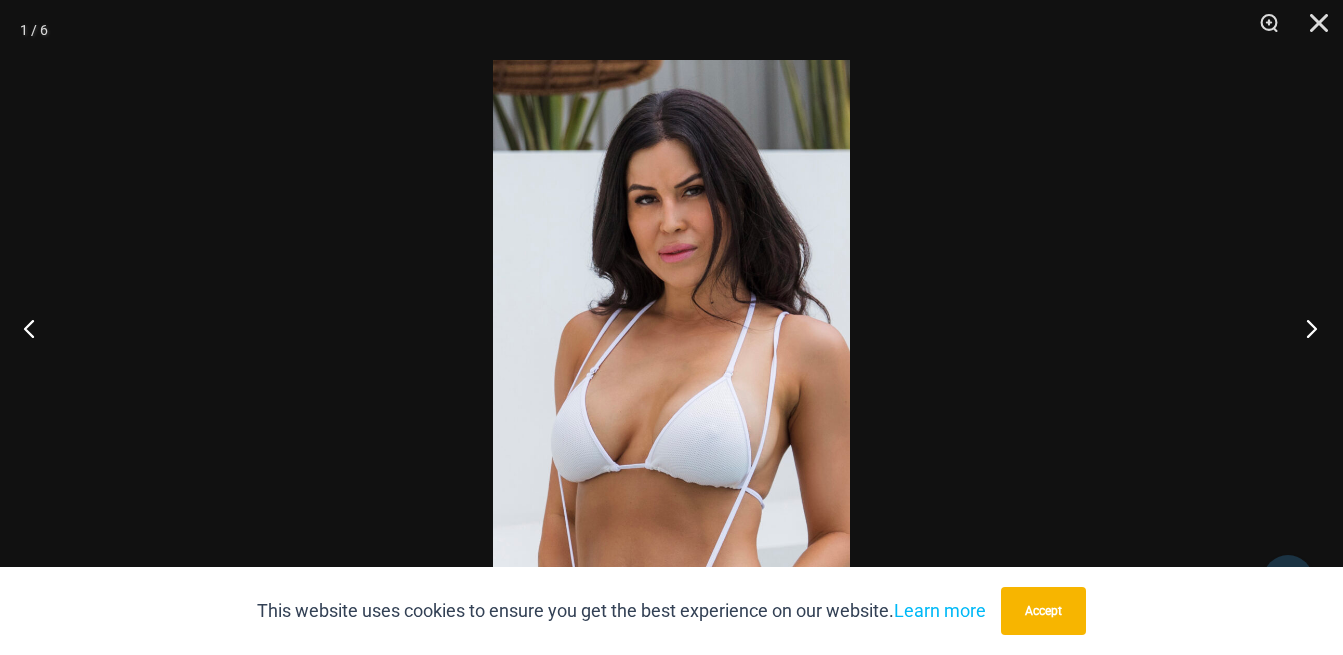 click at bounding box center [1305, 328] 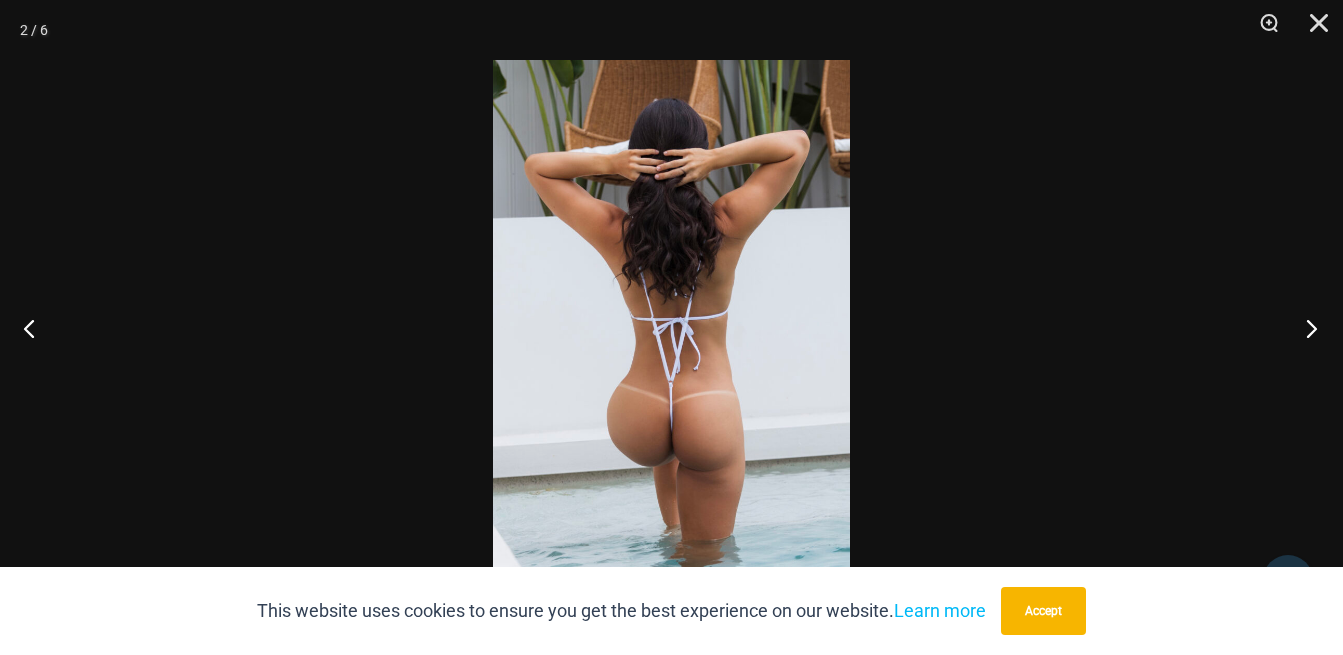 click at bounding box center (1305, 328) 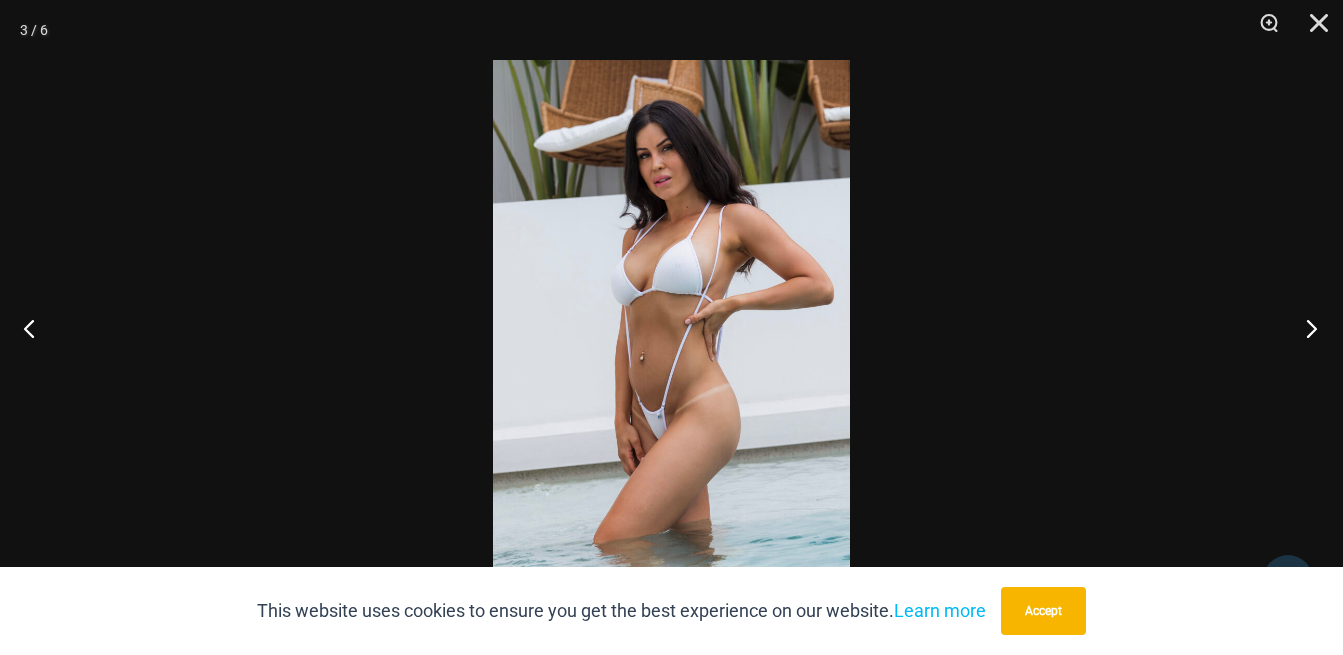 click at bounding box center (1305, 328) 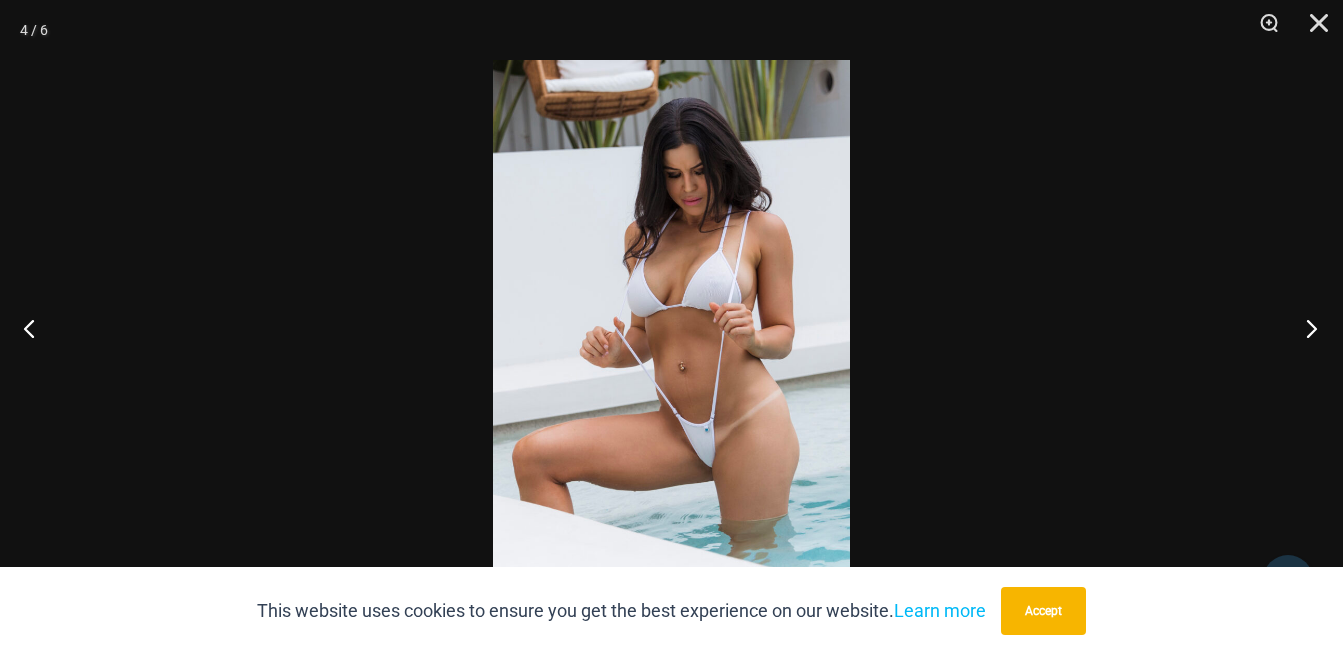 click at bounding box center [1305, 328] 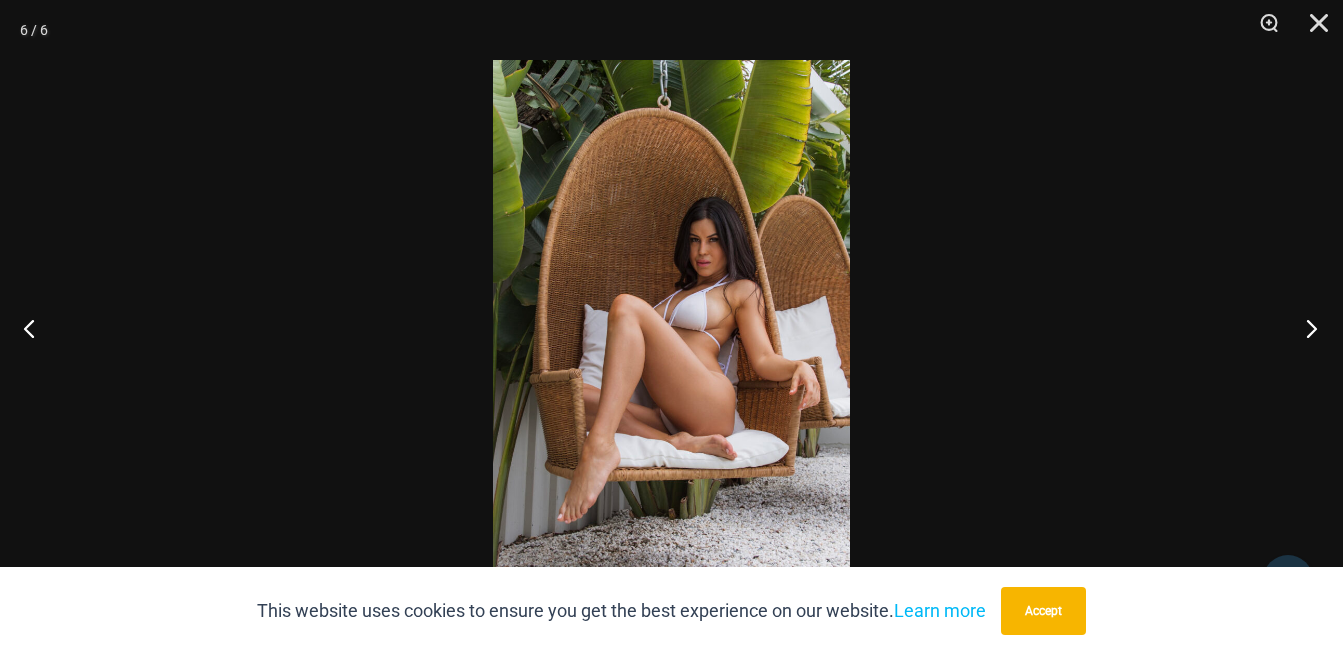 click at bounding box center [1305, 328] 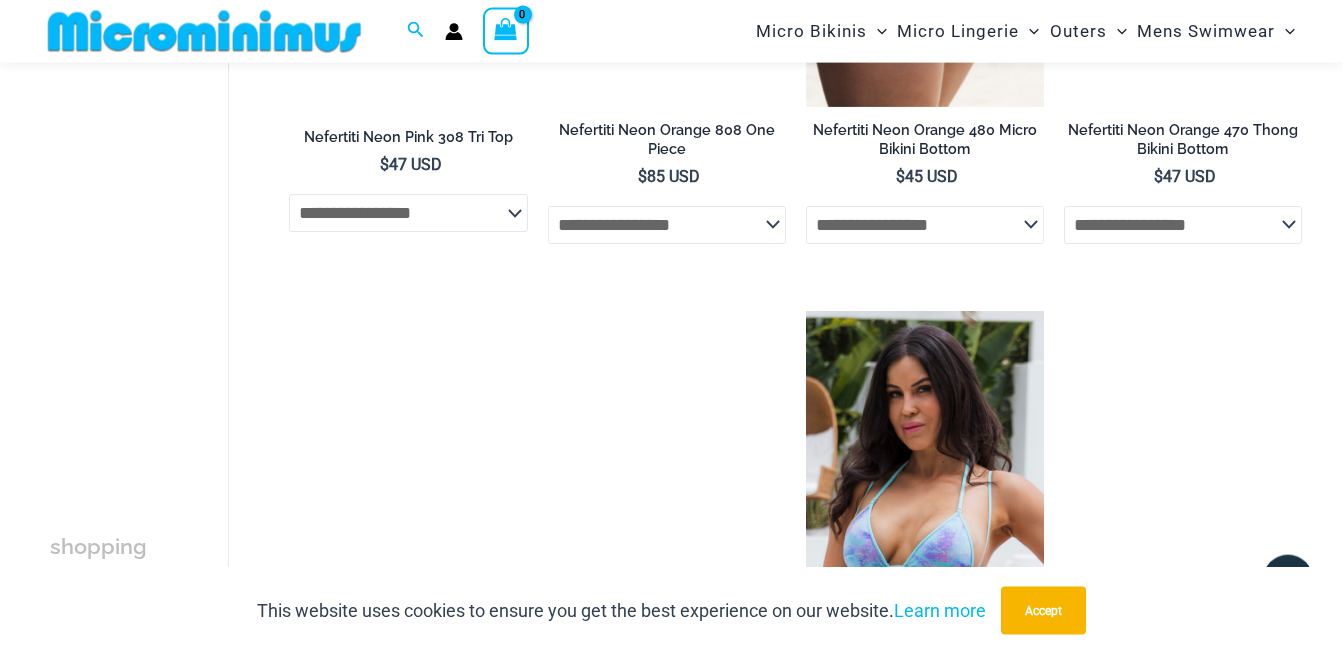 scroll, scrollTop: 1782, scrollLeft: 0, axis: vertical 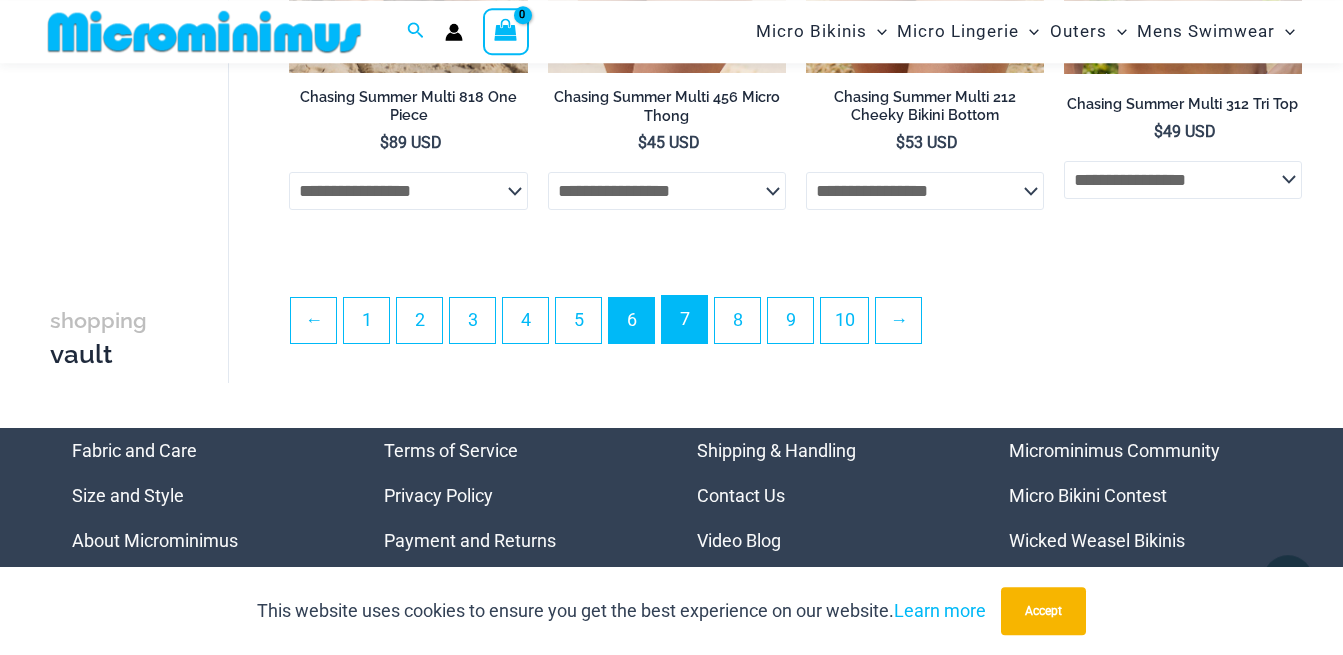 click on "7" at bounding box center [684, 319] 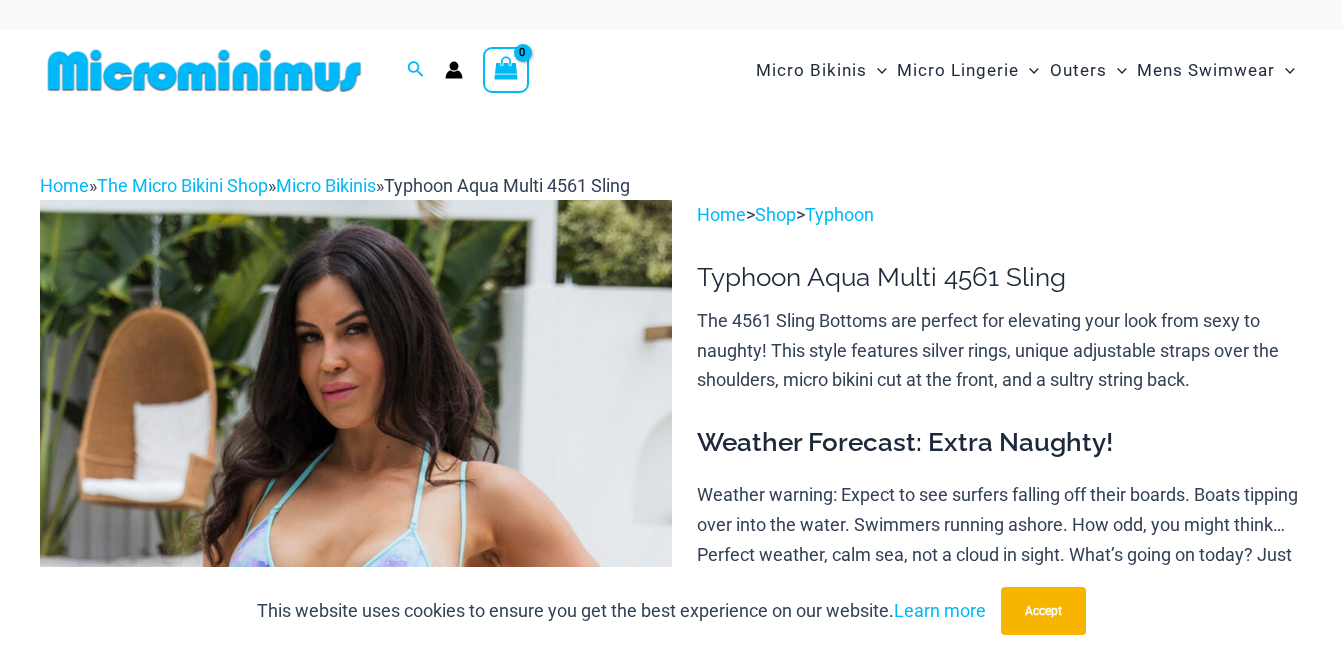 scroll, scrollTop: 0, scrollLeft: 0, axis: both 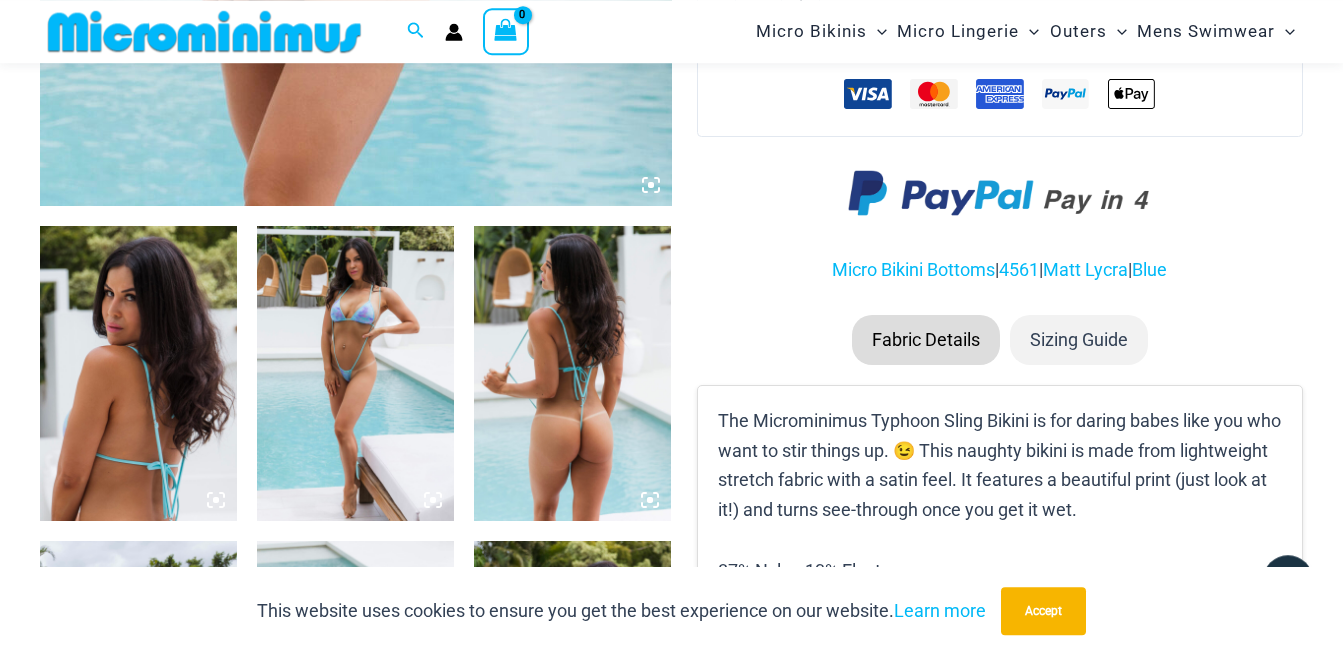 click at bounding box center (355, 374) 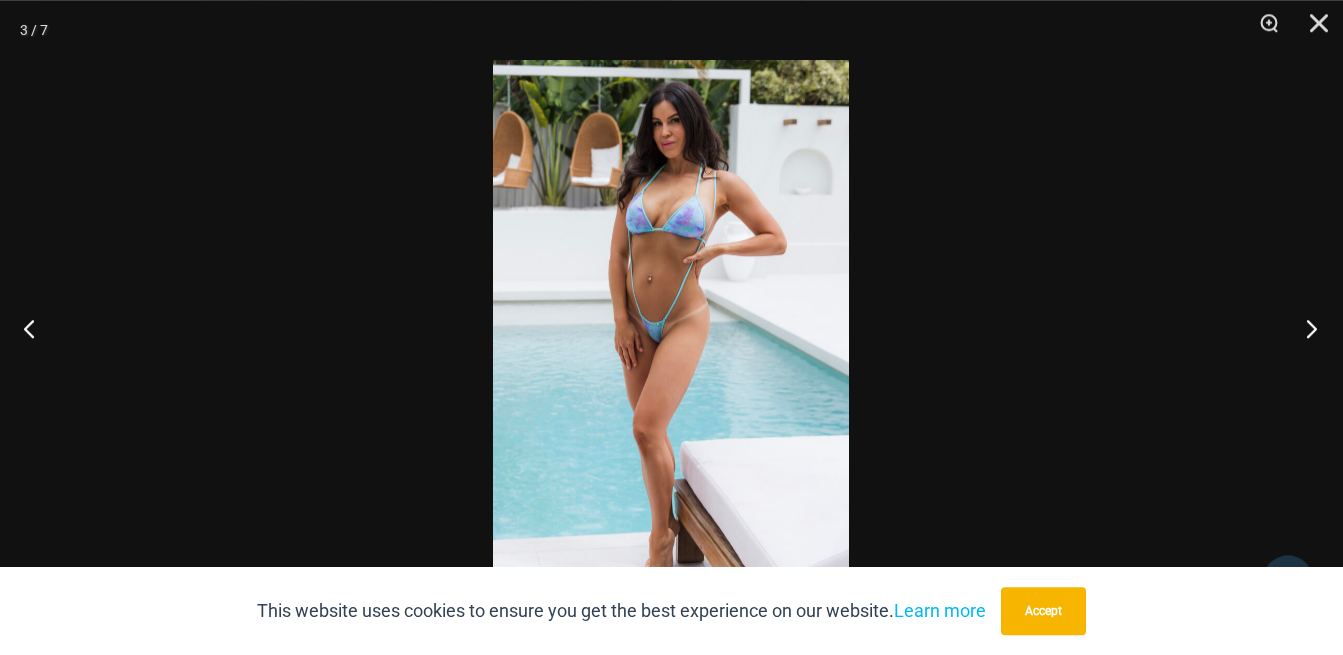 click at bounding box center [1305, 328] 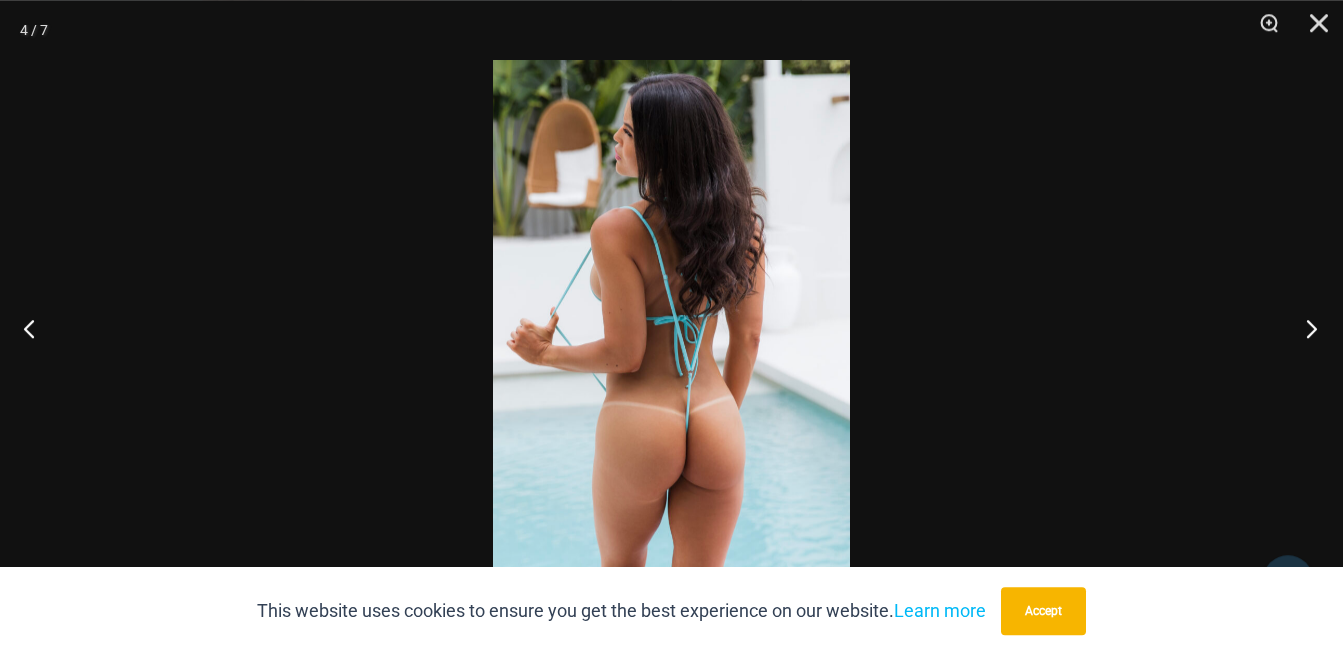 click at bounding box center (1305, 328) 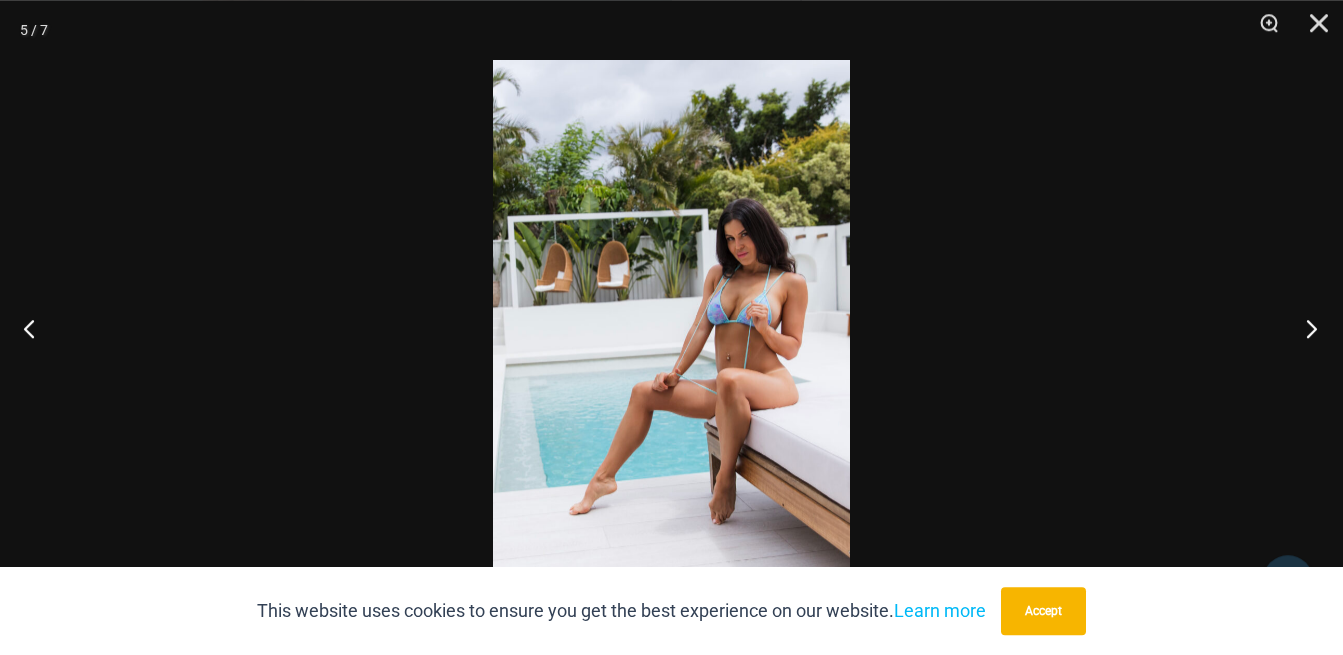 click at bounding box center [1305, 328] 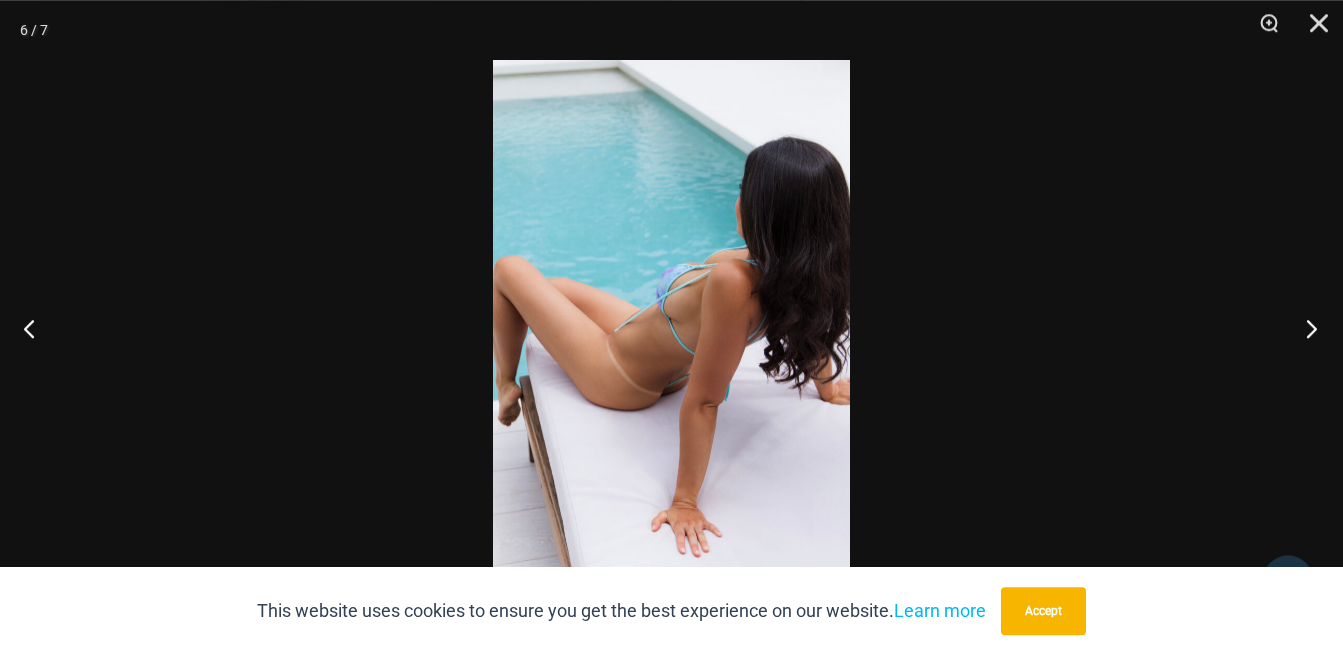 click at bounding box center [1305, 328] 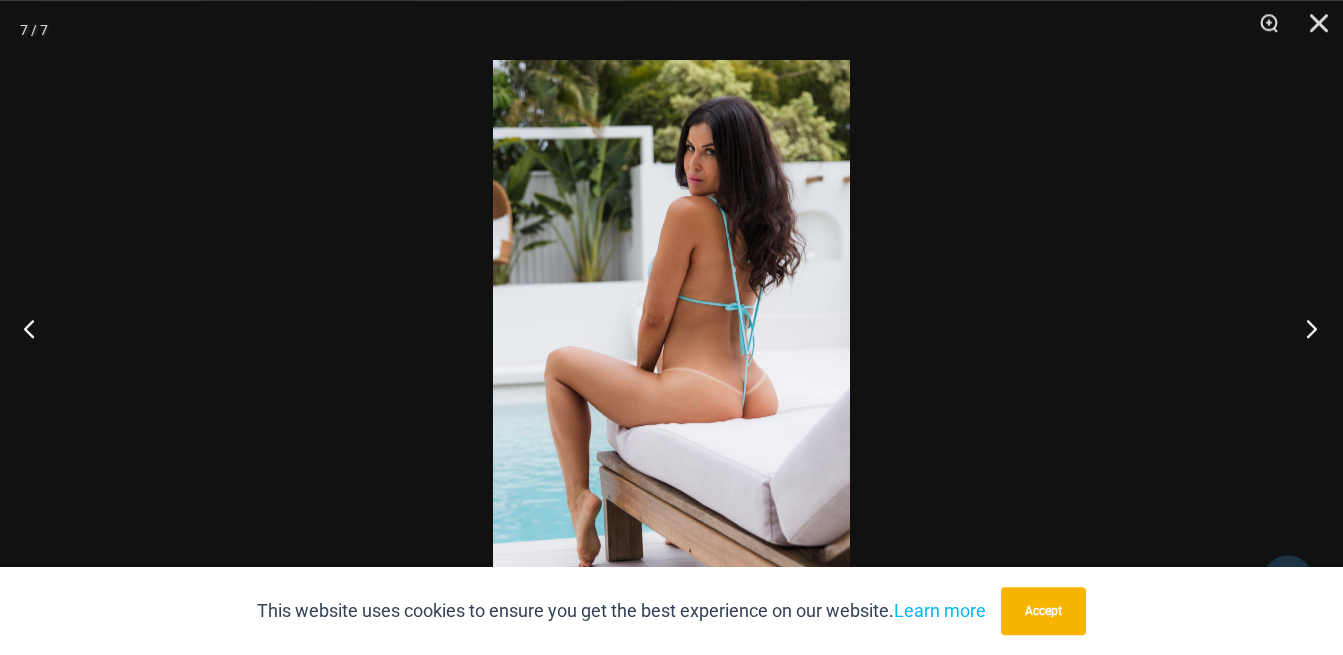 click at bounding box center [1305, 328] 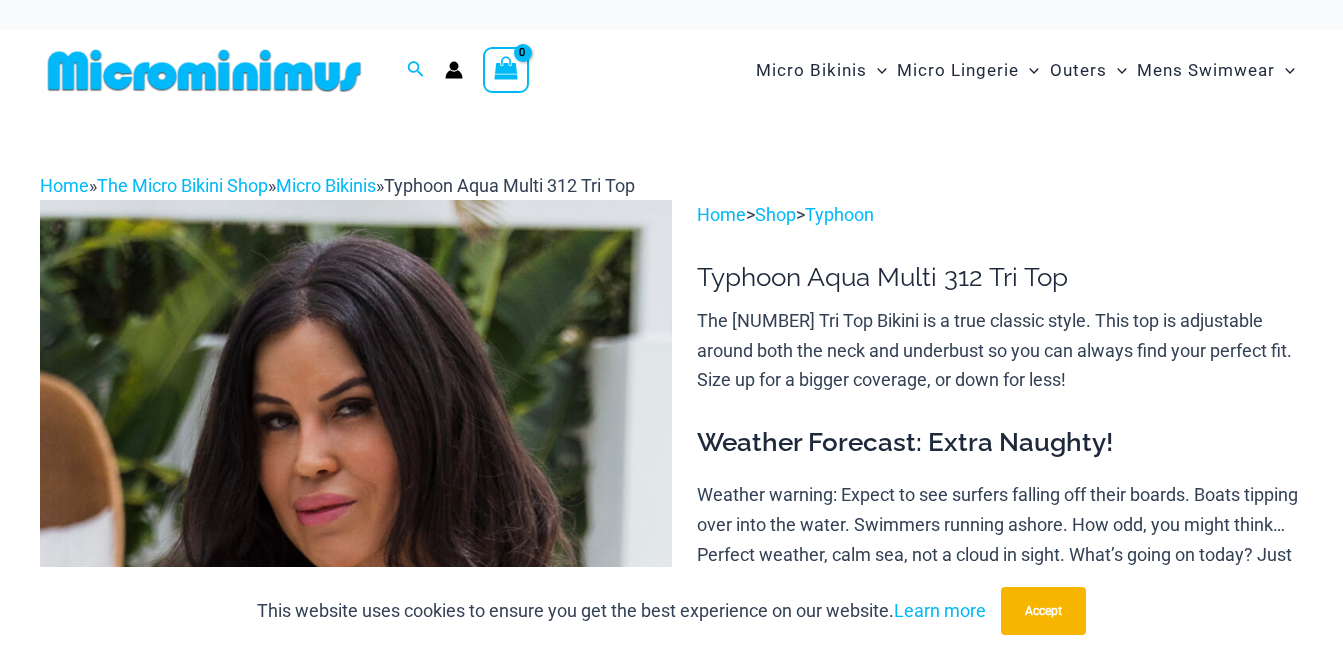 scroll, scrollTop: 0, scrollLeft: 0, axis: both 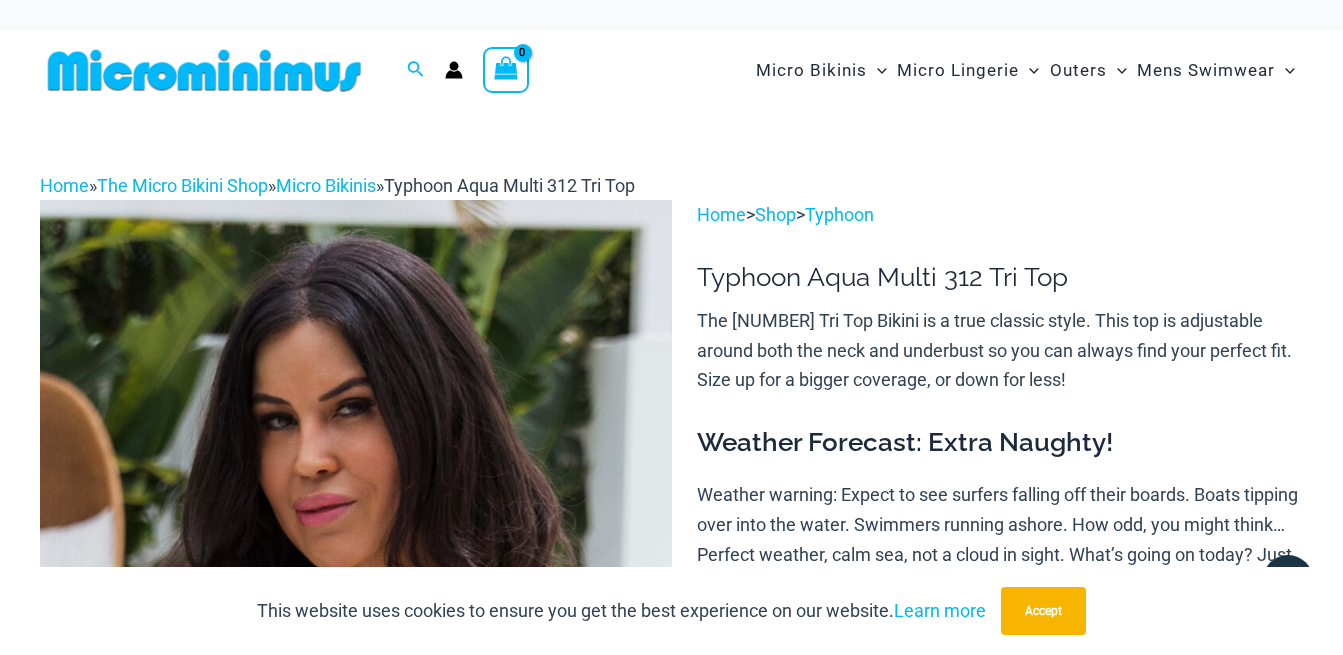 click at bounding box center [356, 673] 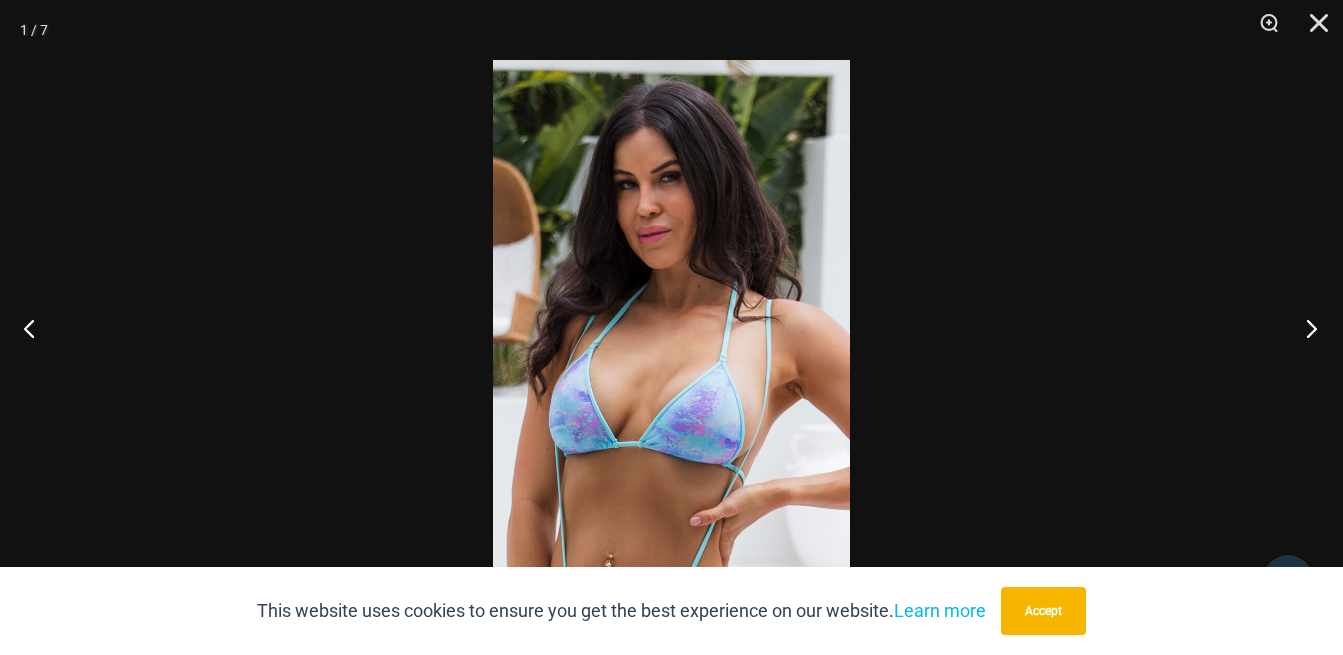 click at bounding box center (1305, 328) 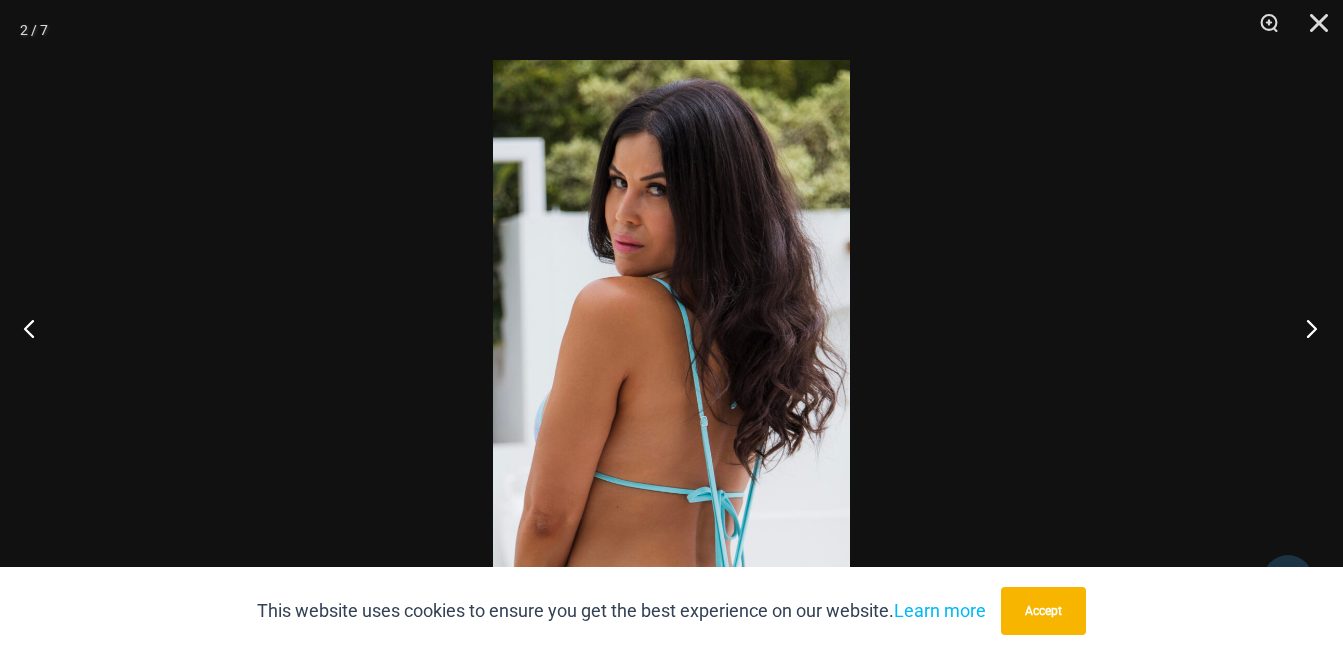 click at bounding box center (1305, 328) 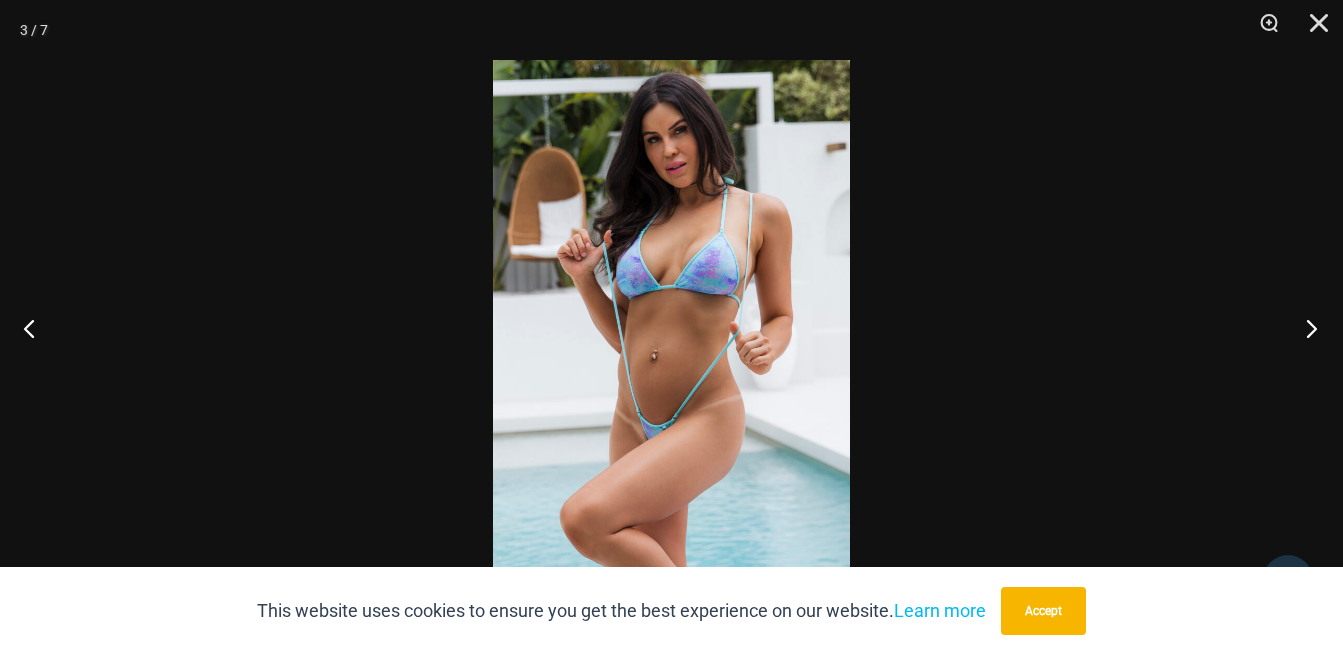 click at bounding box center (1305, 328) 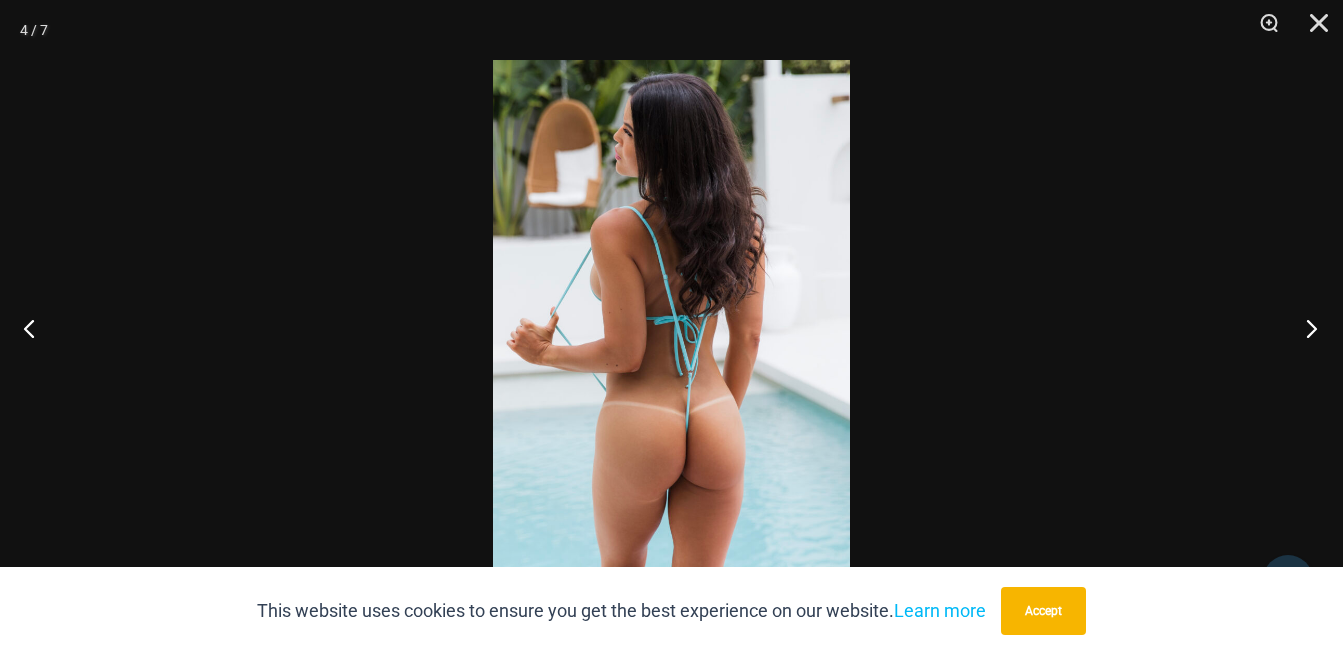 click at bounding box center [1305, 328] 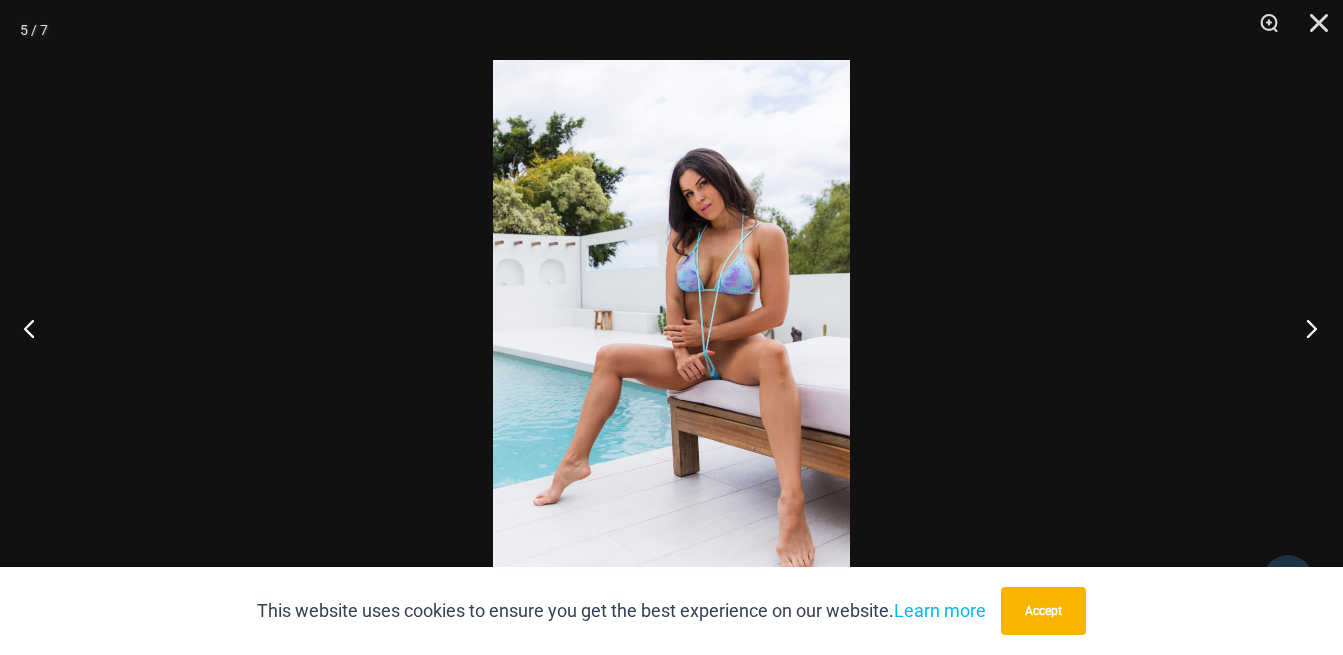 click at bounding box center (1305, 328) 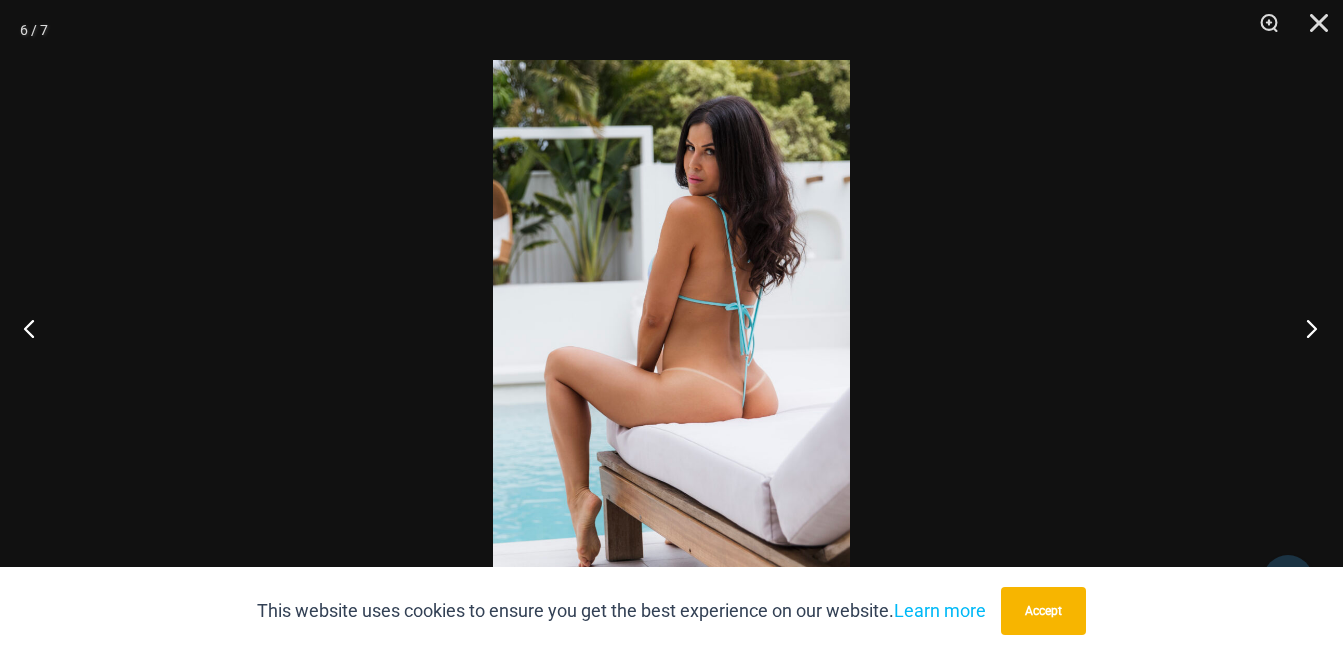 click at bounding box center (1305, 328) 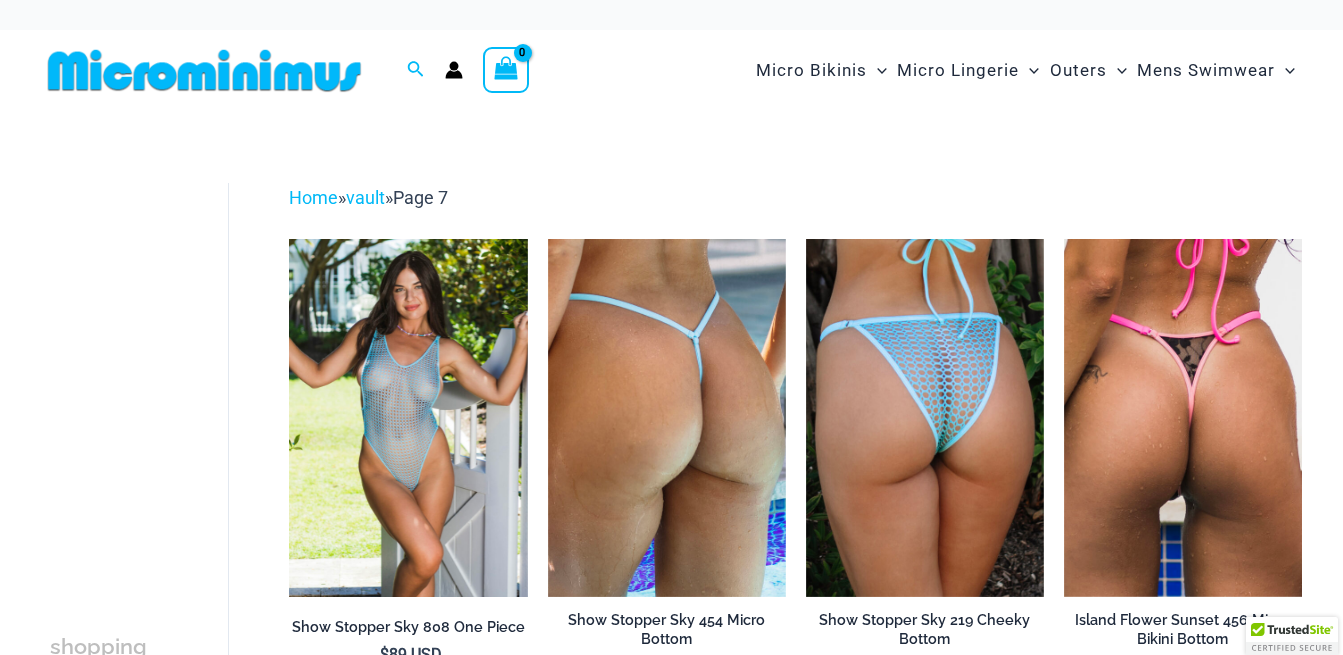 scroll, scrollTop: 0, scrollLeft: 0, axis: both 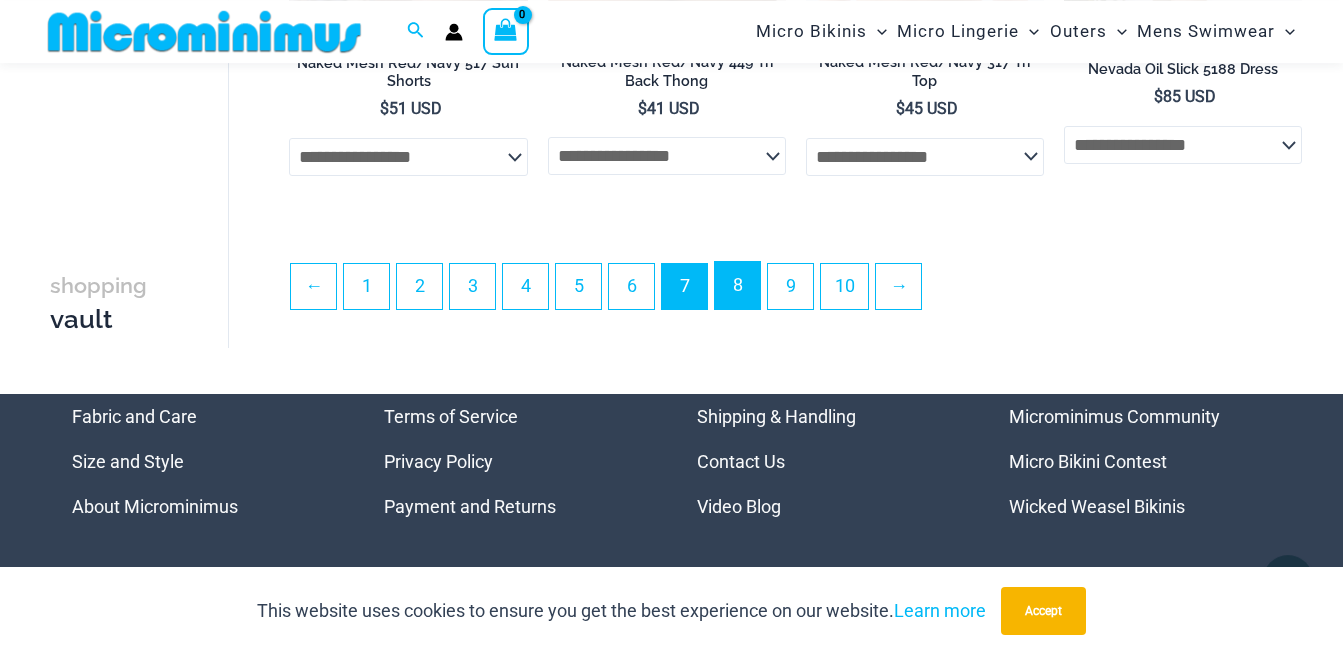 click on "8" at bounding box center [737, 285] 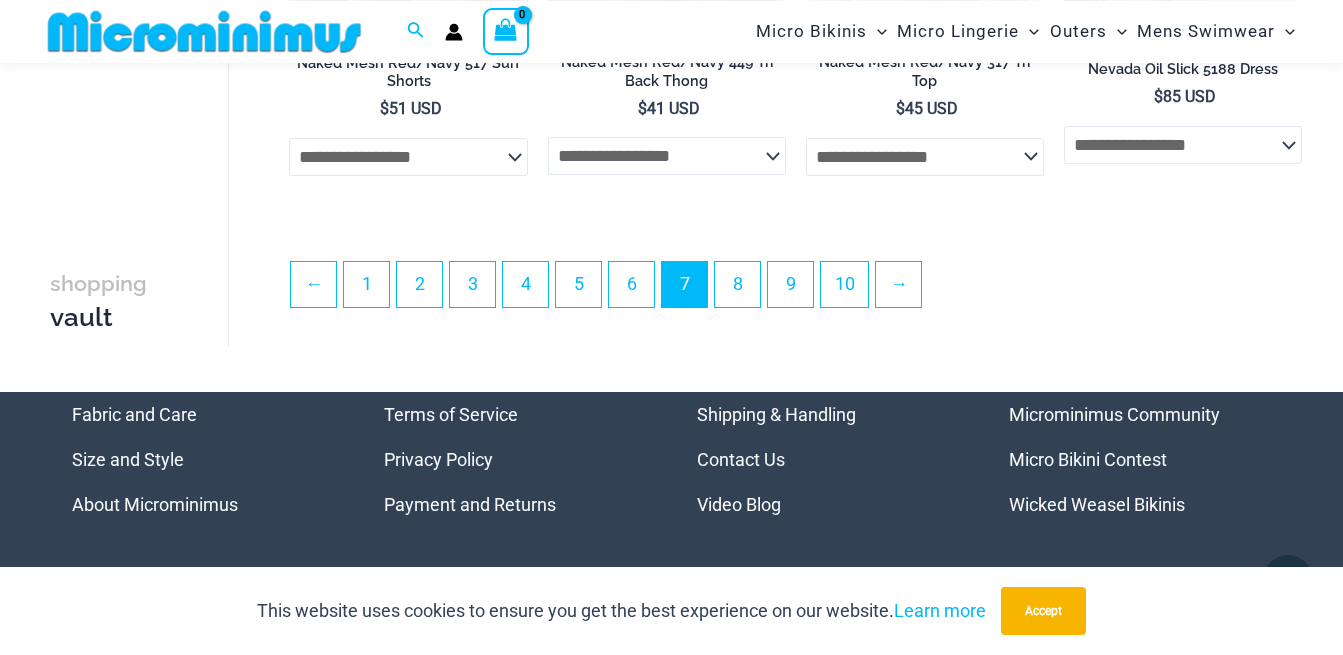 click on "**********" at bounding box center [795, -2001] 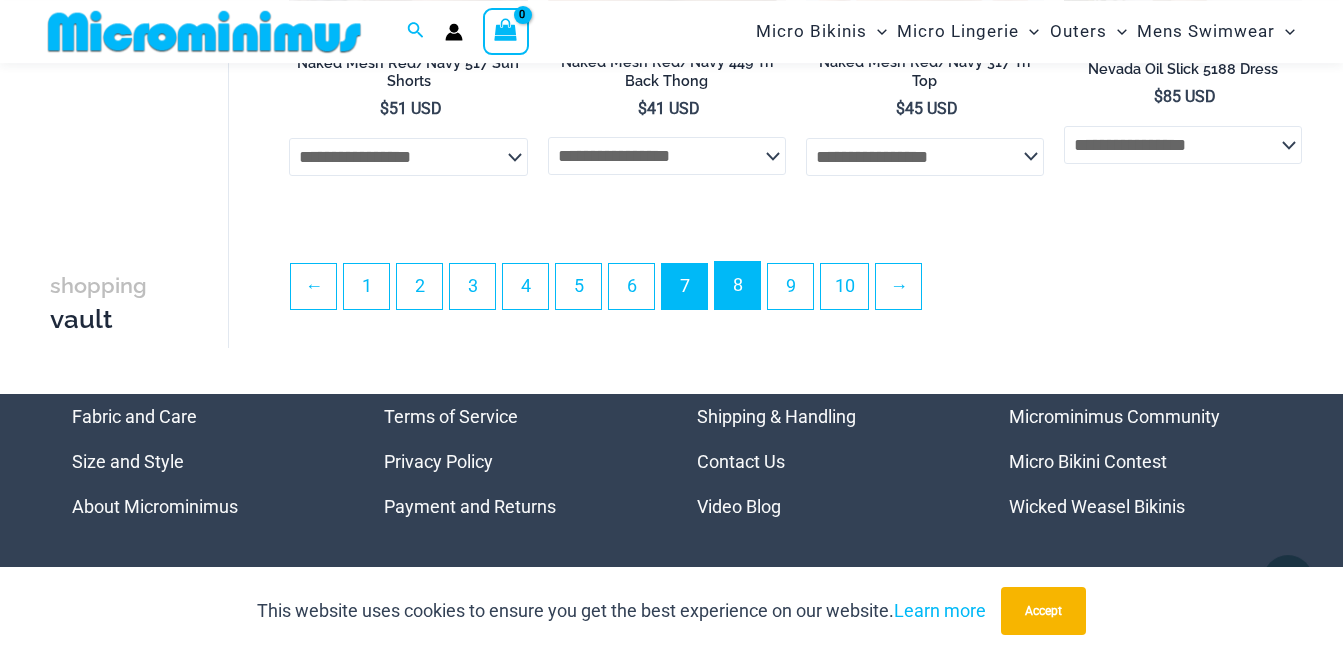 click on "8" at bounding box center (737, 285) 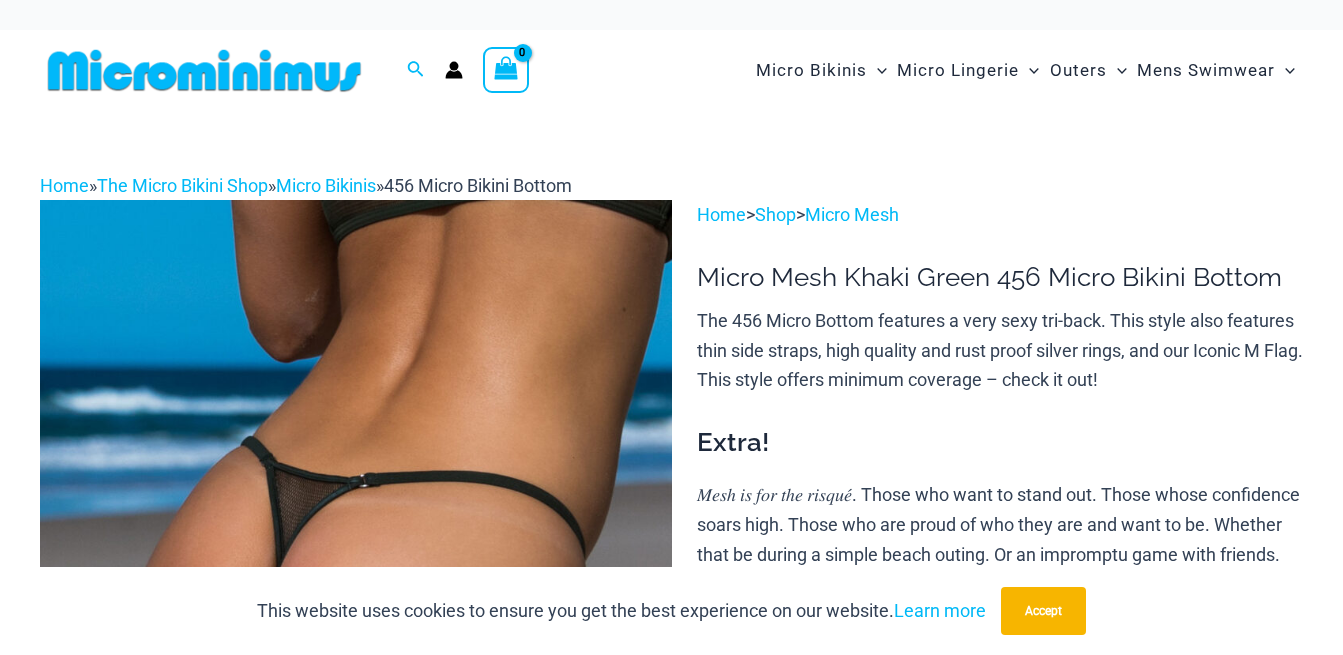 scroll, scrollTop: 0, scrollLeft: 0, axis: both 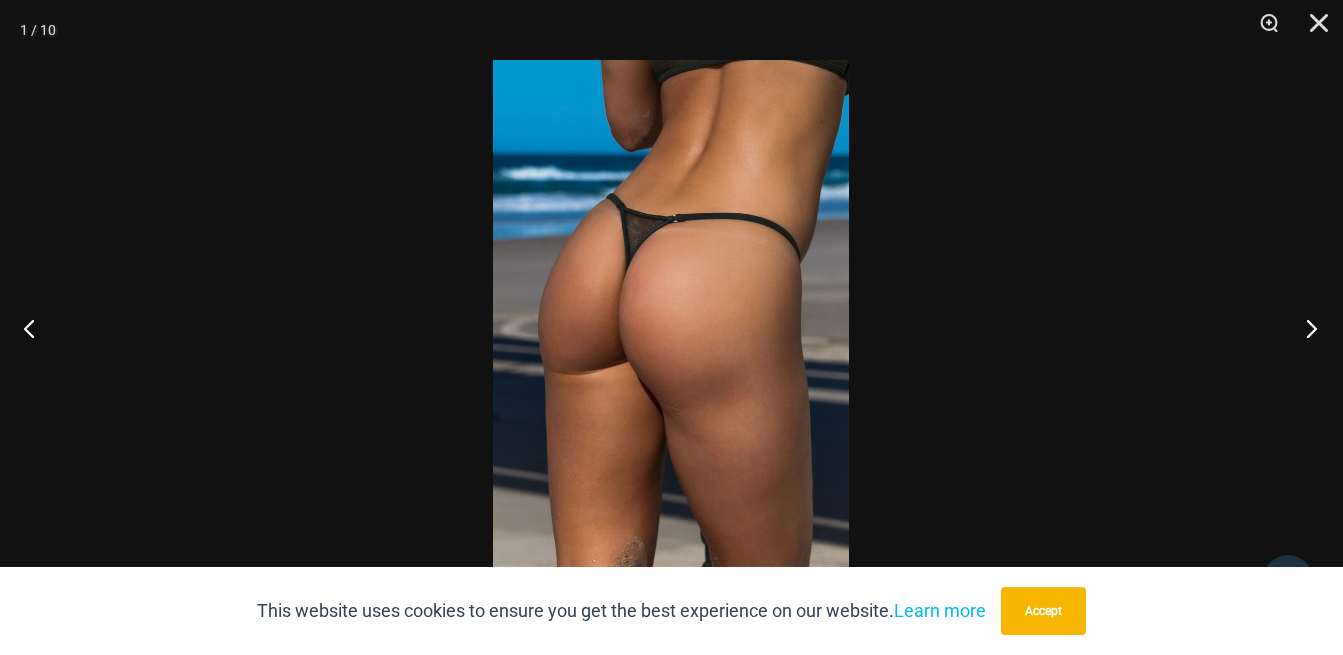 click at bounding box center [1305, 328] 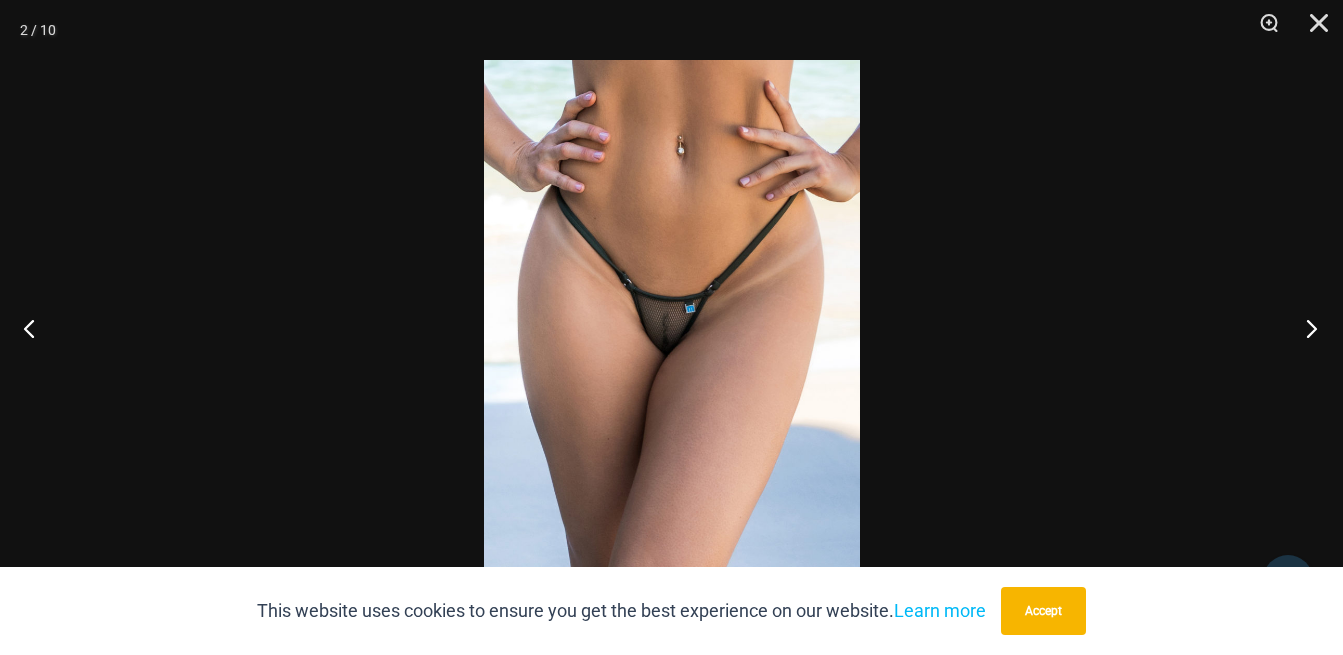 click at bounding box center [1305, 328] 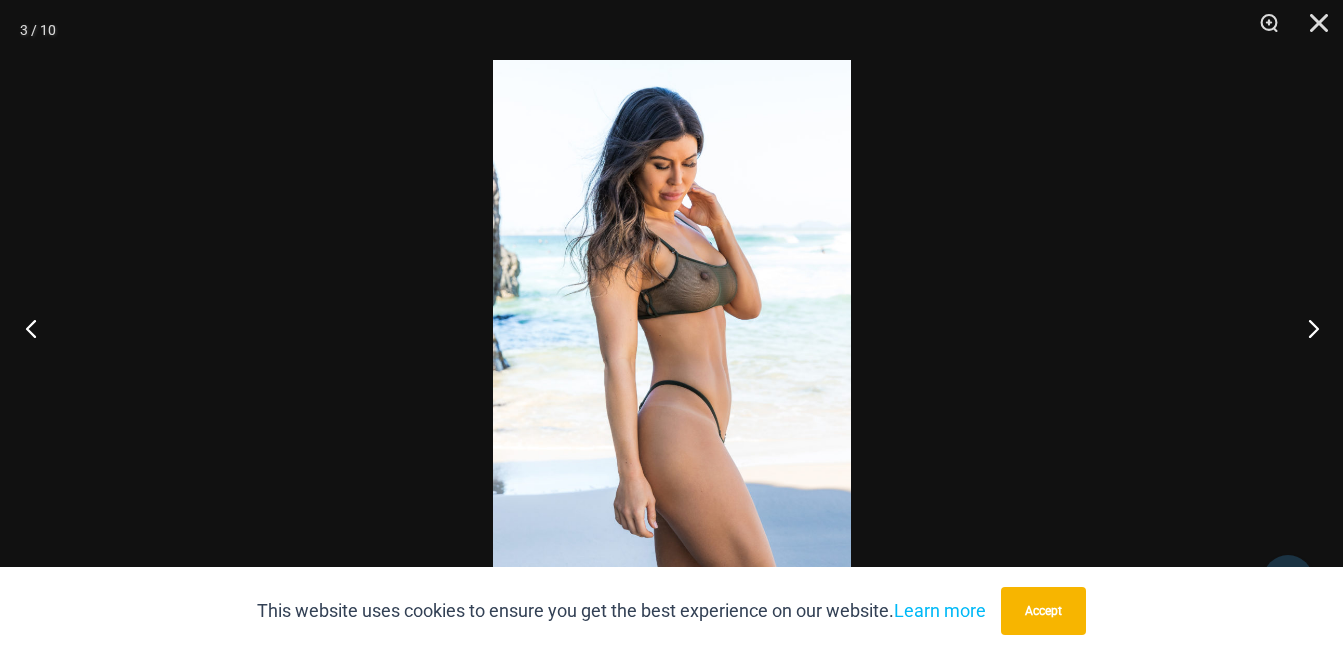 click at bounding box center [37, 328] 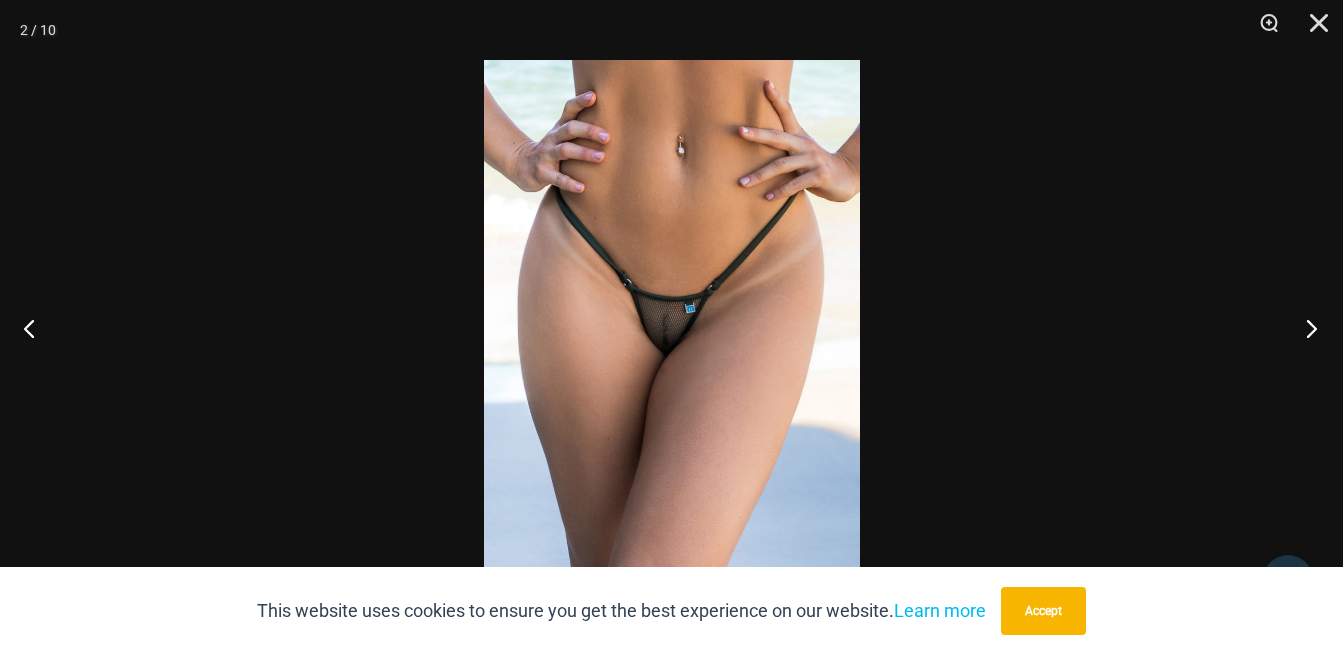 click at bounding box center [1305, 328] 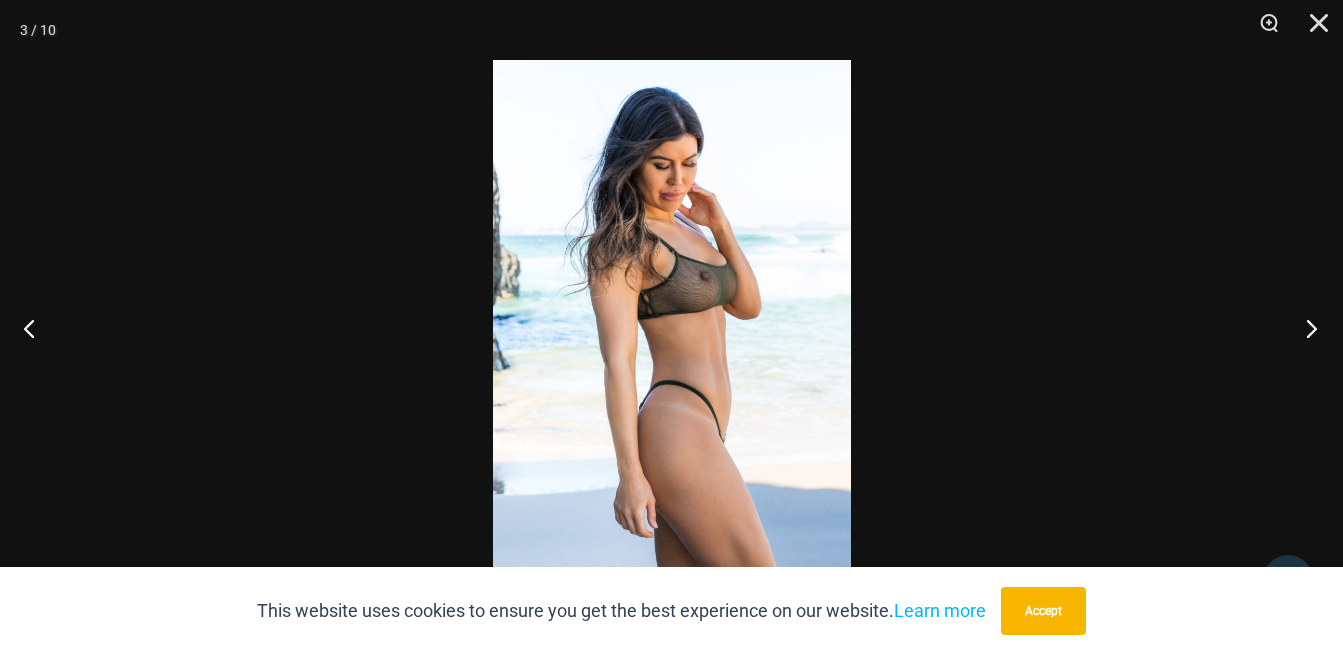 click at bounding box center (1305, 328) 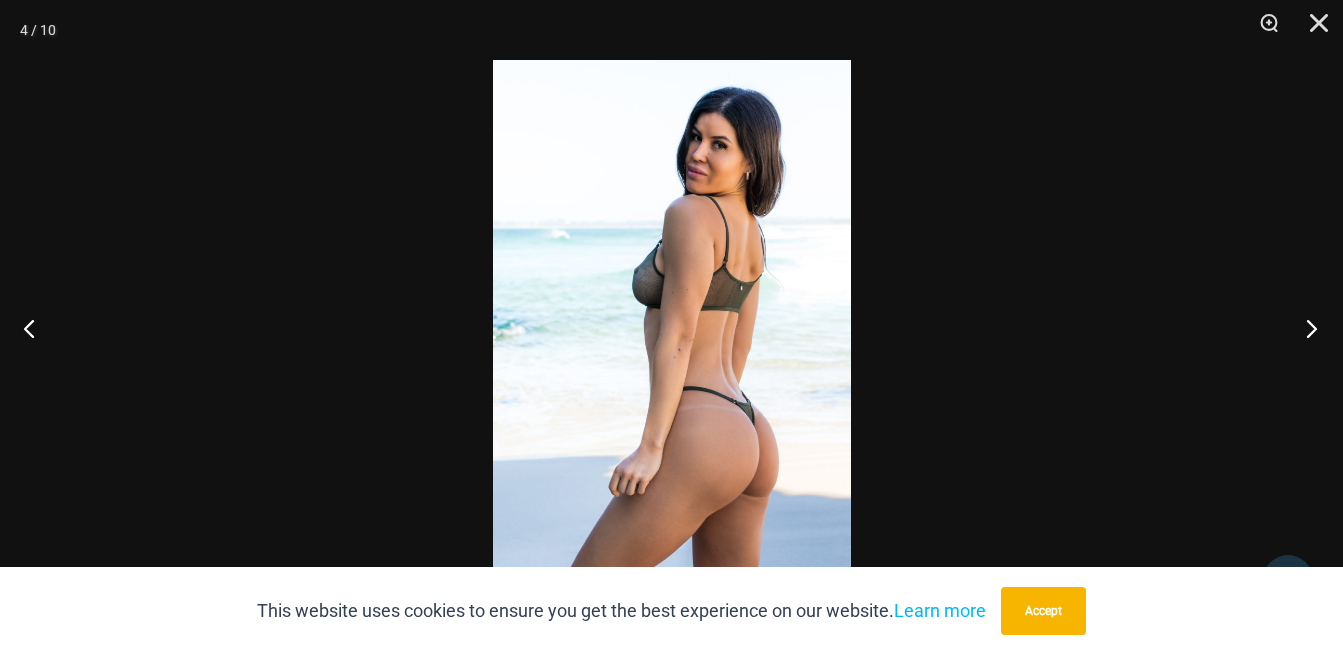 click at bounding box center (1305, 328) 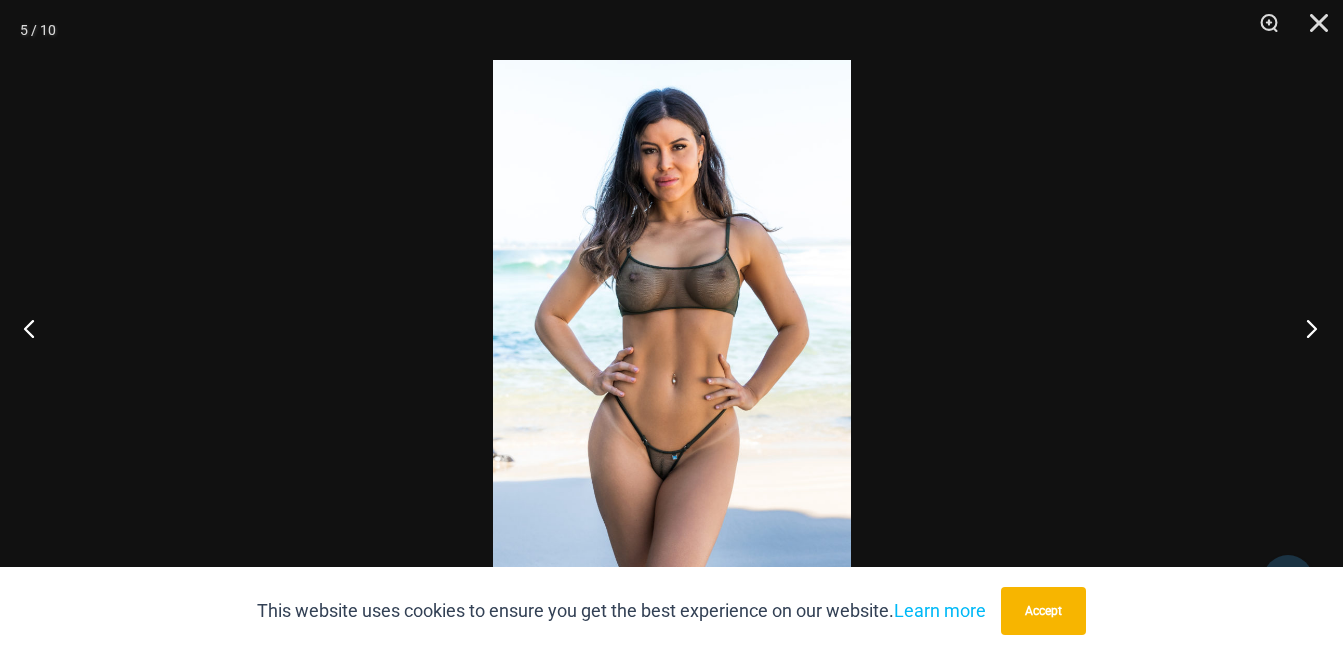 click at bounding box center [1305, 328] 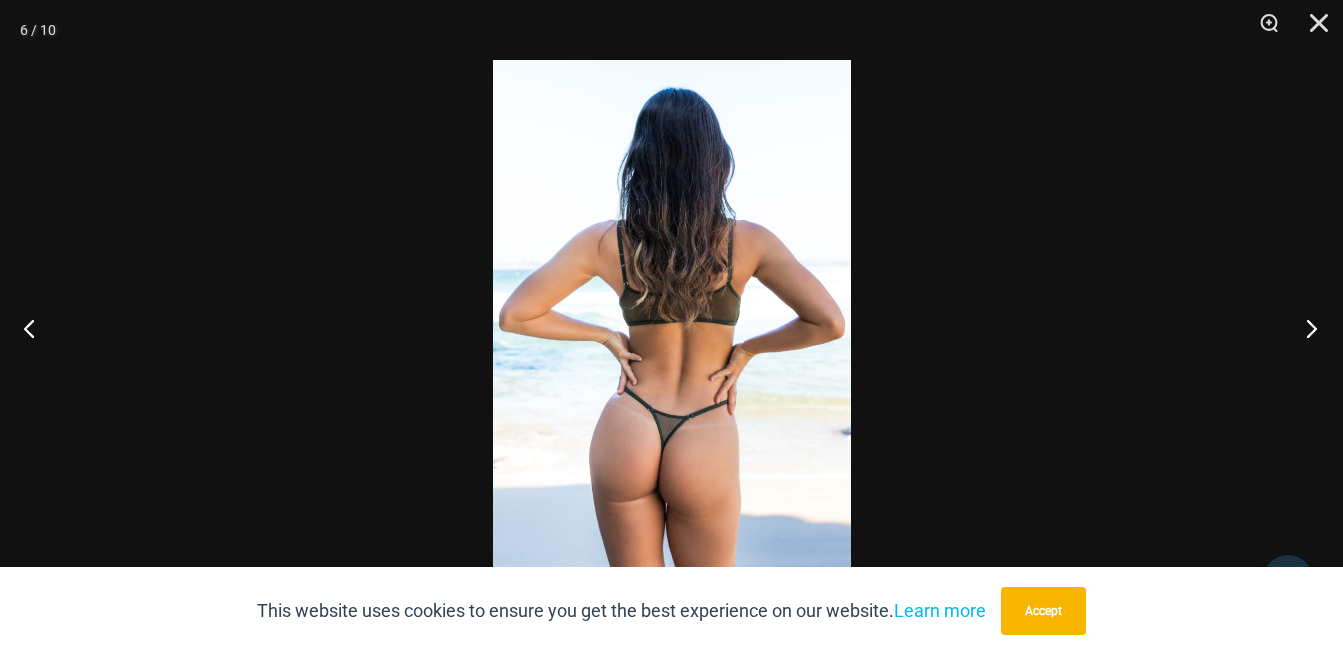 click at bounding box center [1305, 328] 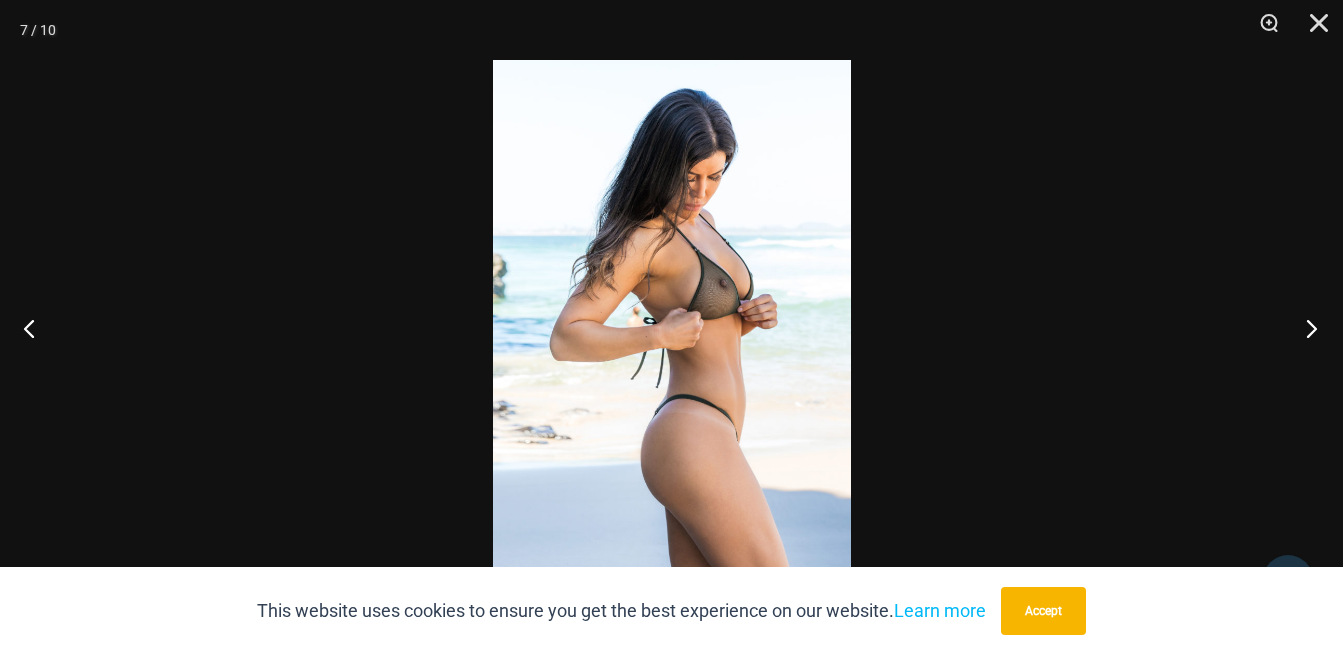 click at bounding box center [1305, 328] 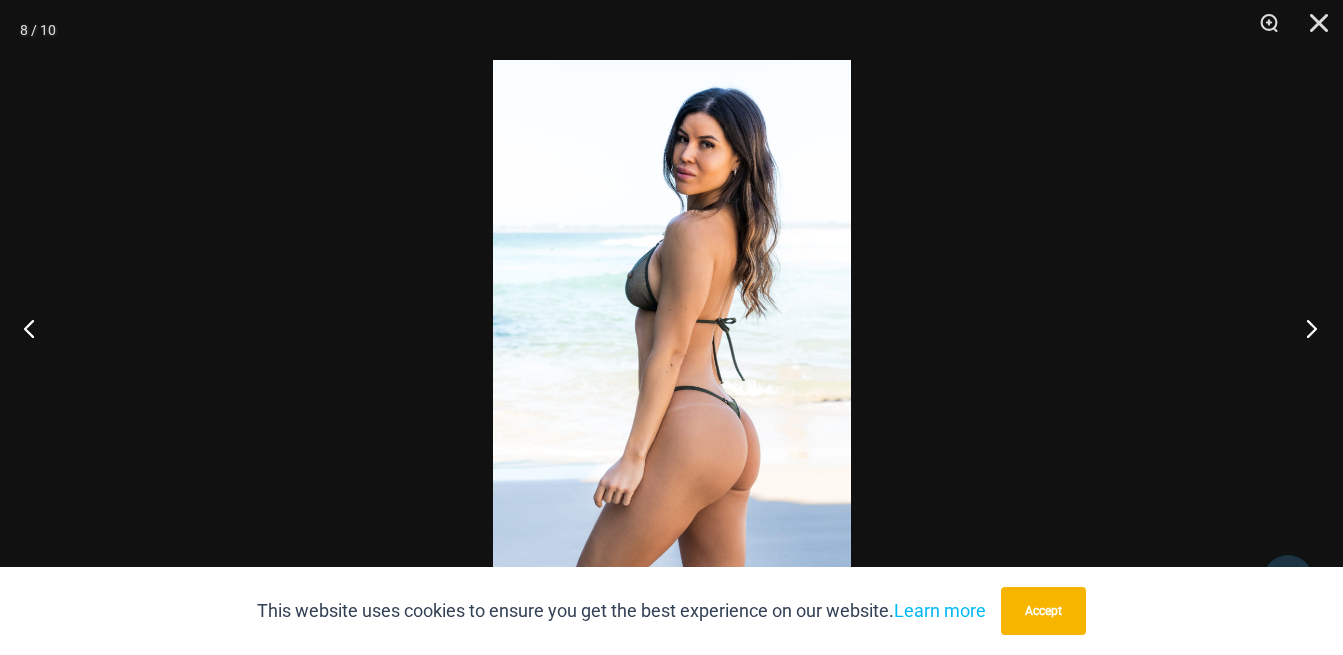 click at bounding box center (1305, 328) 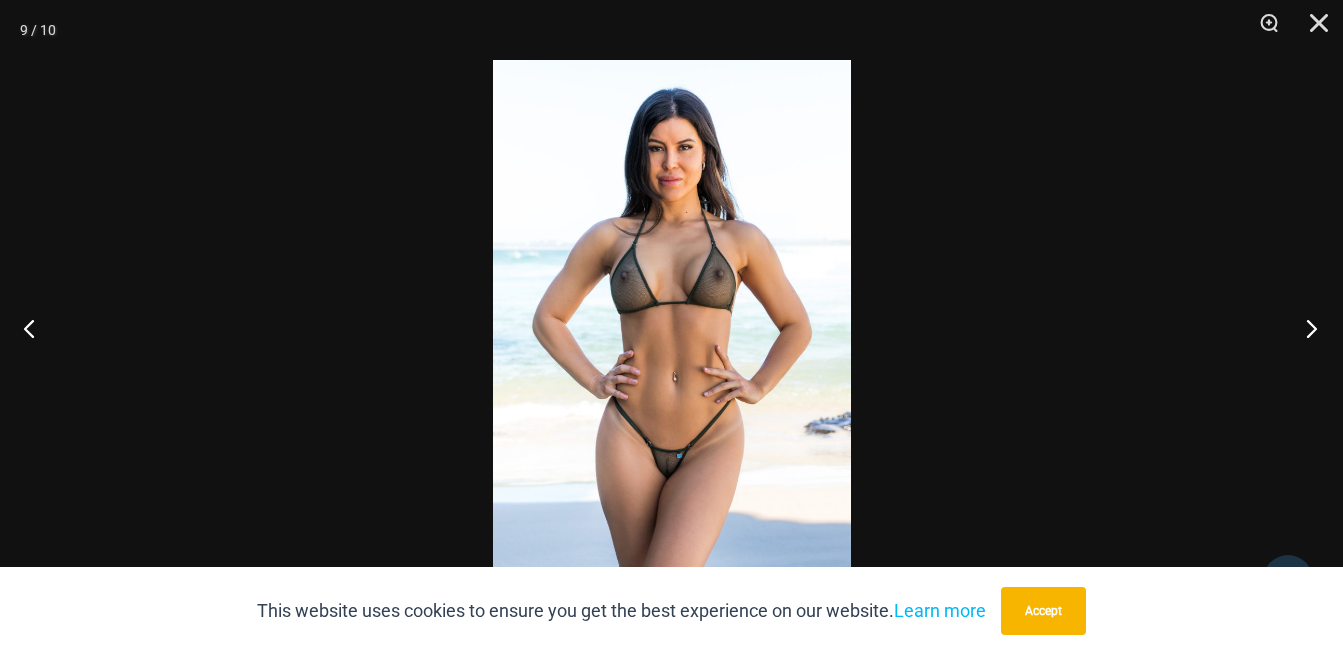 click at bounding box center [1305, 328] 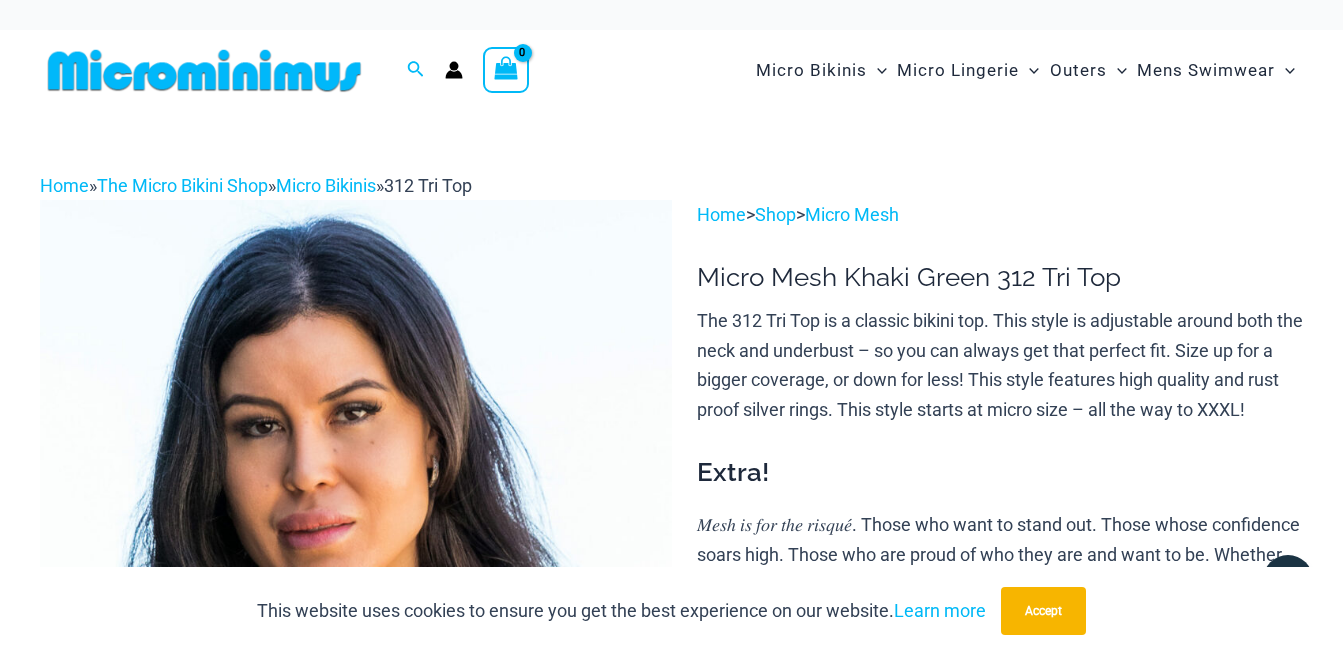 scroll, scrollTop: 0, scrollLeft: 0, axis: both 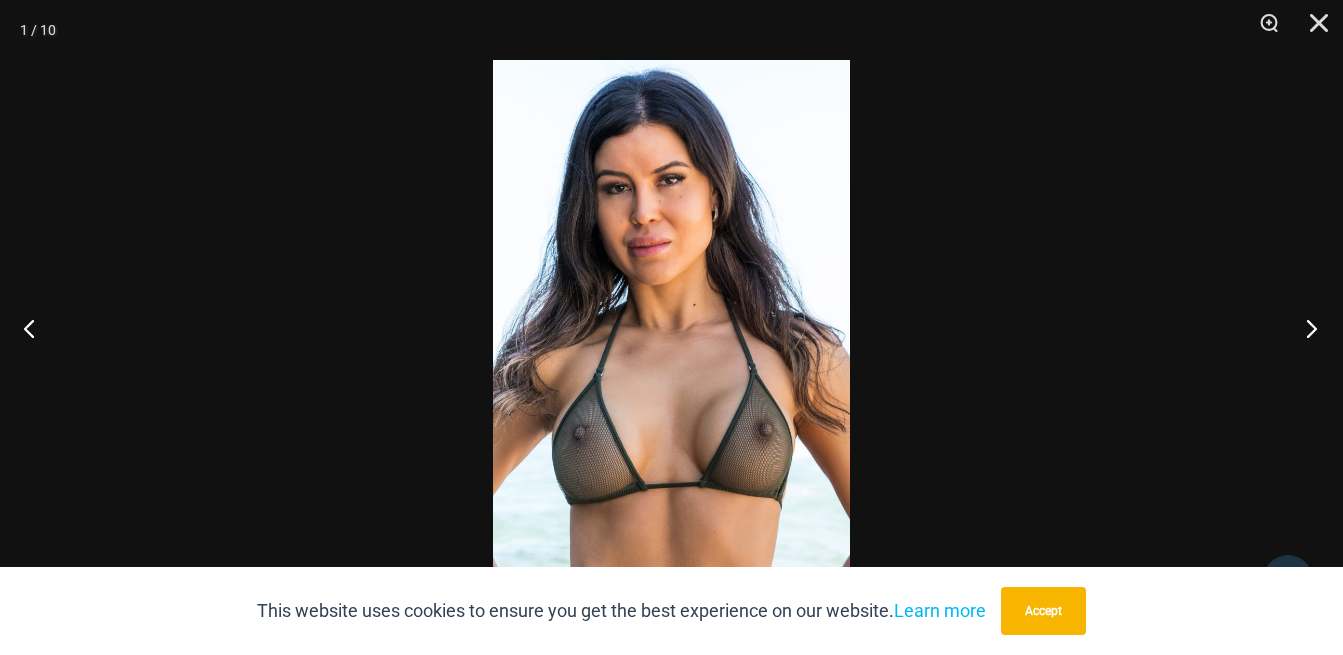 click at bounding box center (1305, 328) 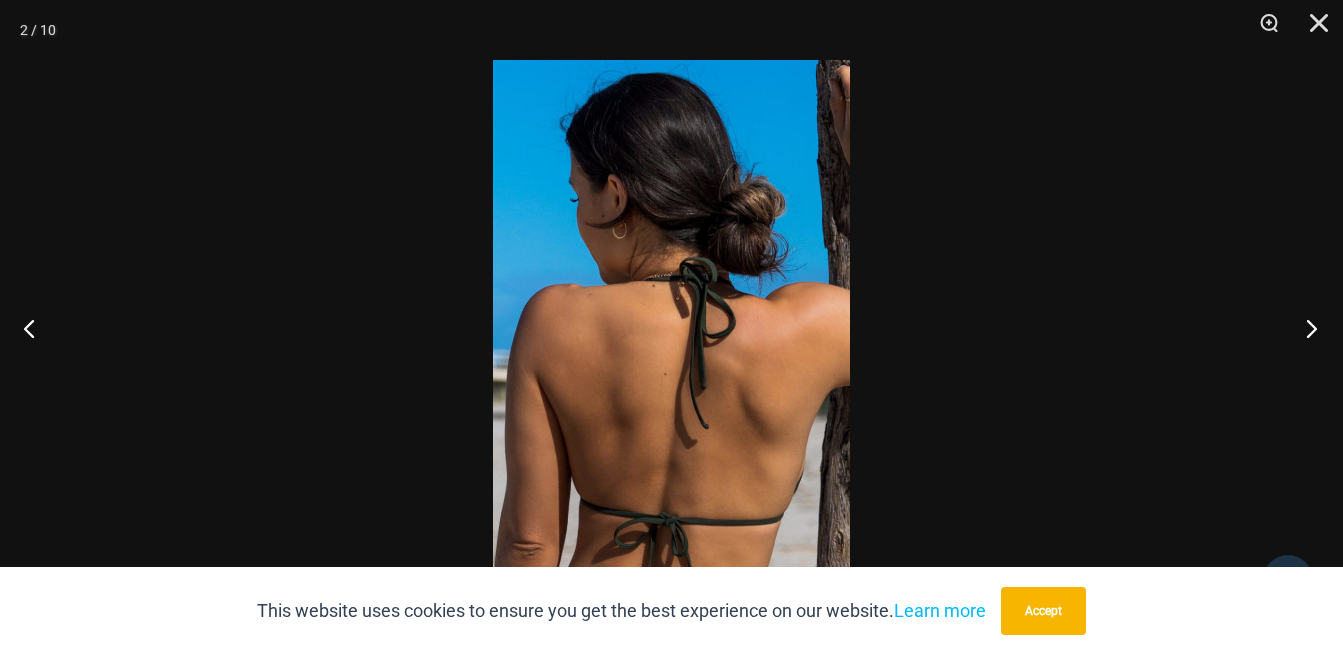 click at bounding box center [1305, 328] 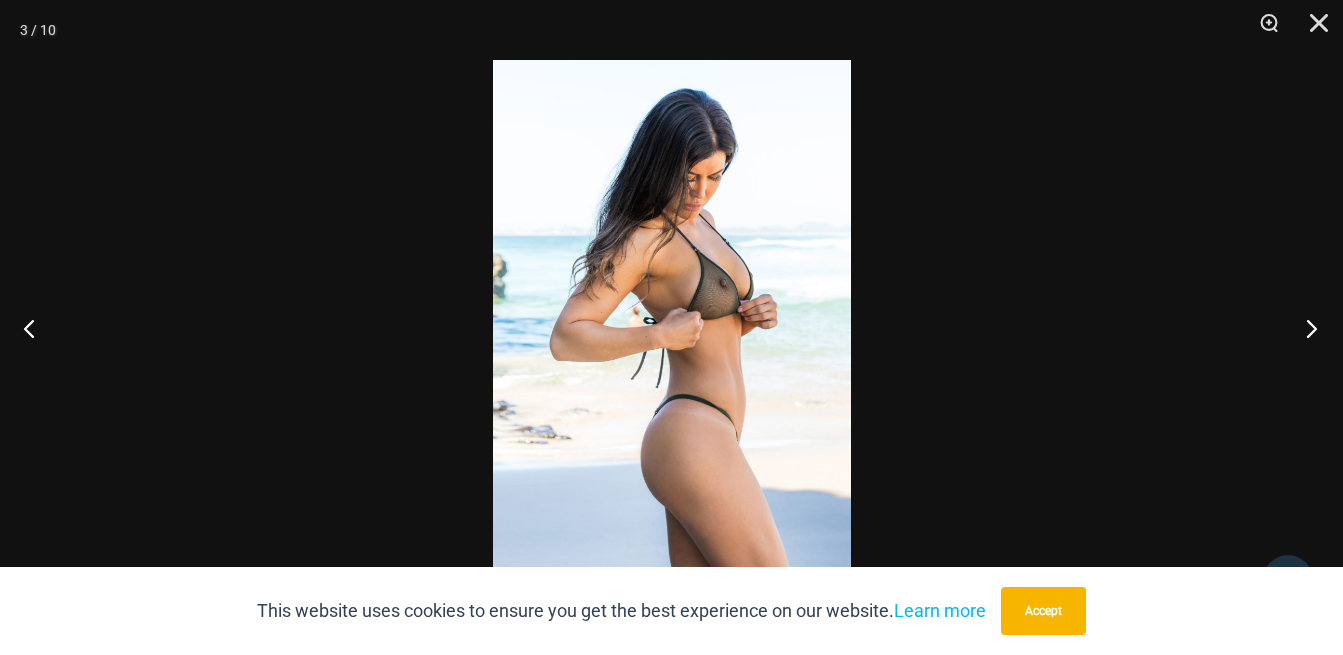 click at bounding box center [1305, 328] 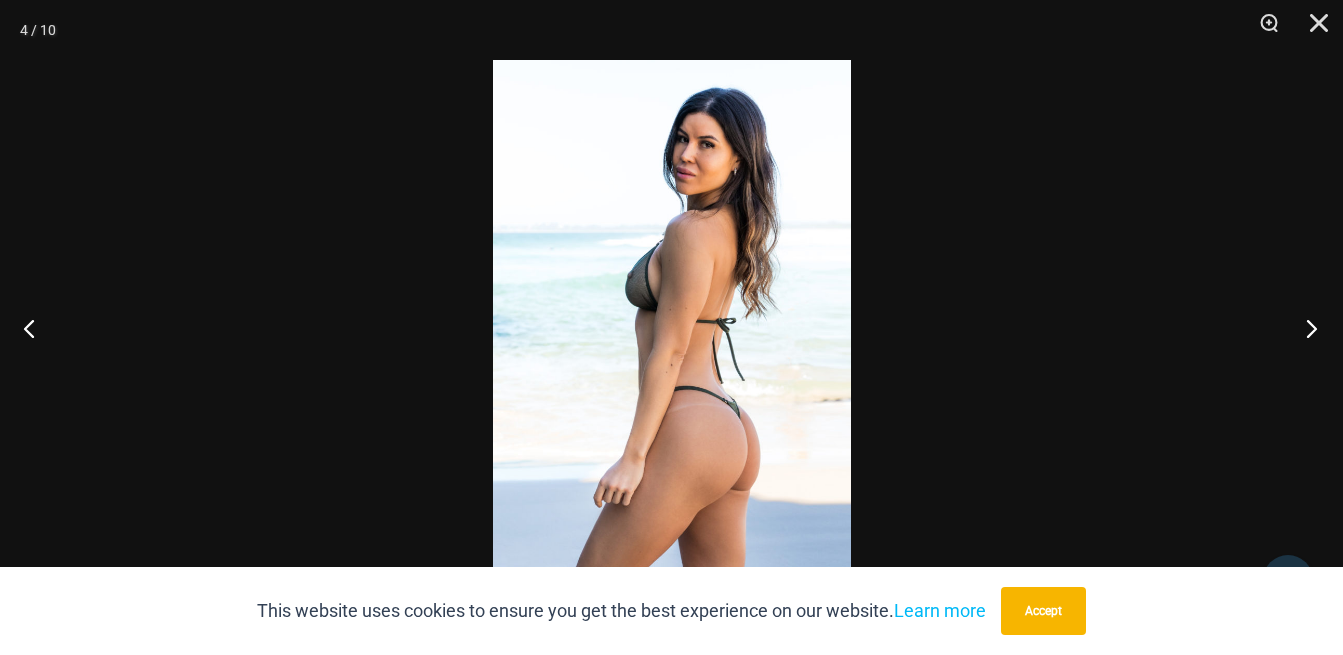 click at bounding box center [1305, 328] 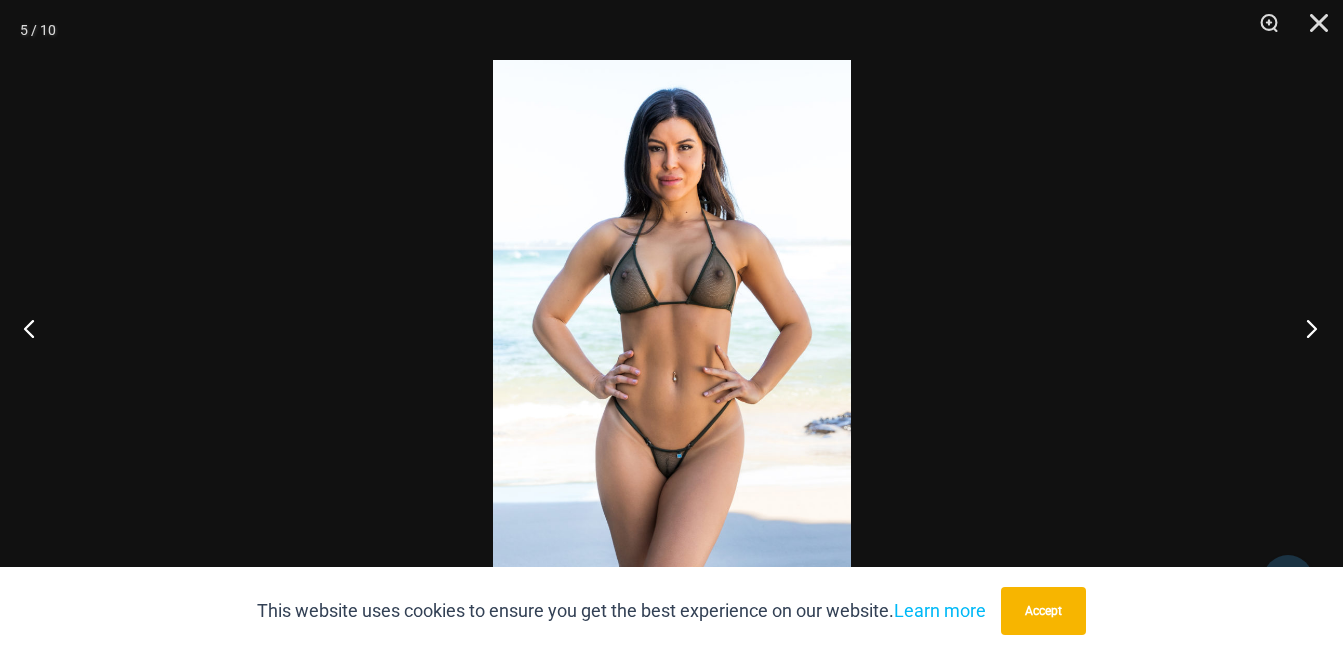 click at bounding box center [1305, 328] 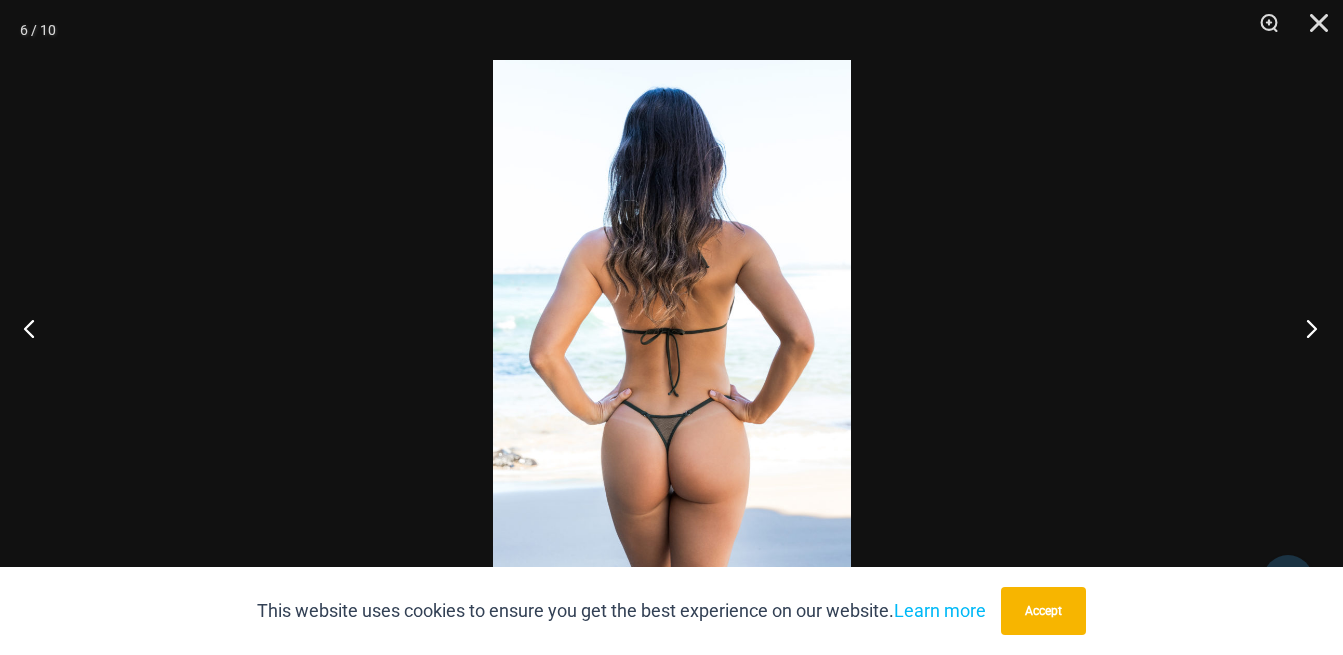 click at bounding box center [1305, 328] 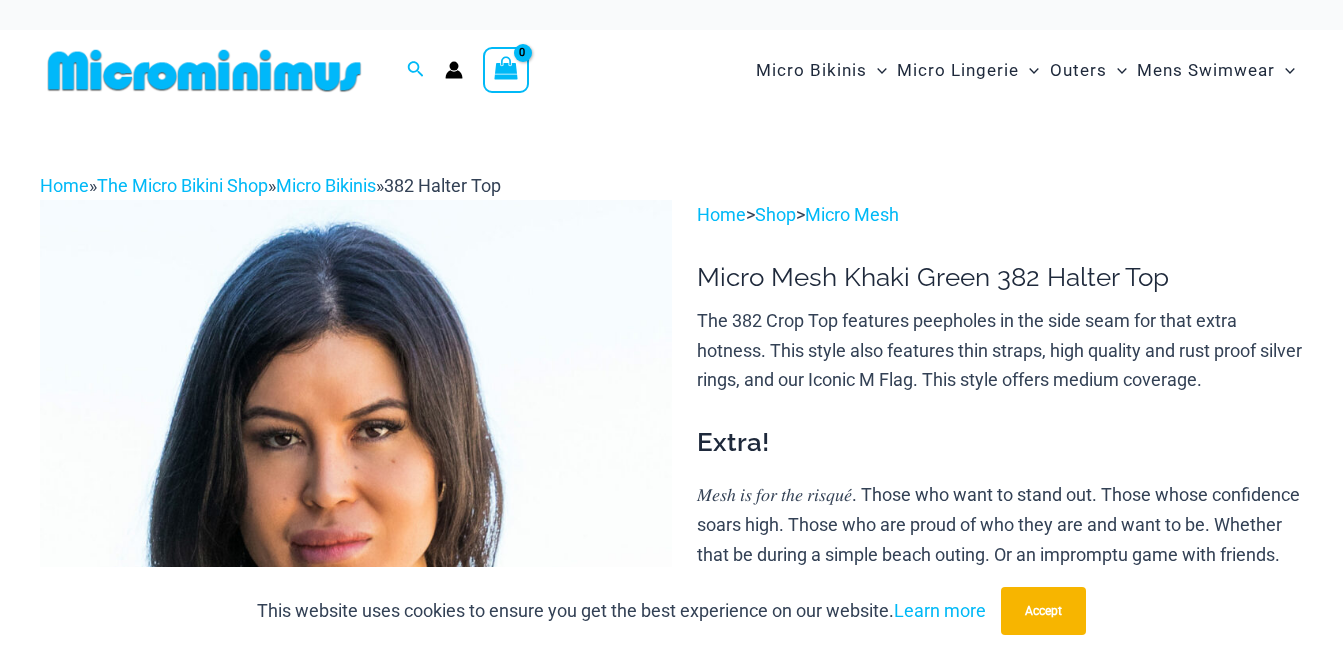 scroll, scrollTop: 0, scrollLeft: 0, axis: both 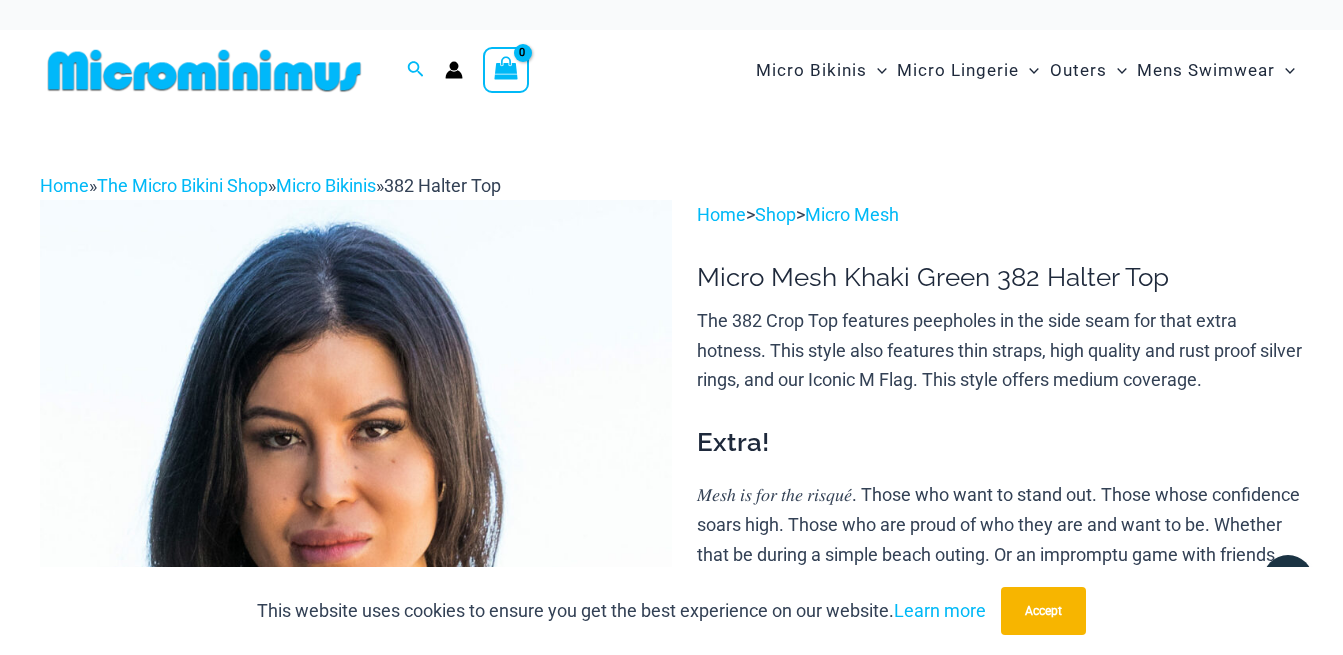 click at bounding box center (356, 673) 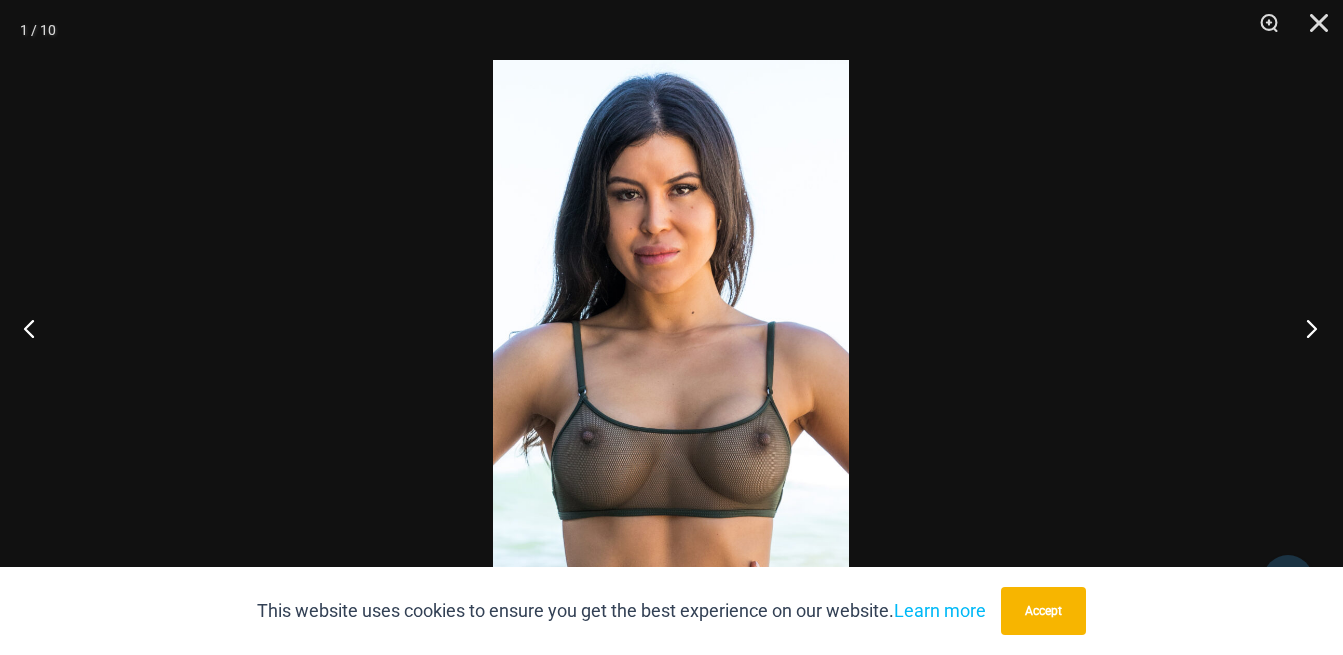 click at bounding box center [1305, 328] 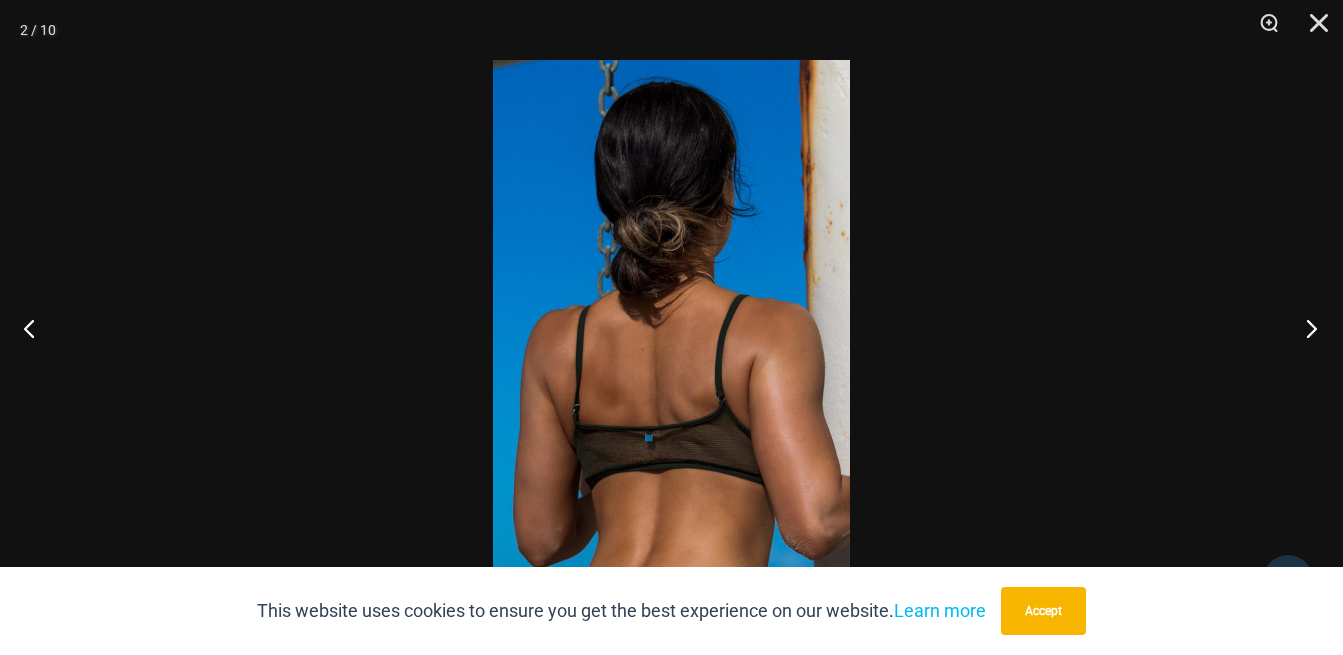 click at bounding box center (1305, 328) 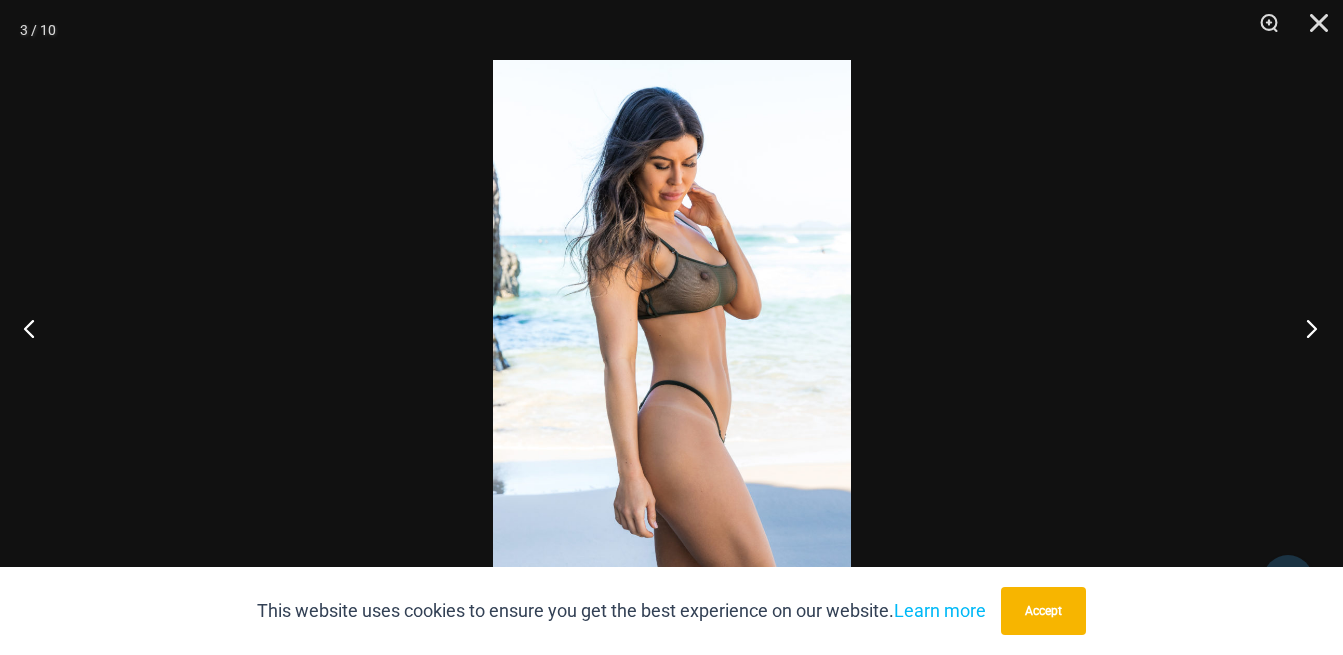 click at bounding box center (1305, 328) 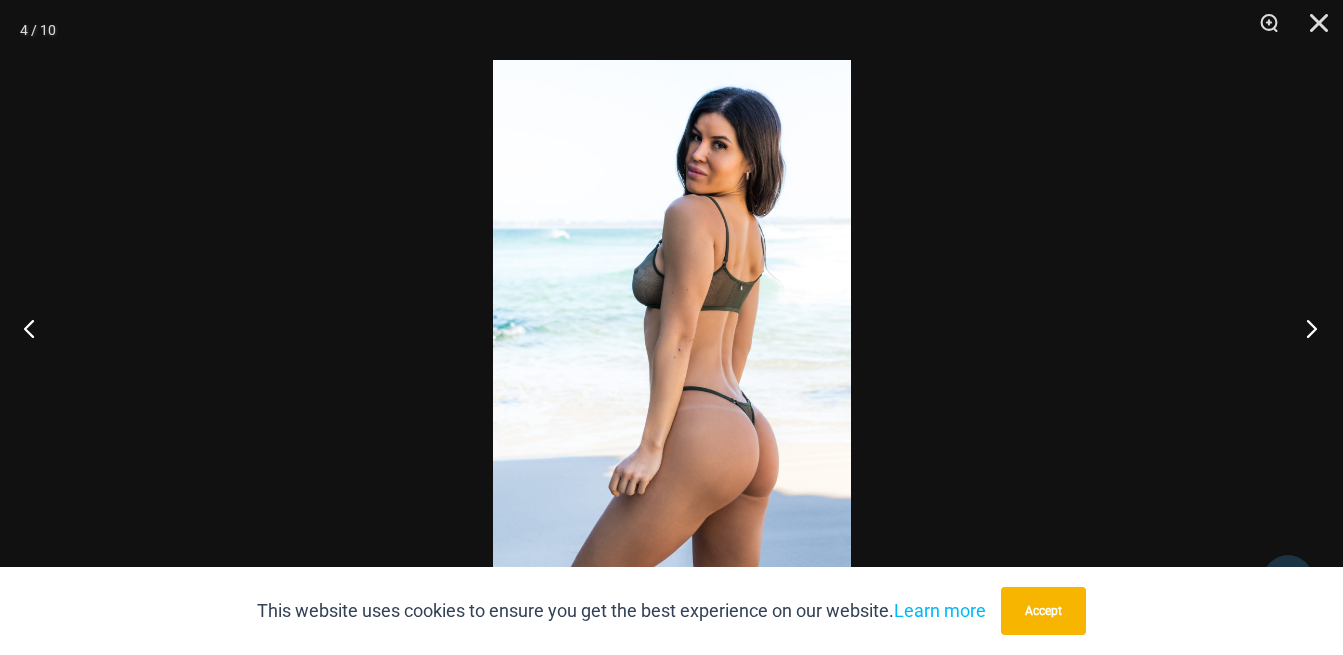 click at bounding box center [1305, 328] 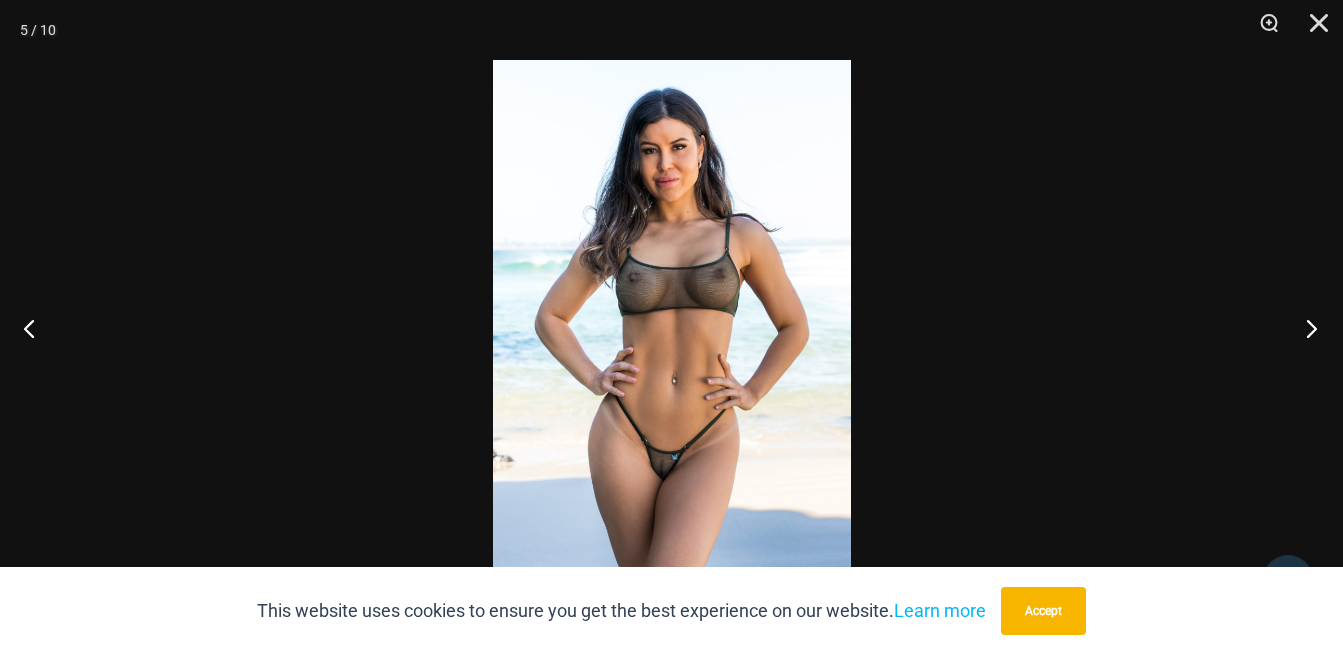 click at bounding box center (1305, 328) 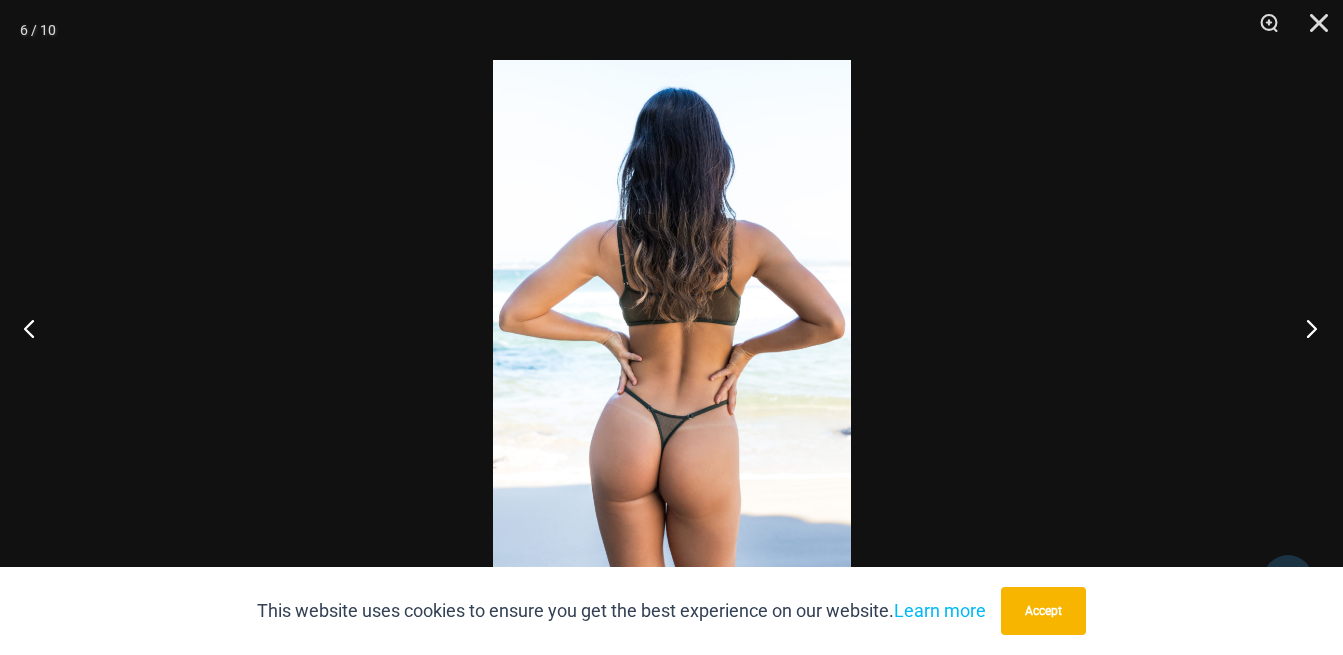 click at bounding box center [1305, 328] 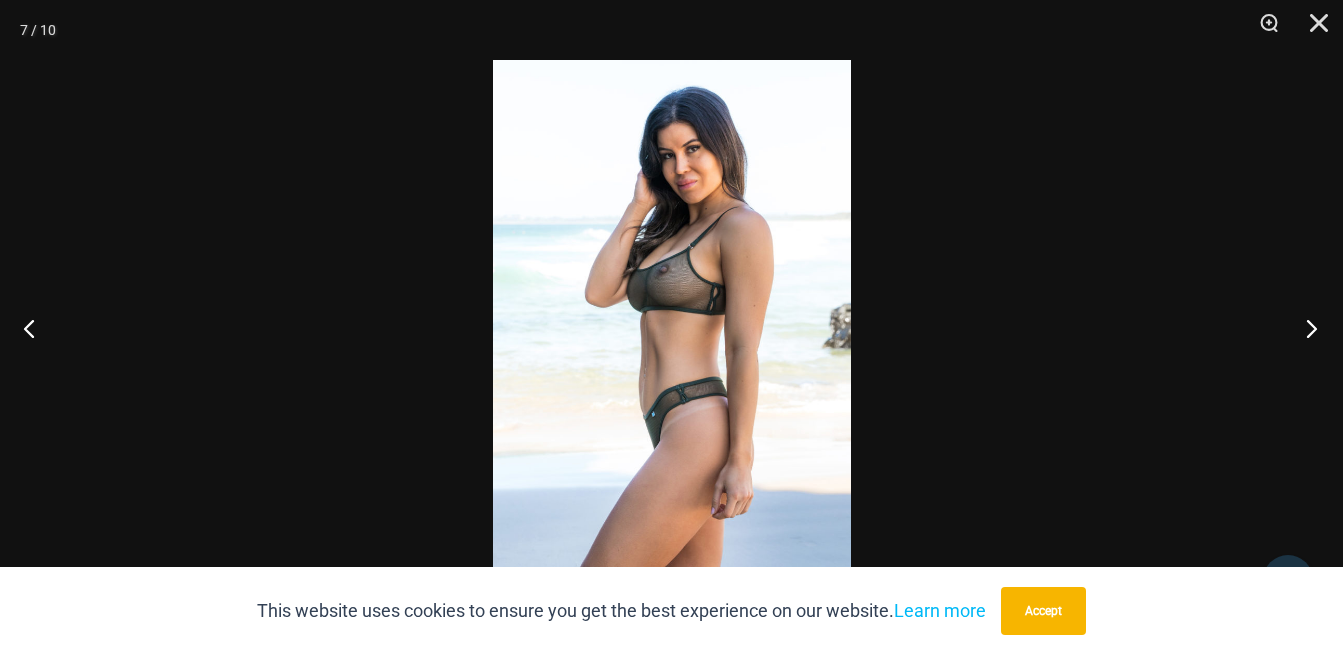 click at bounding box center (1305, 328) 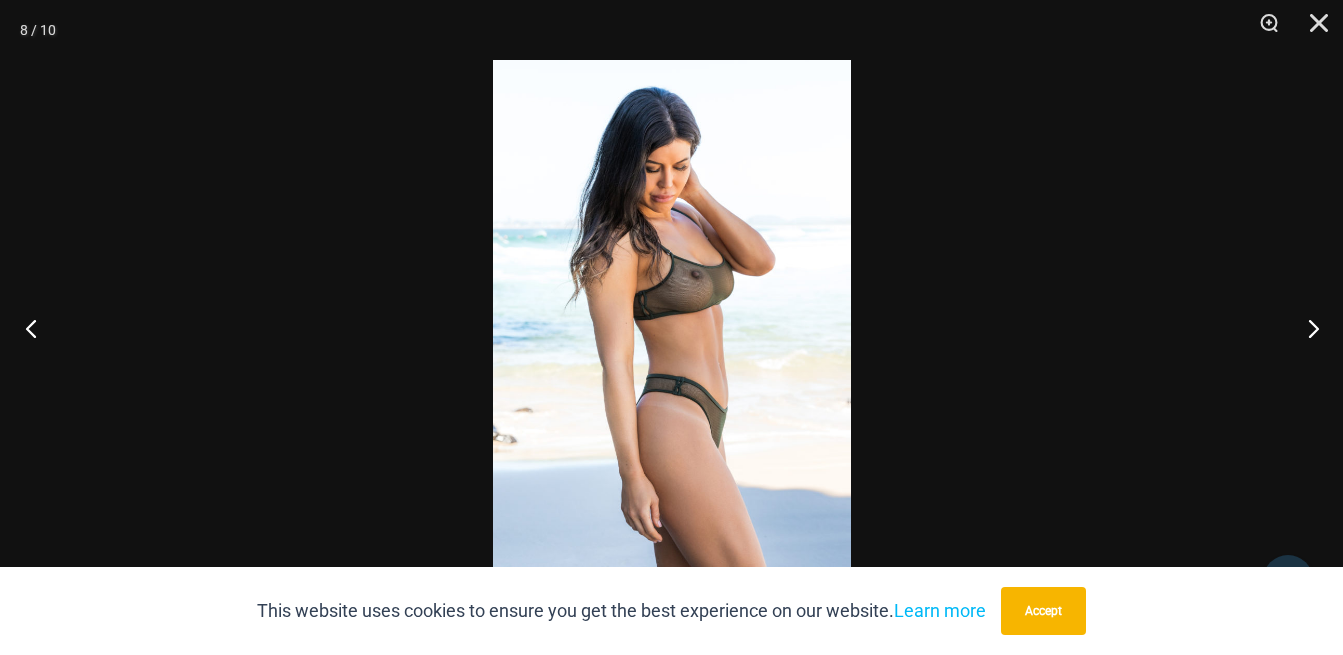 click at bounding box center (37, 328) 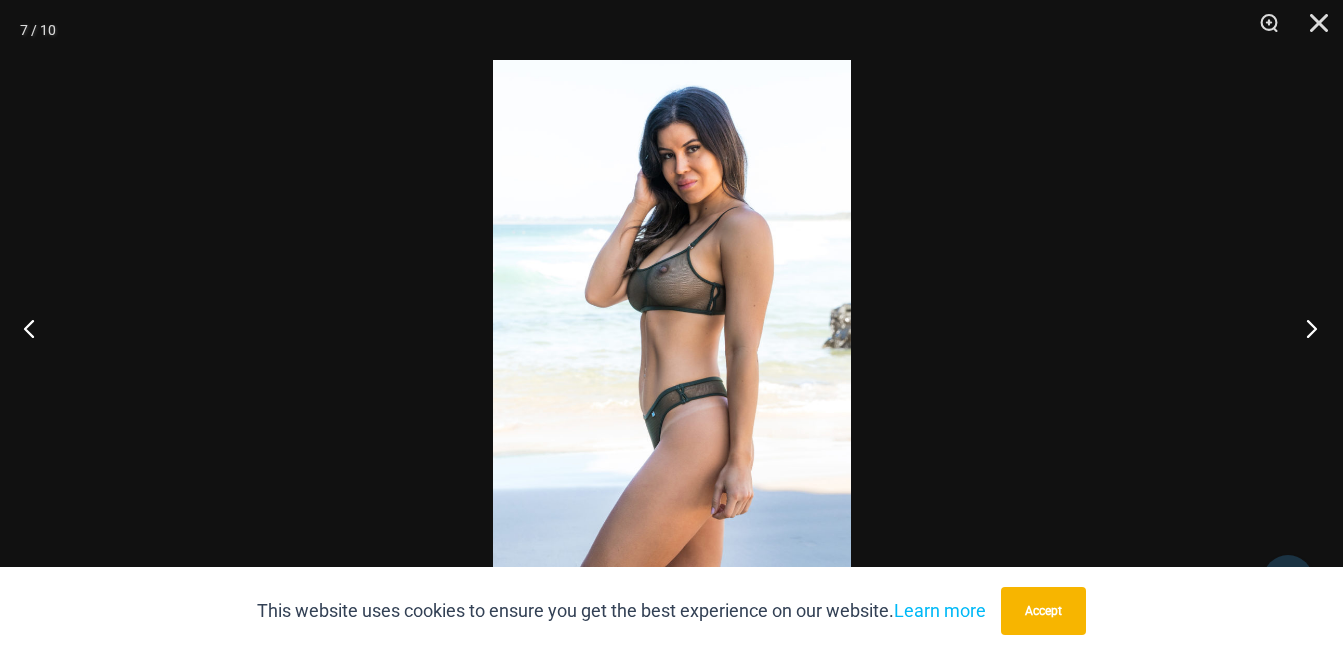 click at bounding box center (1305, 328) 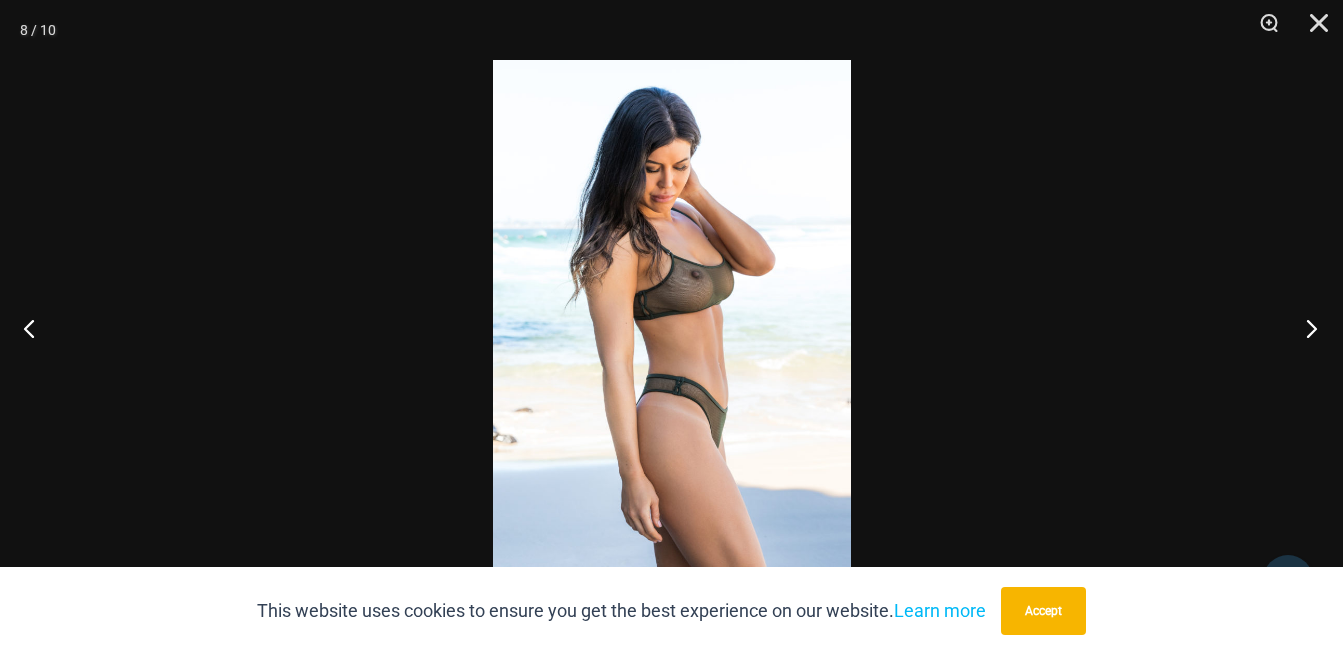 click at bounding box center [1305, 328] 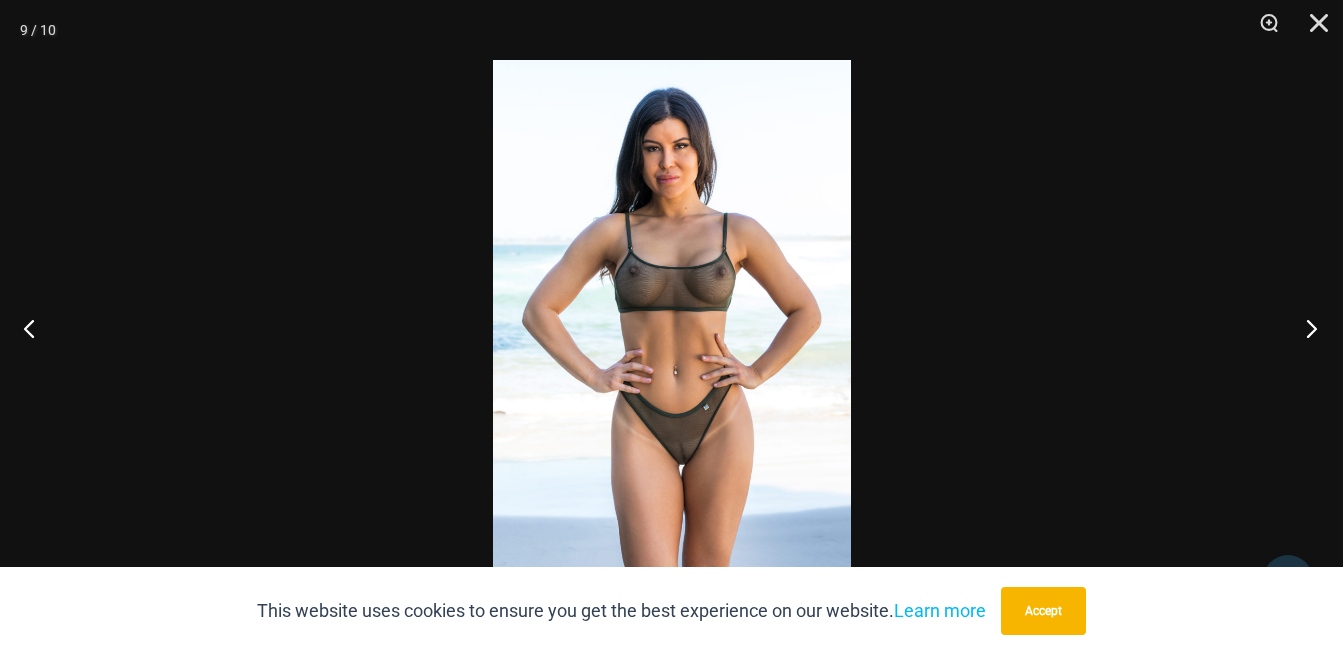 click at bounding box center [1305, 328] 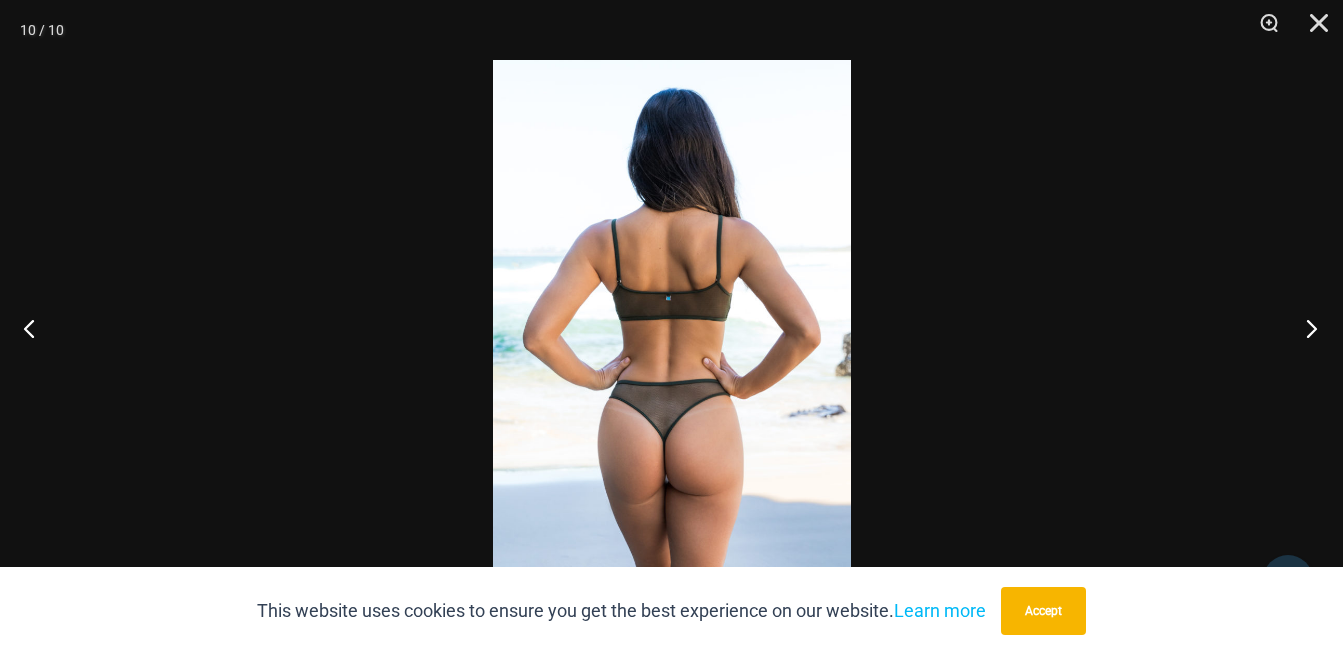 click at bounding box center (1305, 328) 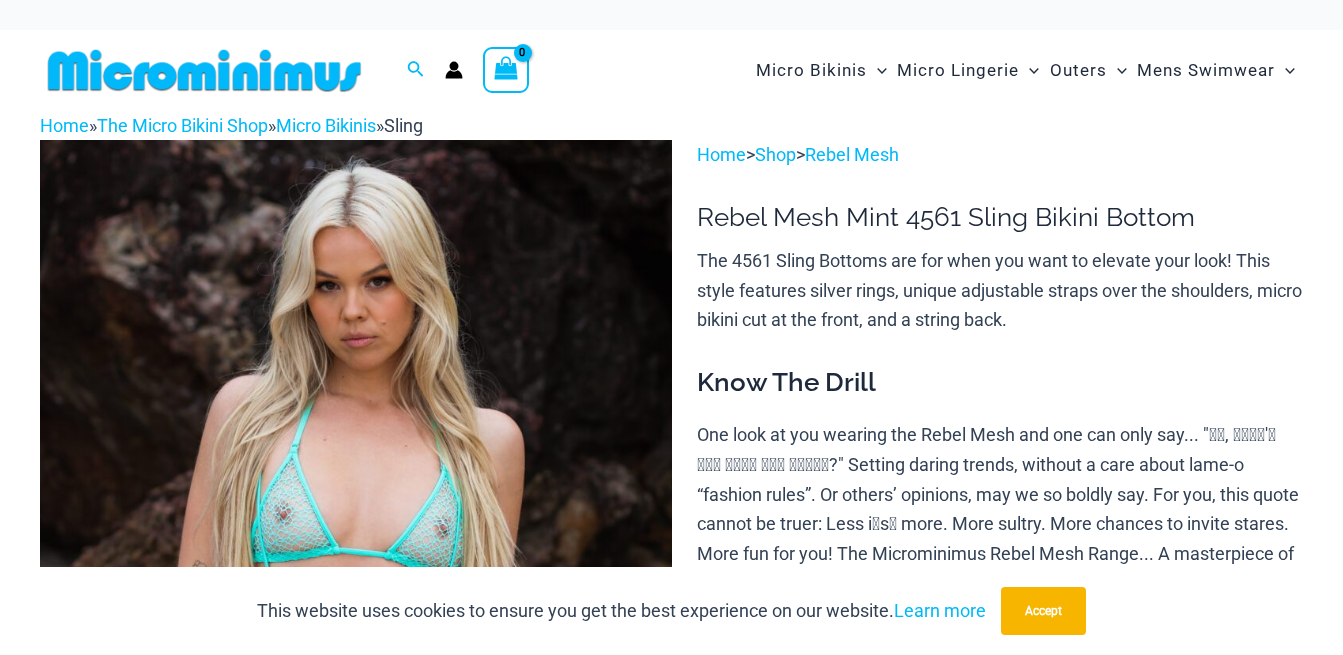 scroll, scrollTop: 0, scrollLeft: 0, axis: both 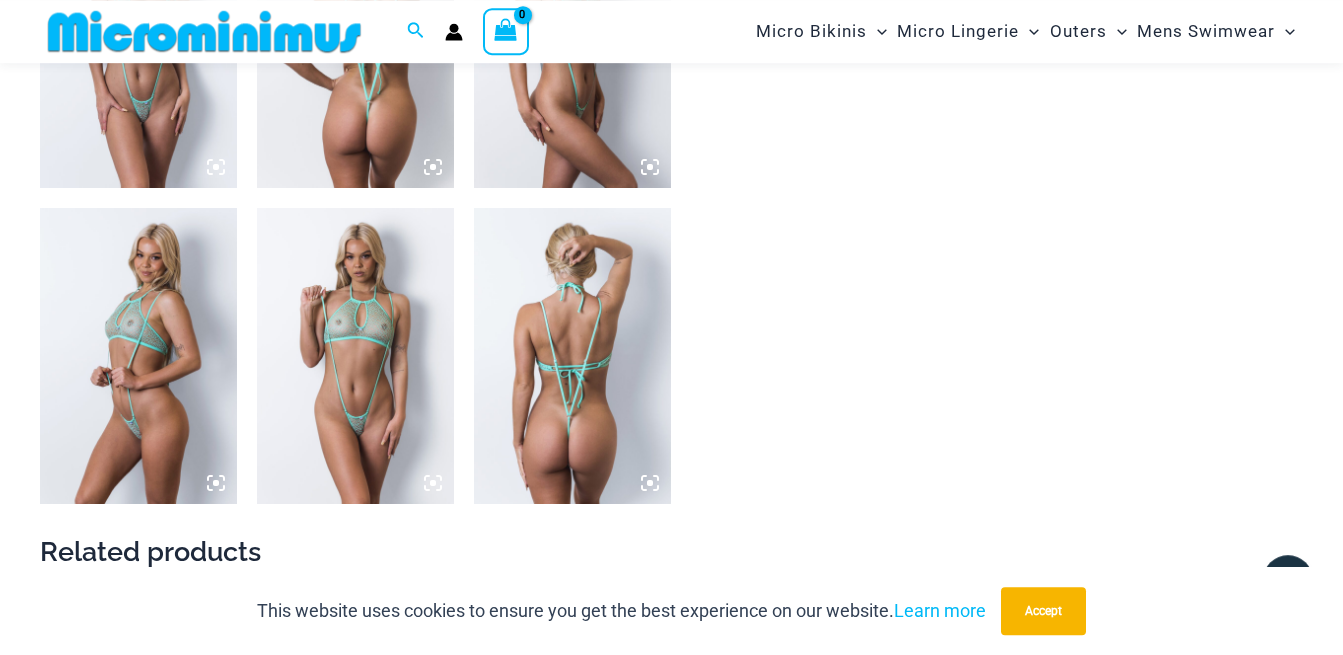 click at bounding box center (355, 356) 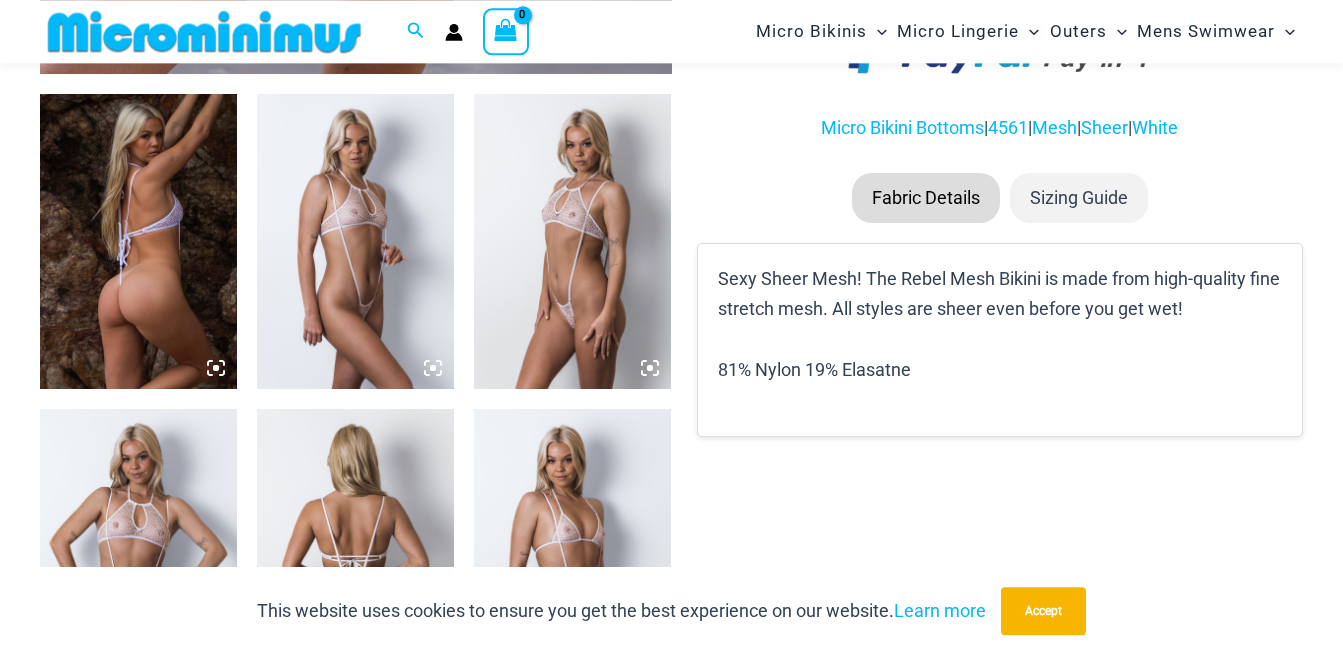 click at bounding box center (572, 242) 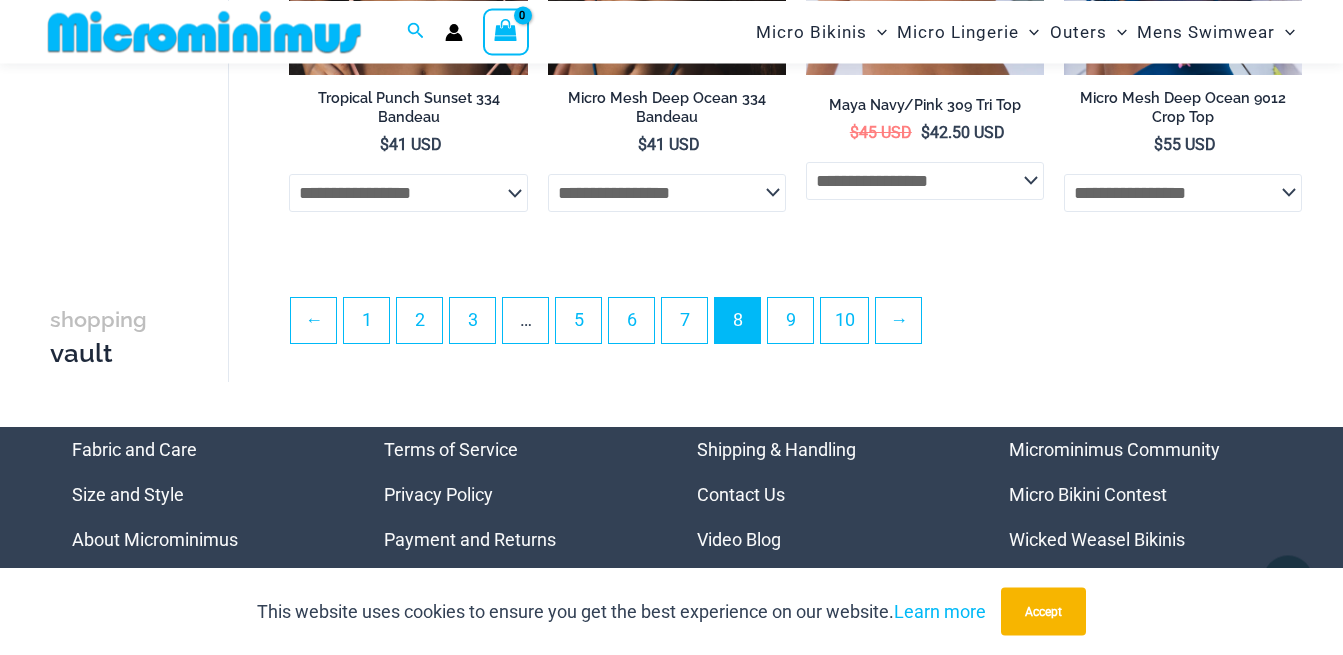 scroll, scrollTop: 4467, scrollLeft: 0, axis: vertical 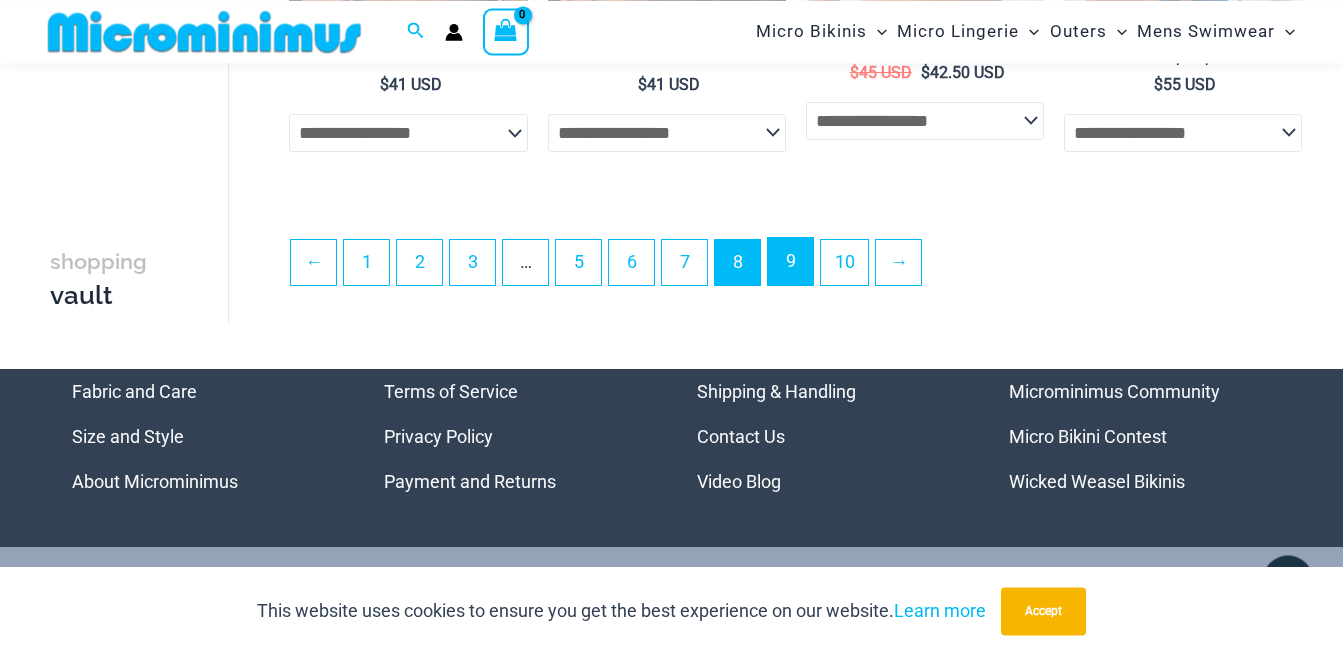 click on "9" at bounding box center [790, 261] 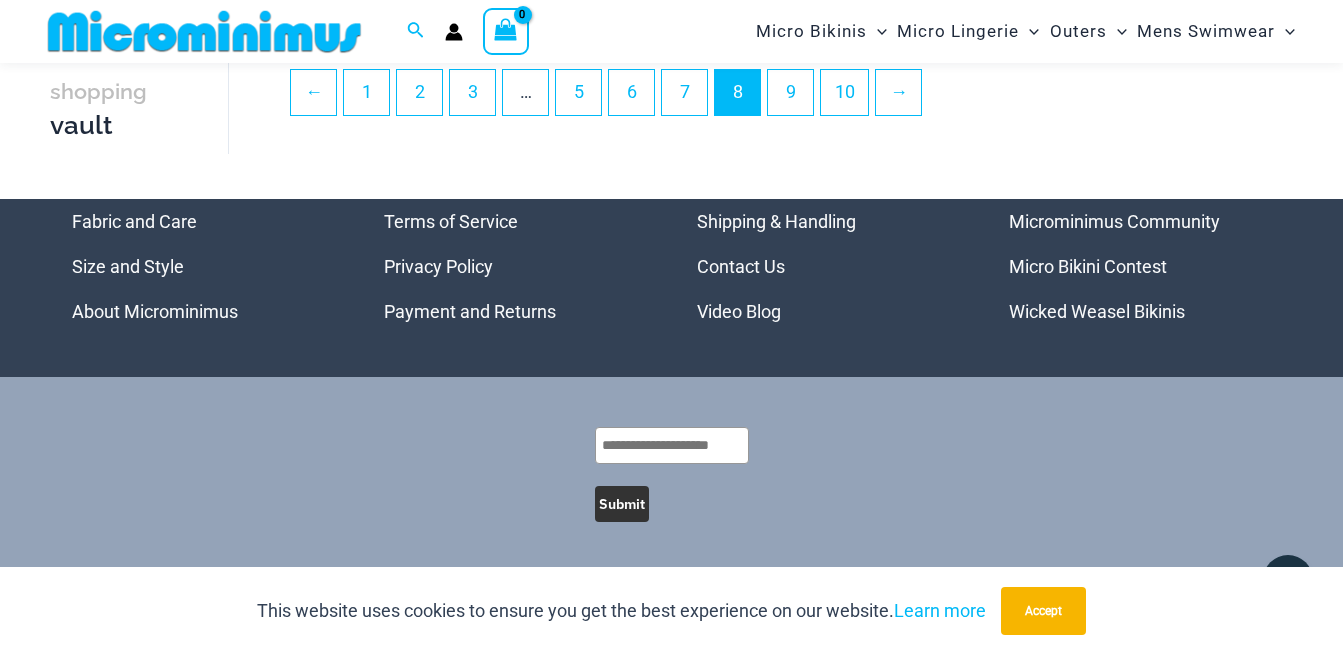 scroll, scrollTop: 4654, scrollLeft: 0, axis: vertical 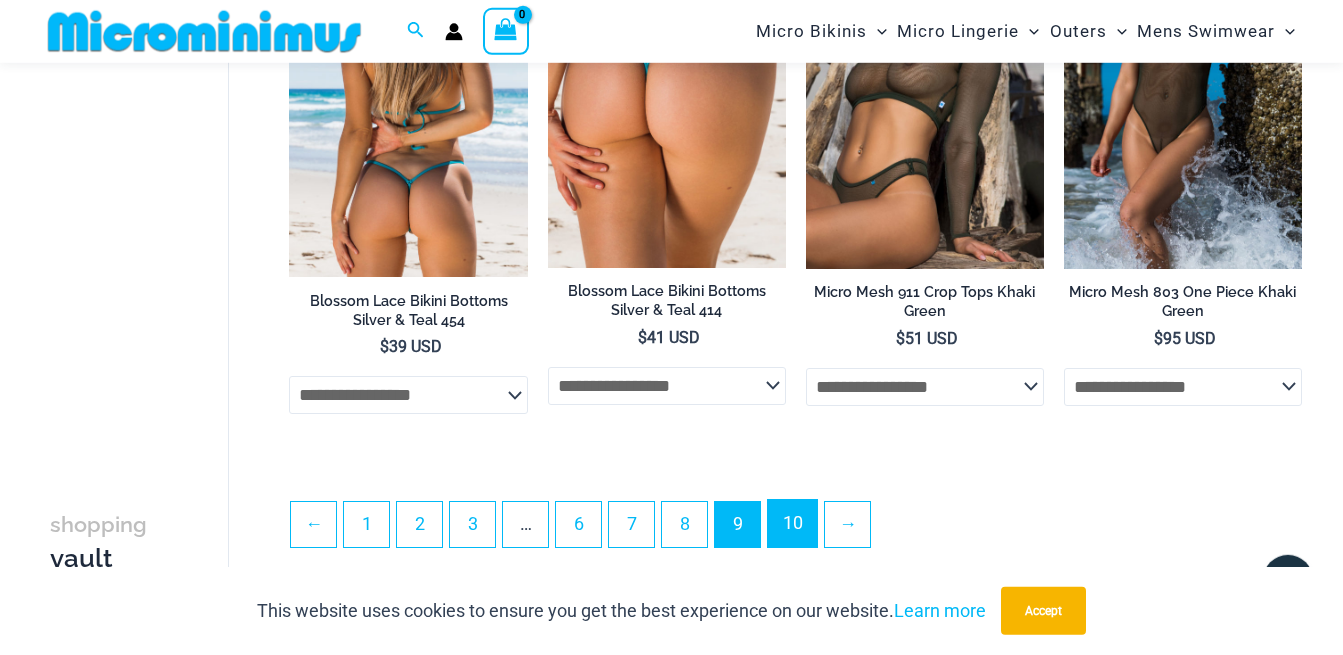 click on "10" at bounding box center [792, 523] 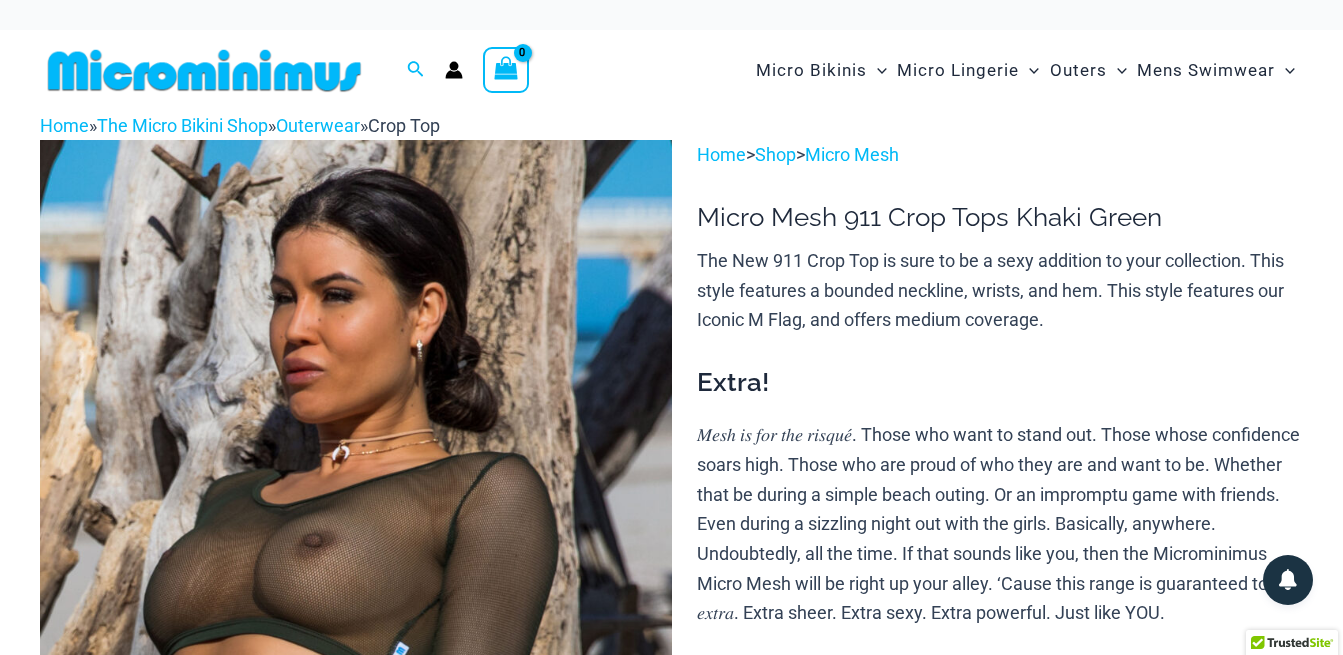 scroll, scrollTop: 0, scrollLeft: 0, axis: both 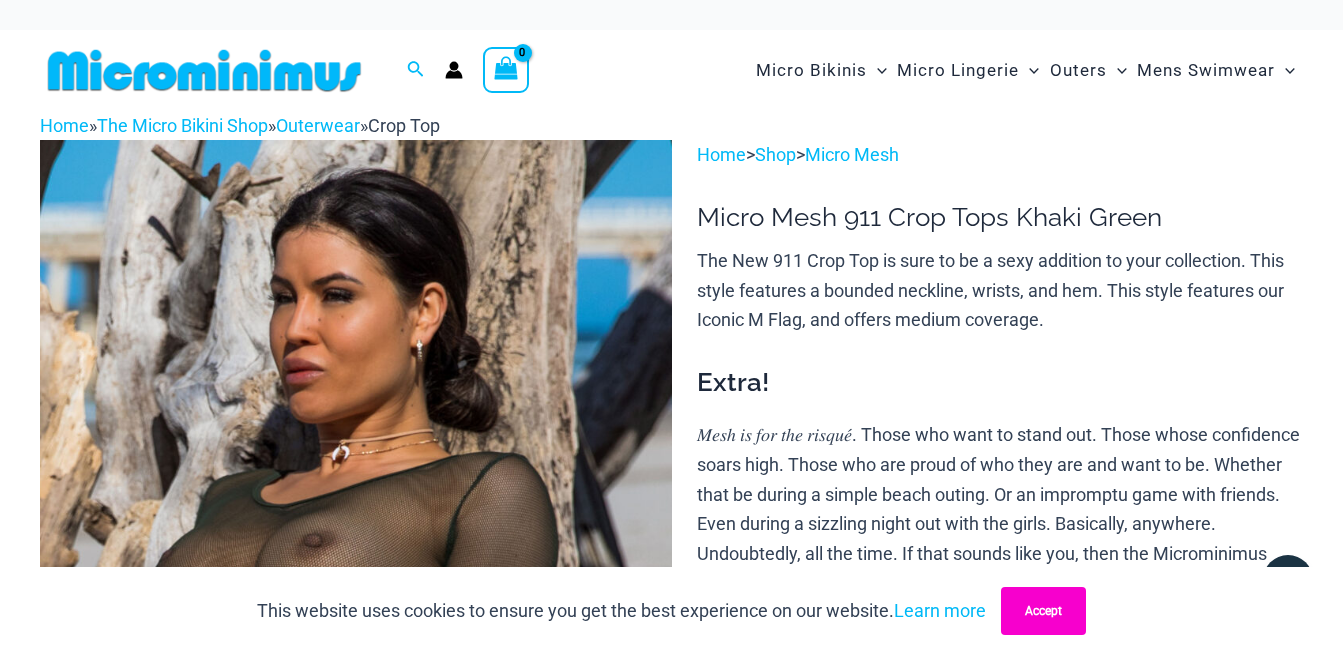 click on "Accept" at bounding box center (1043, 611) 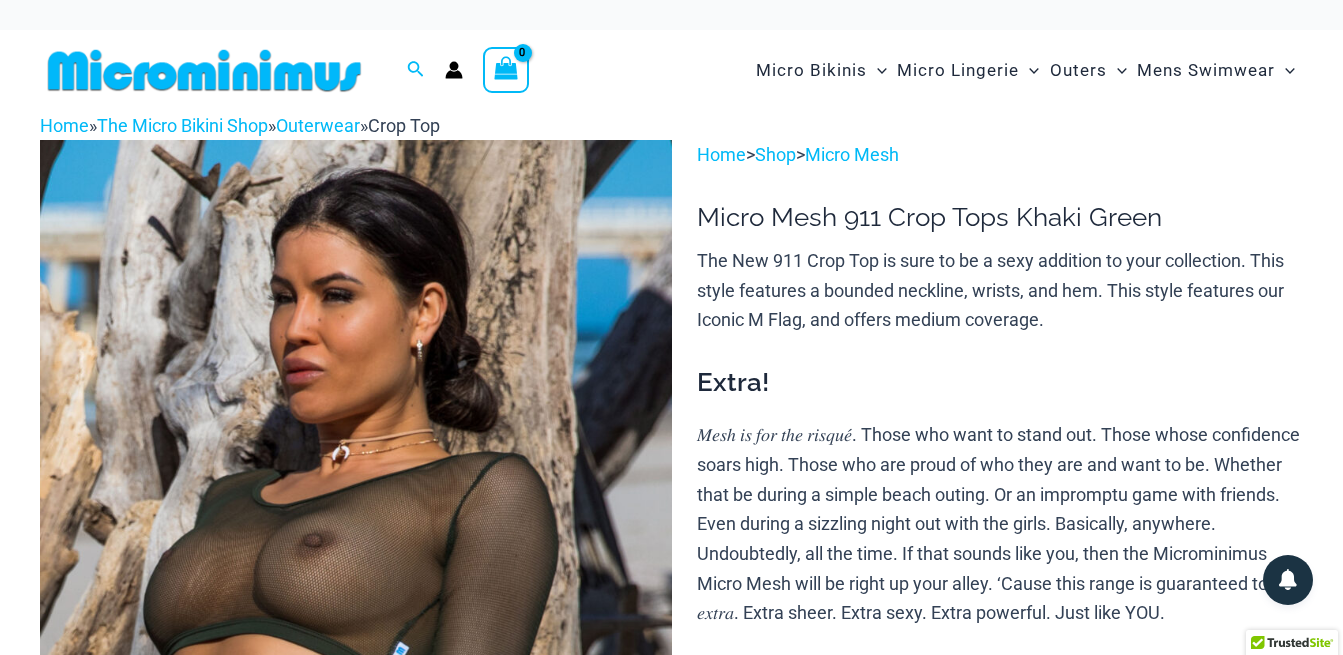 click at bounding box center [356, 613] 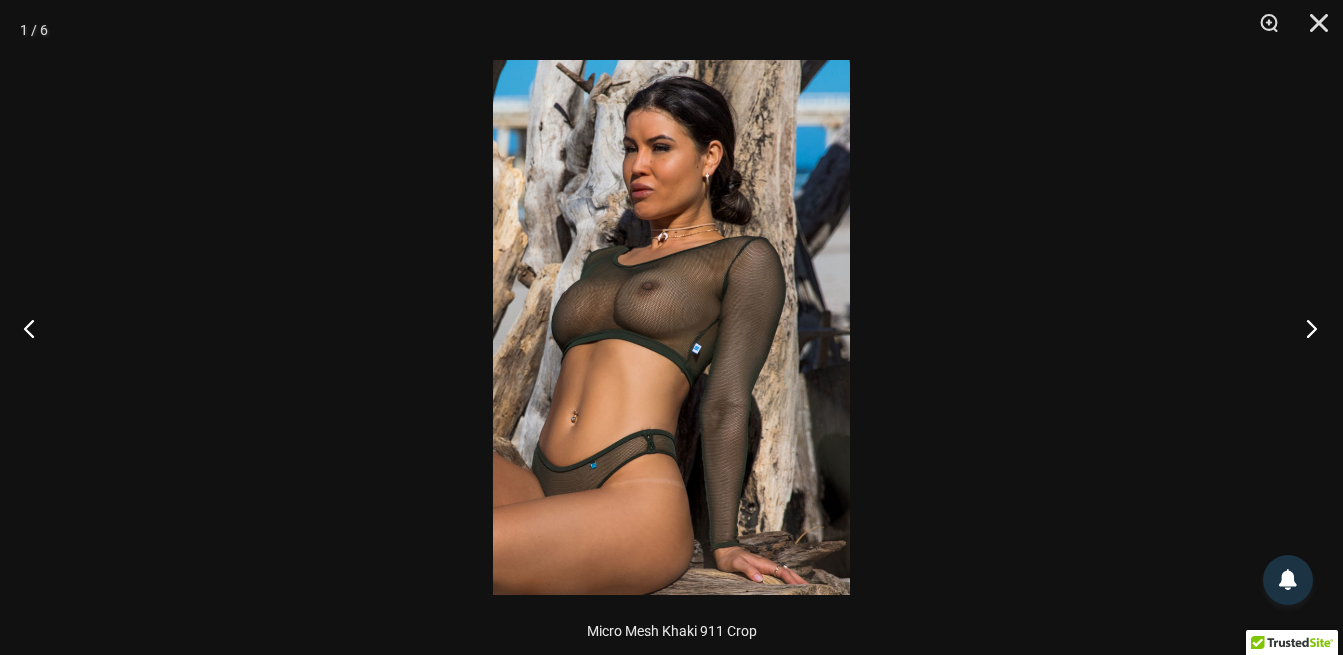click at bounding box center (1305, 328) 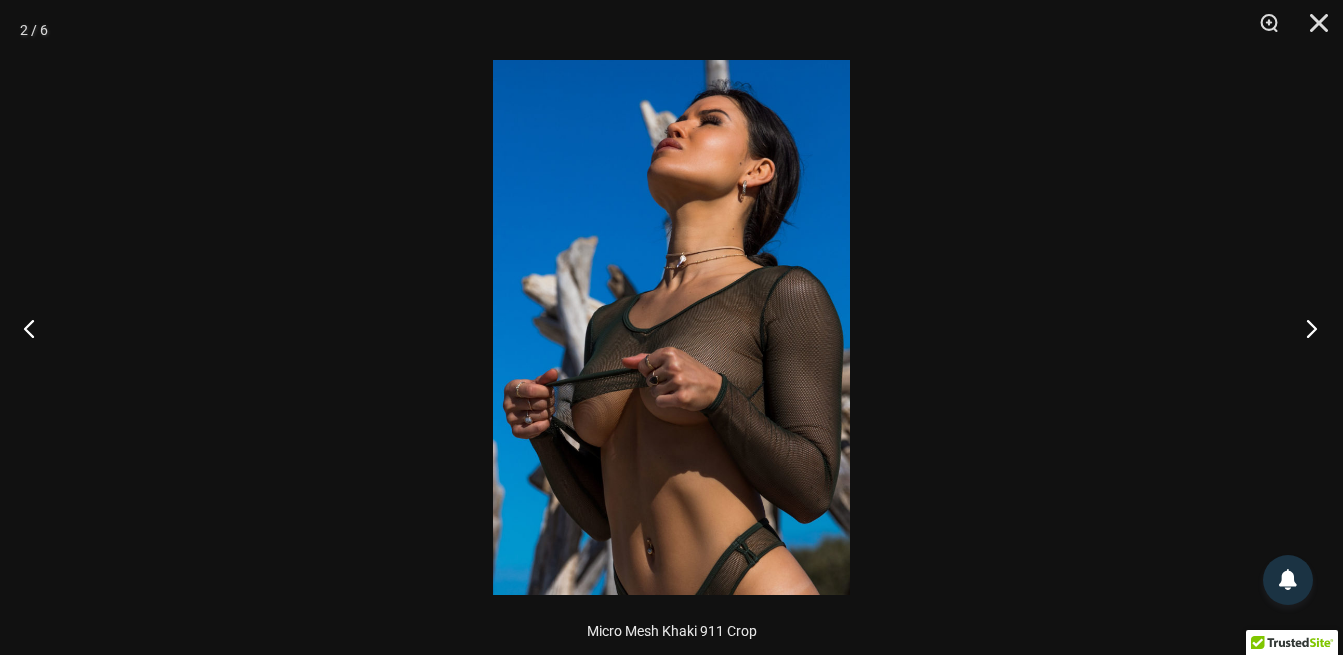 click at bounding box center (1305, 328) 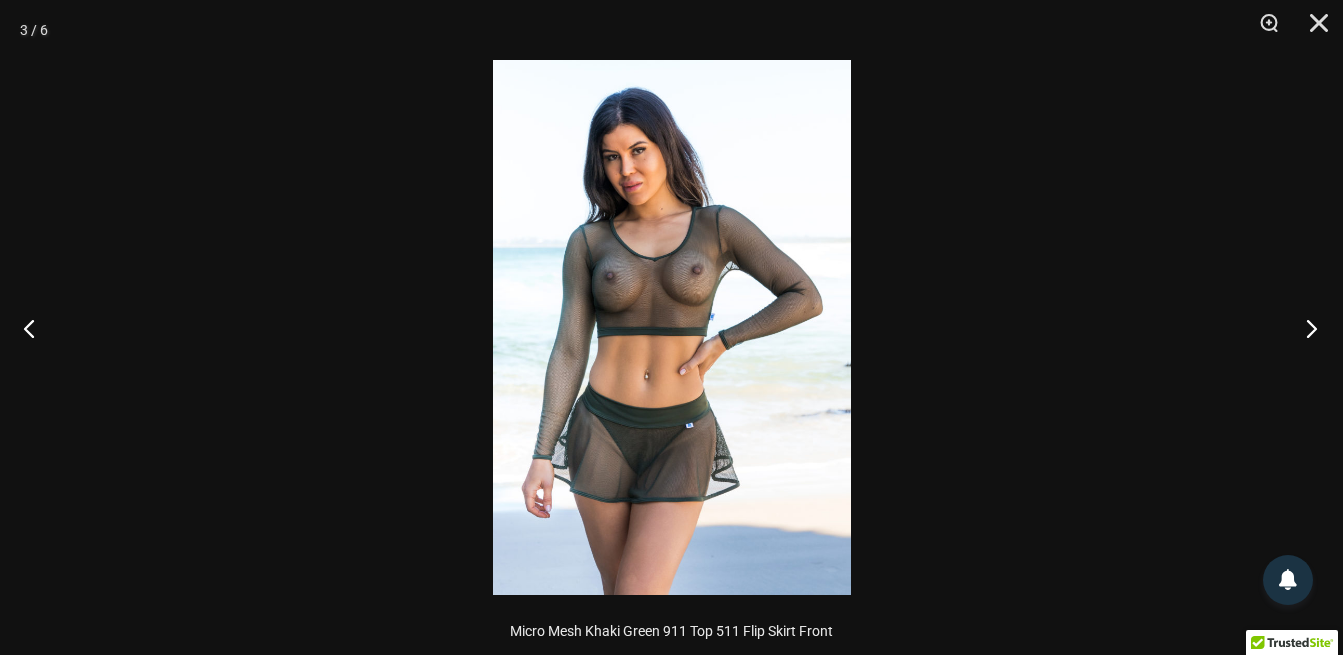 click at bounding box center [1305, 328] 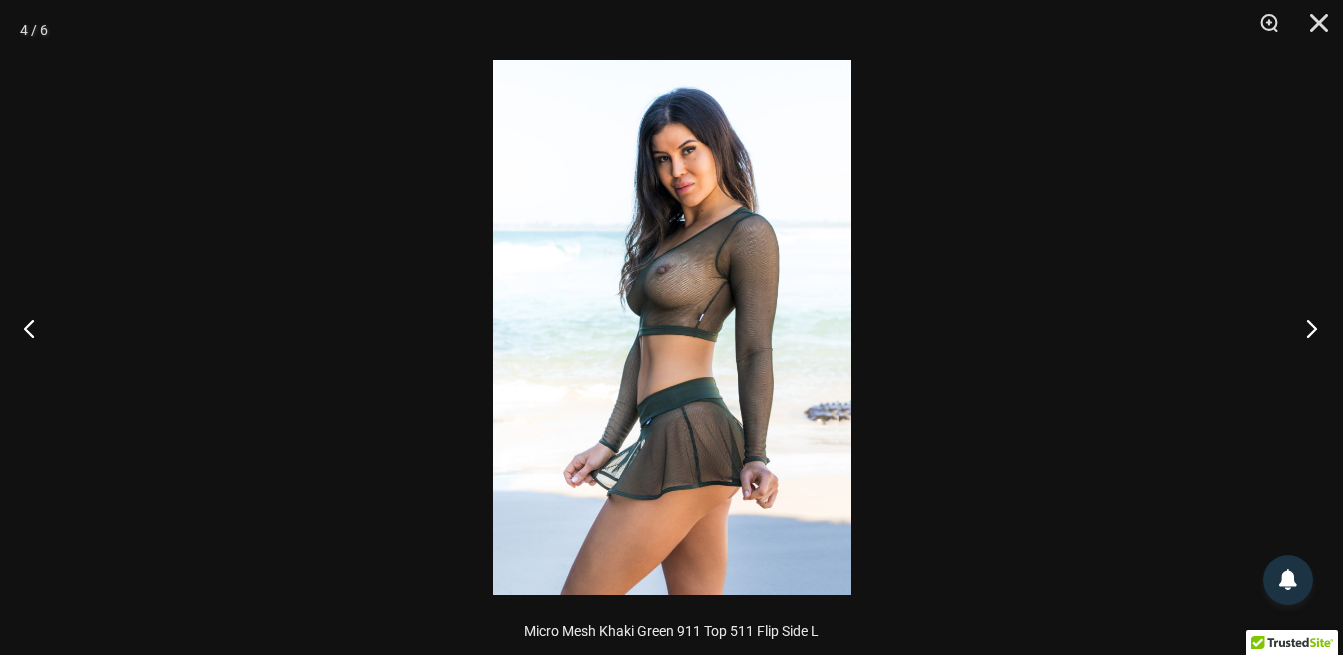 click at bounding box center (1305, 328) 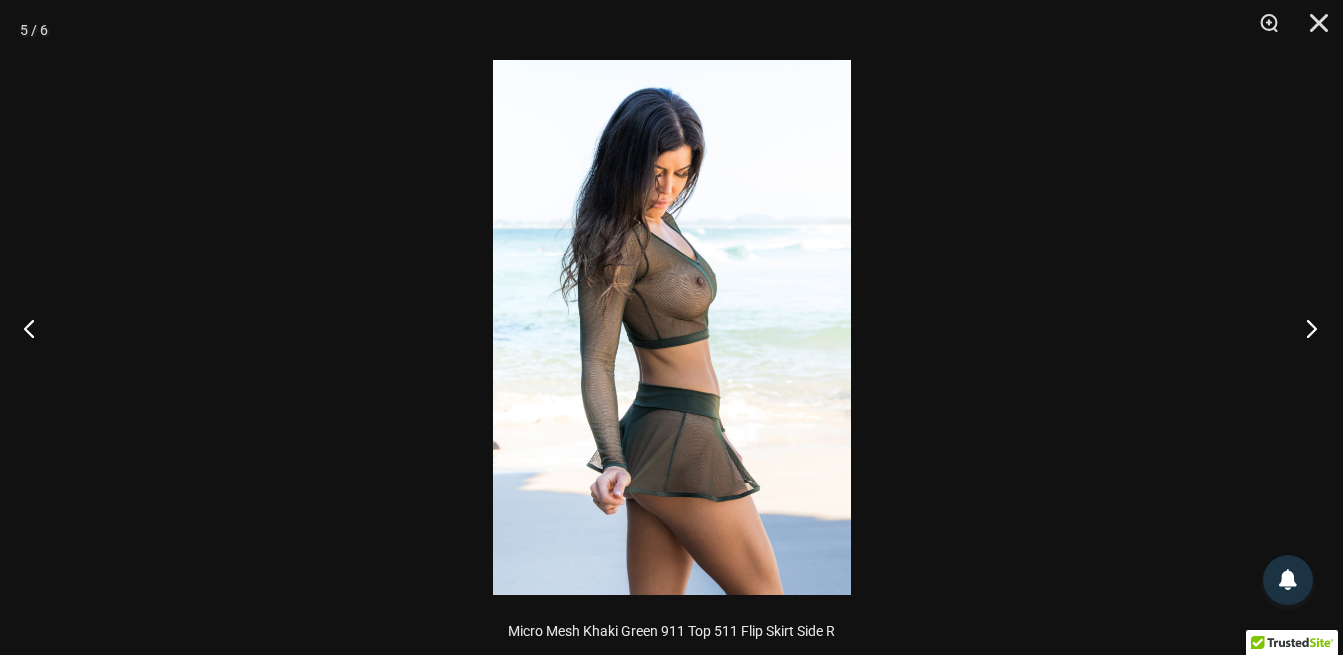 click at bounding box center [1305, 328] 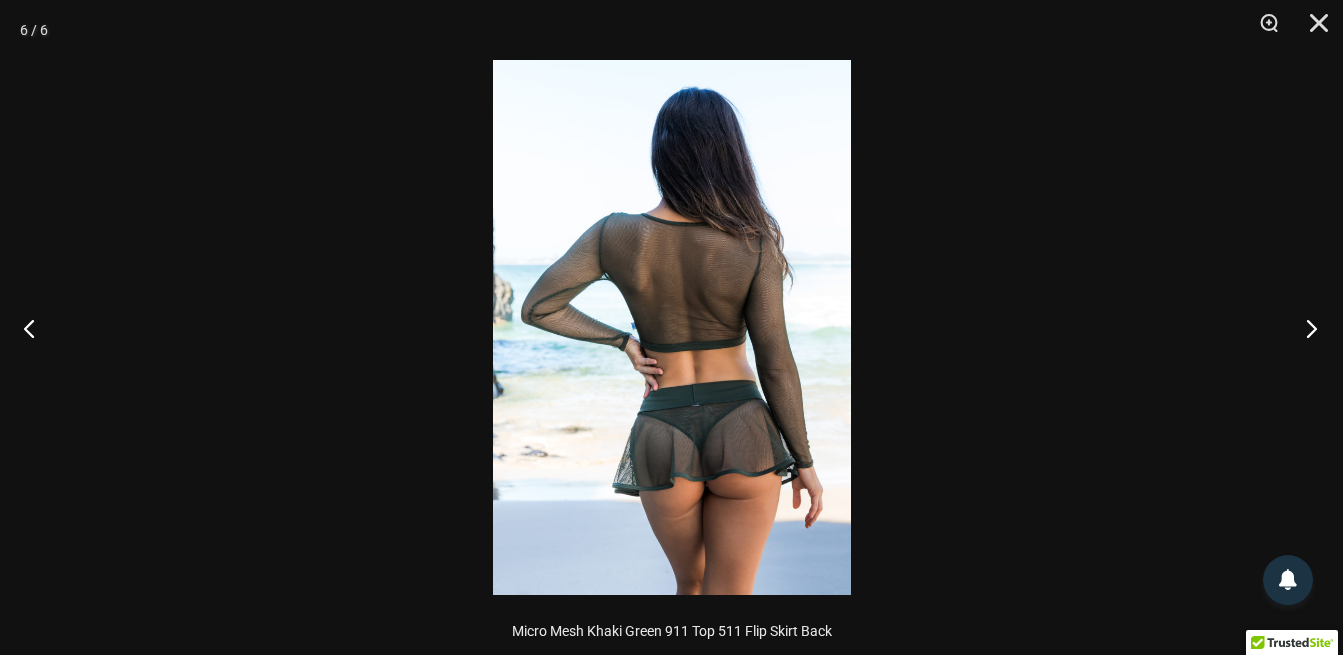 click at bounding box center (1305, 328) 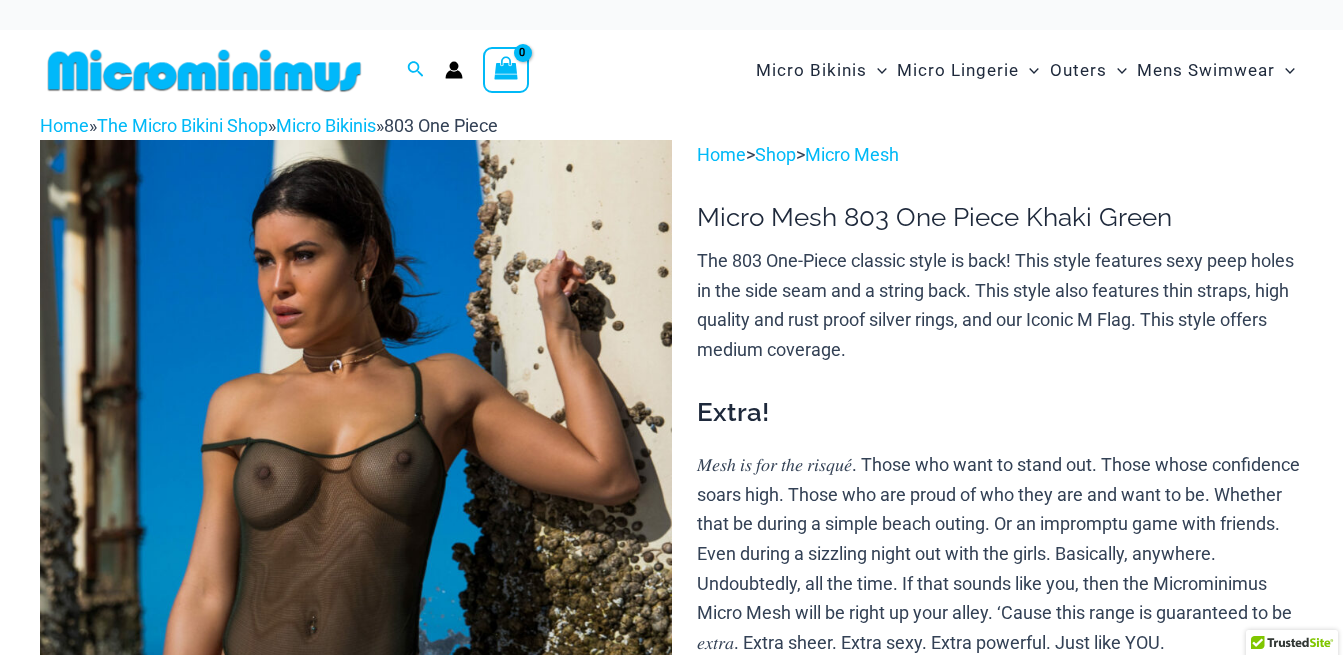 scroll, scrollTop: 0, scrollLeft: 0, axis: both 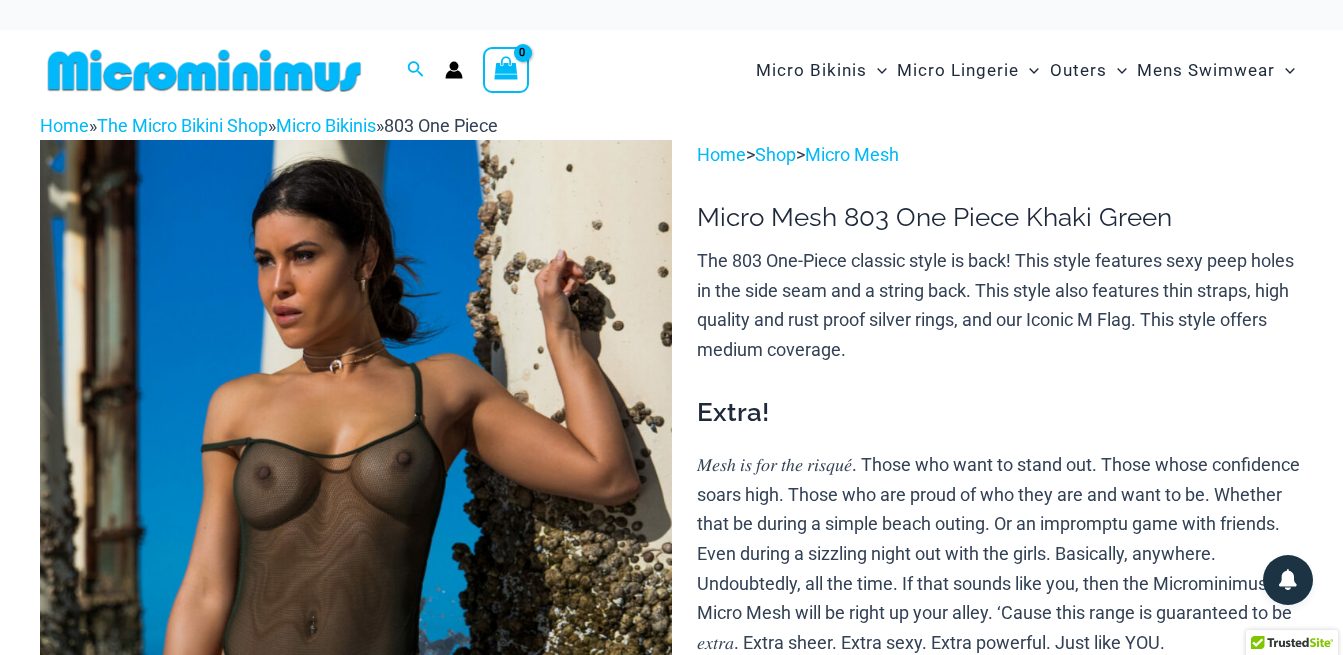 click at bounding box center [356, 613] 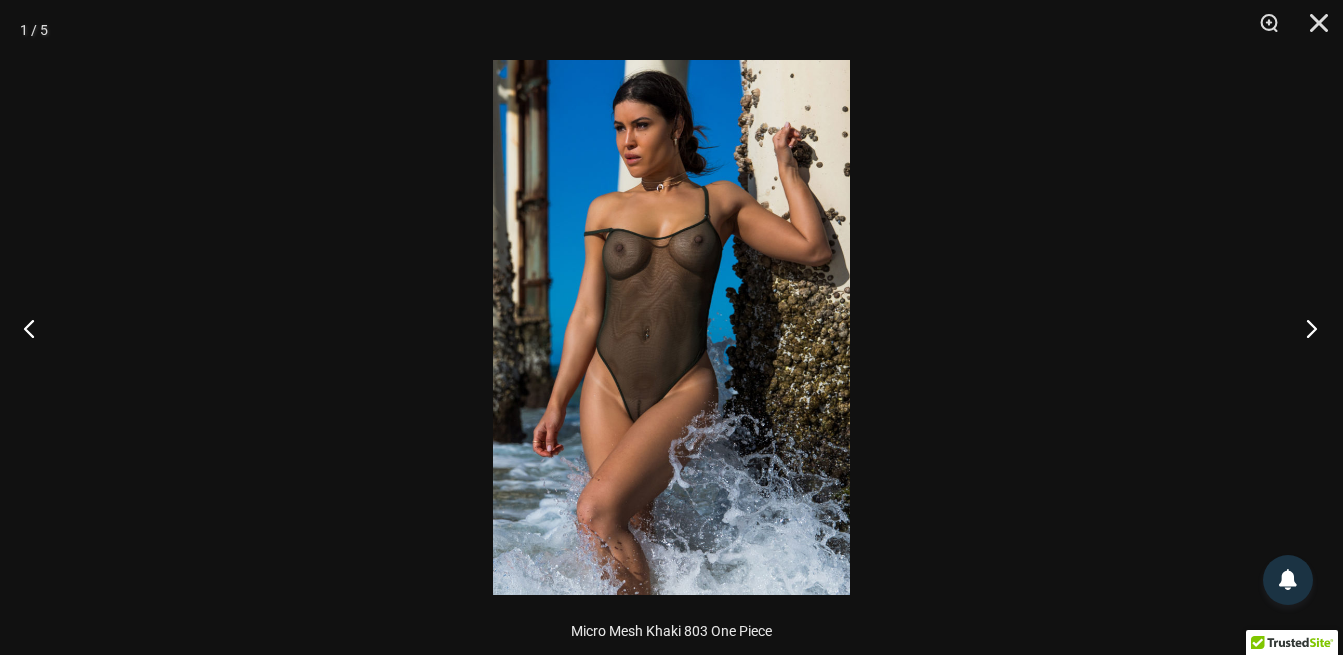 click at bounding box center [1305, 328] 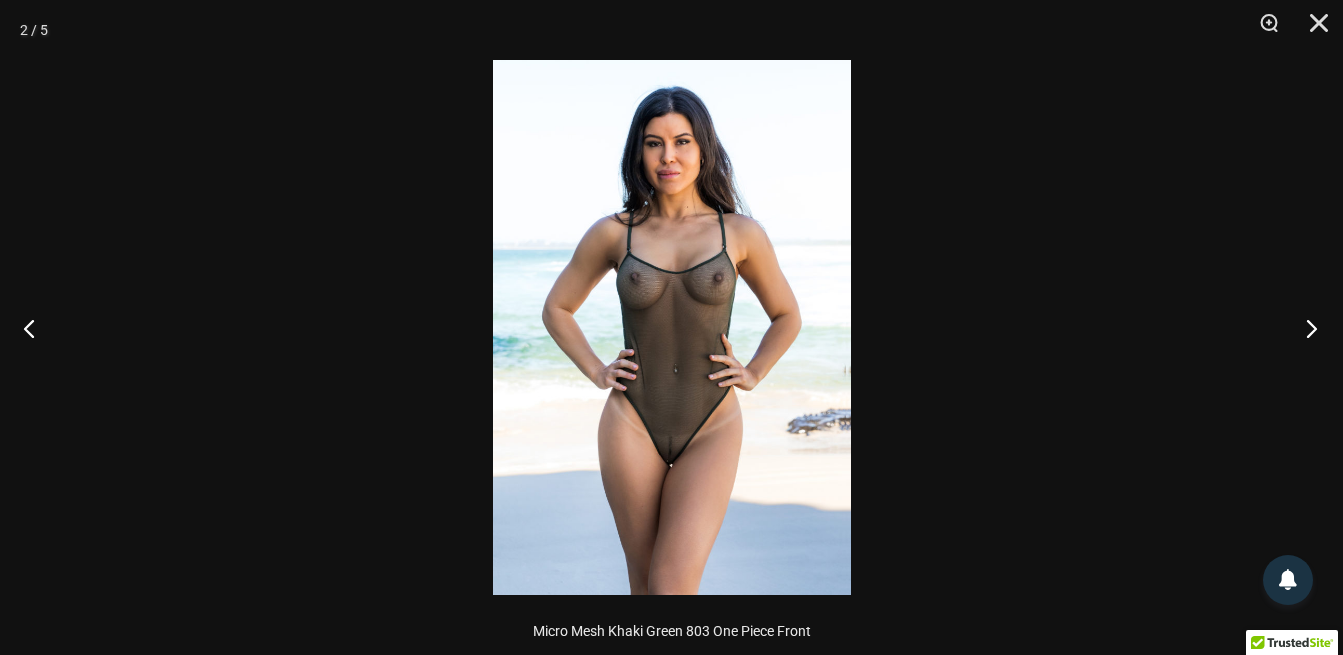 click at bounding box center [1305, 328] 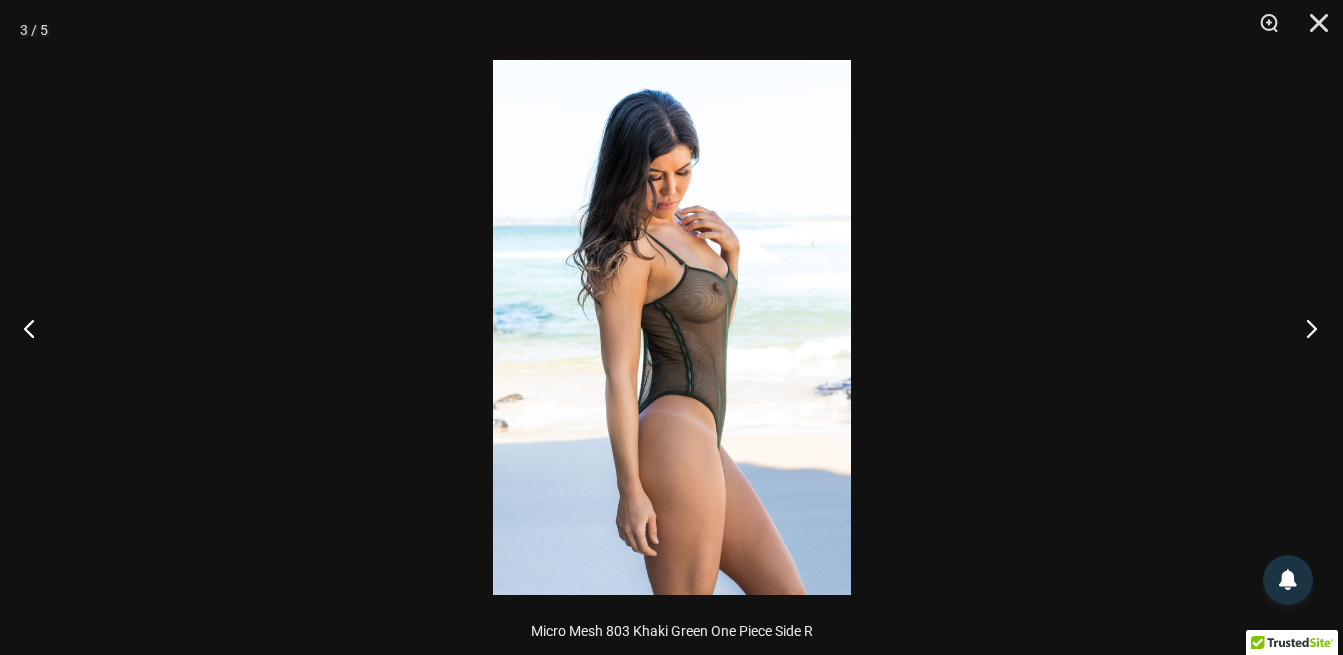 click at bounding box center (1305, 328) 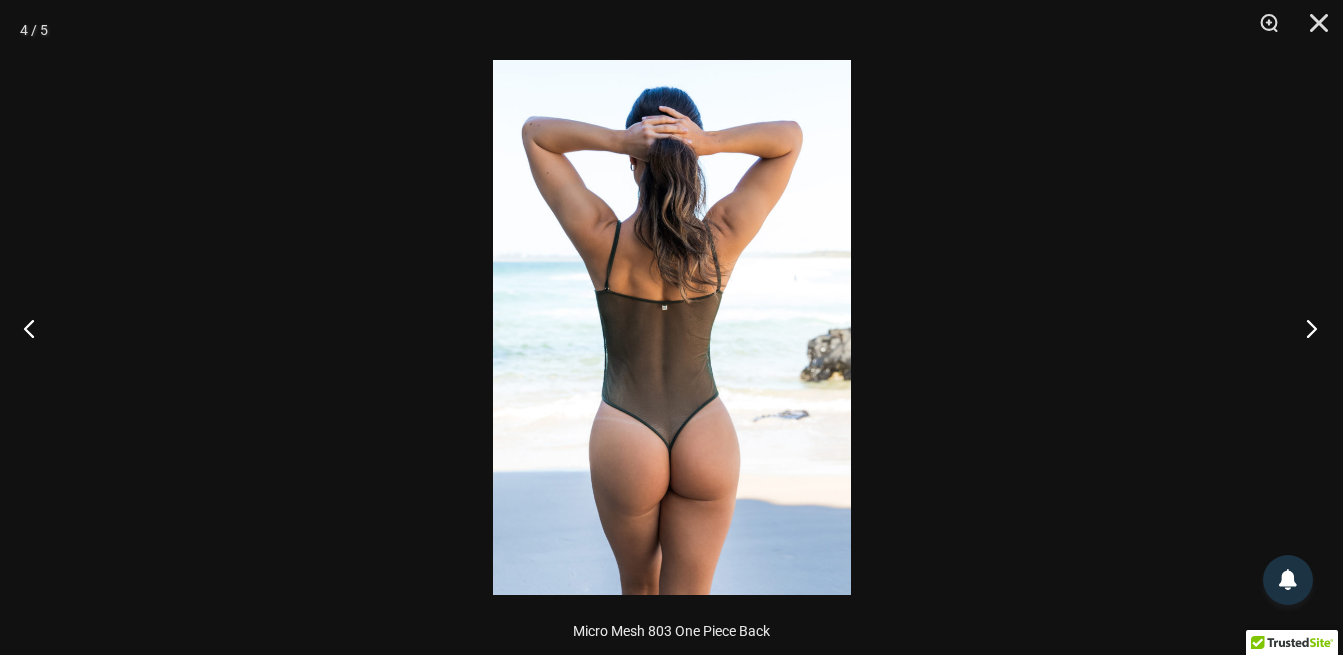 click at bounding box center (1305, 328) 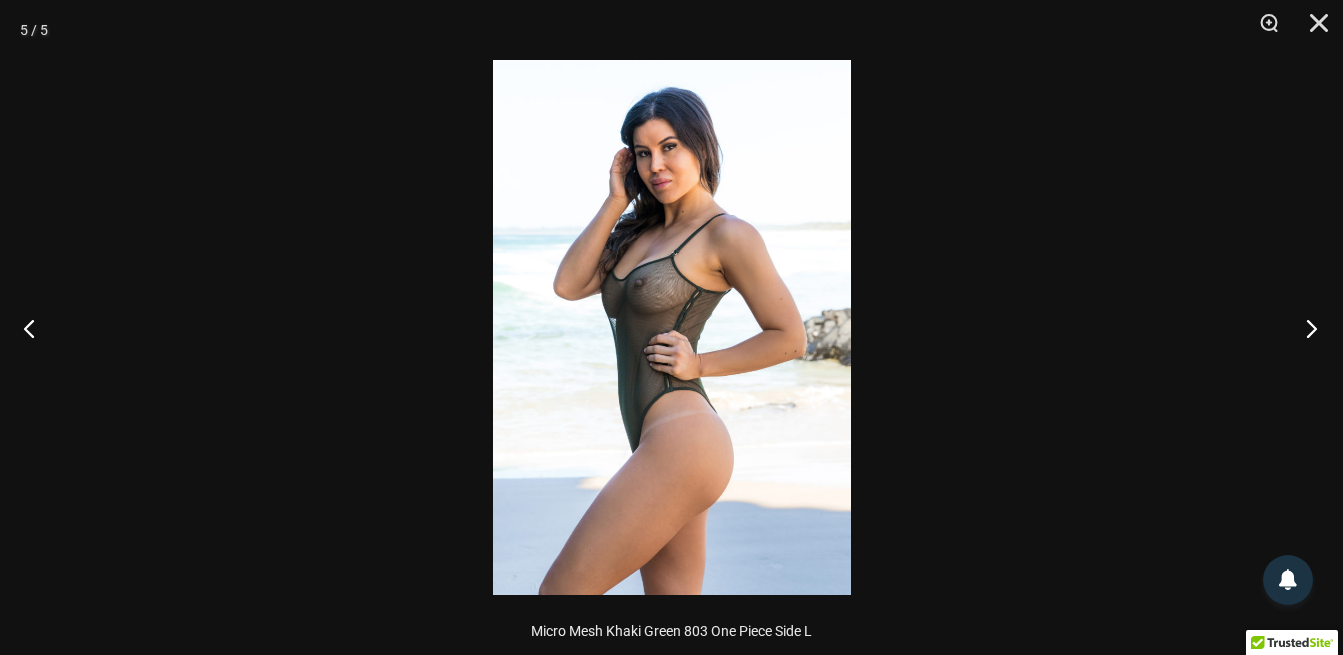 click at bounding box center (1305, 328) 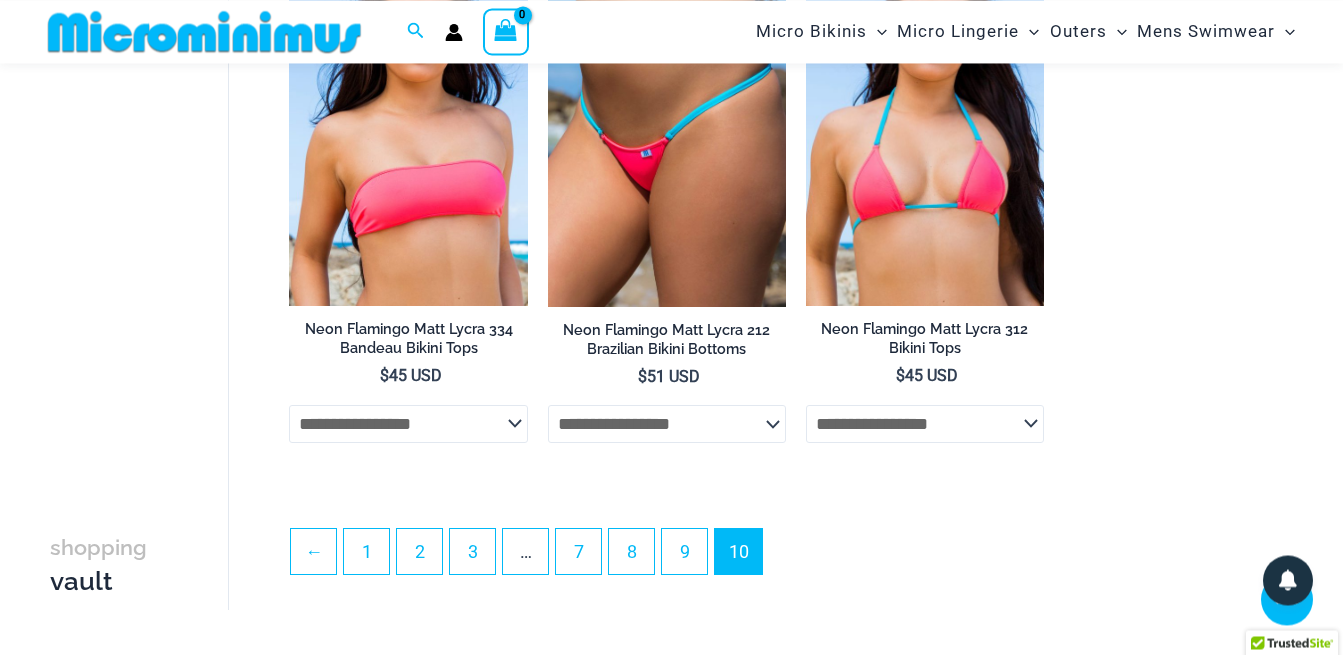 scroll, scrollTop: 1408, scrollLeft: 0, axis: vertical 